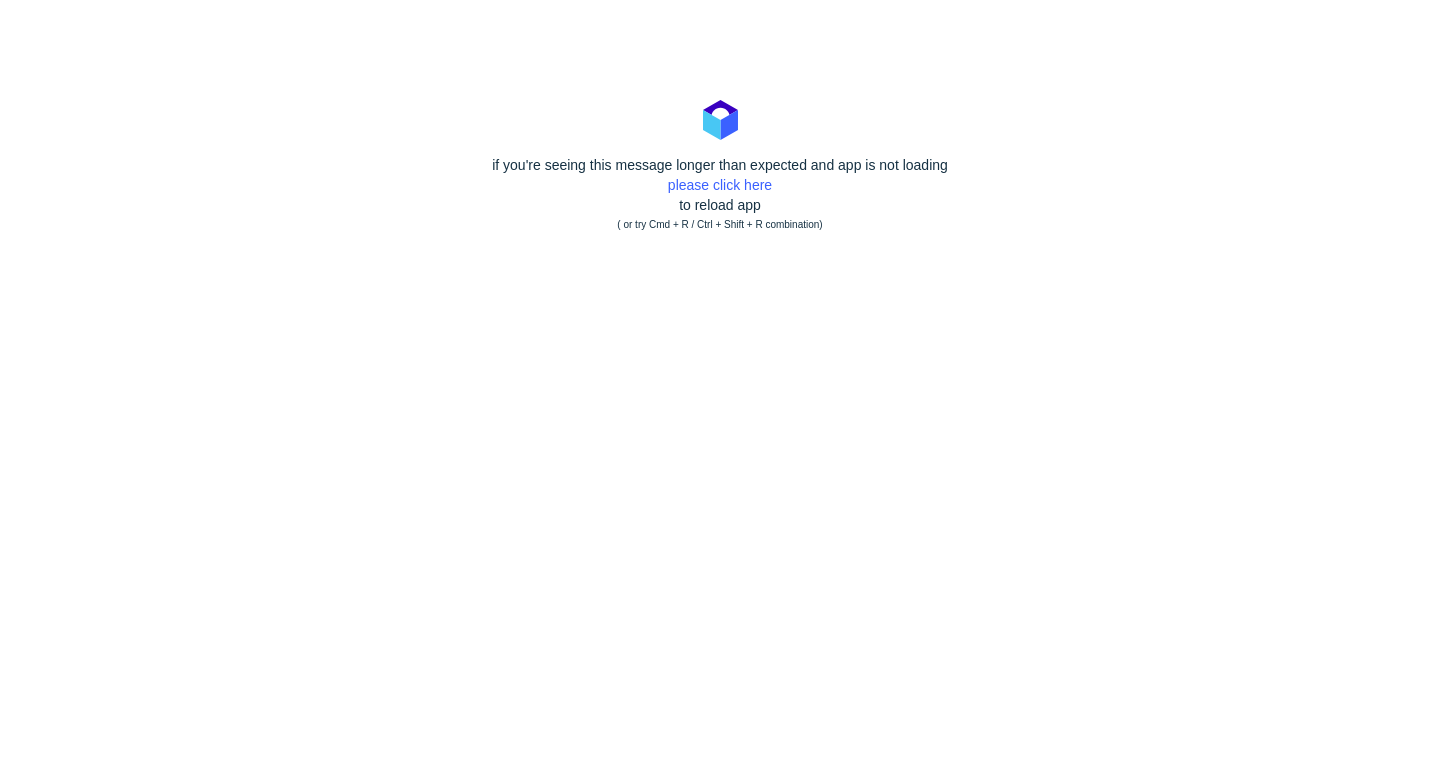 scroll, scrollTop: 0, scrollLeft: 0, axis: both 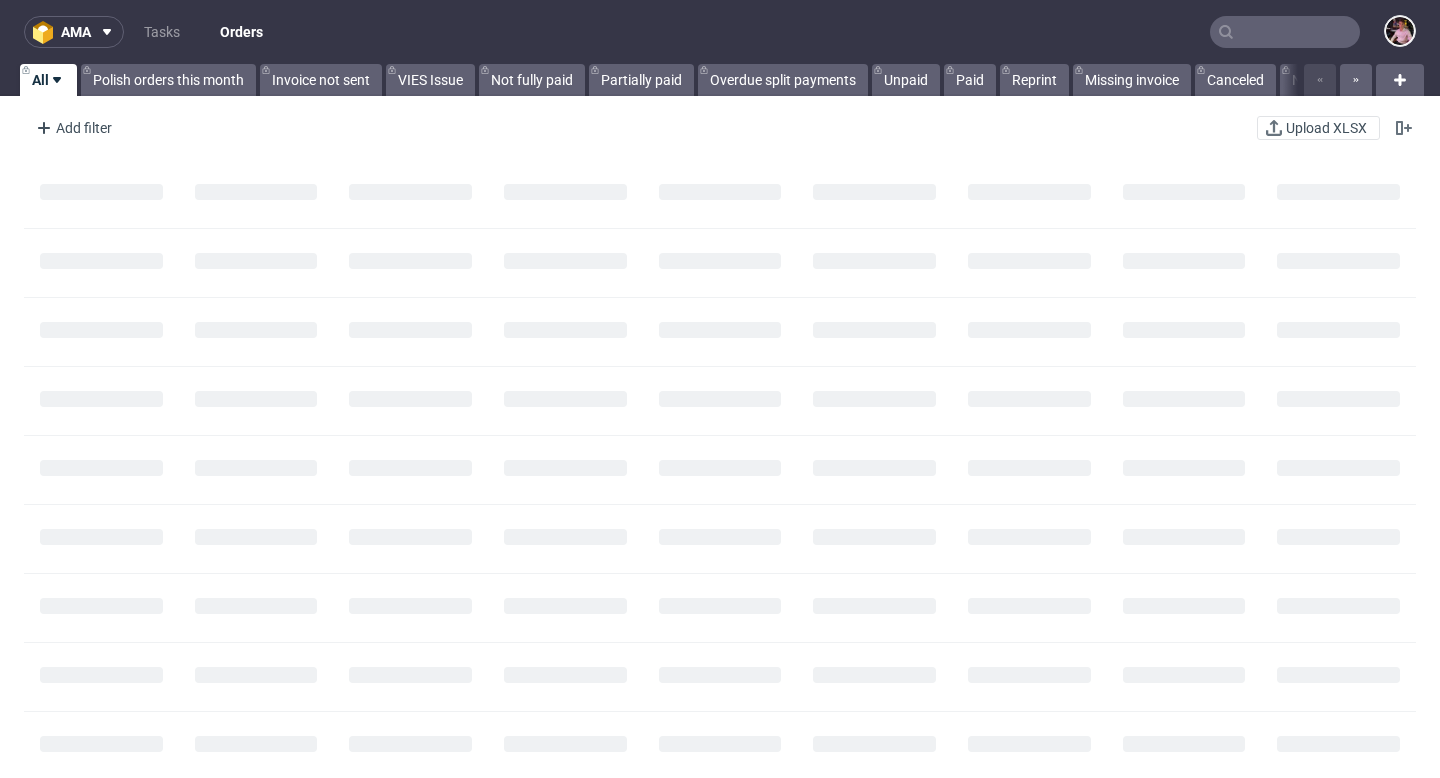 click at bounding box center (1285, 32) 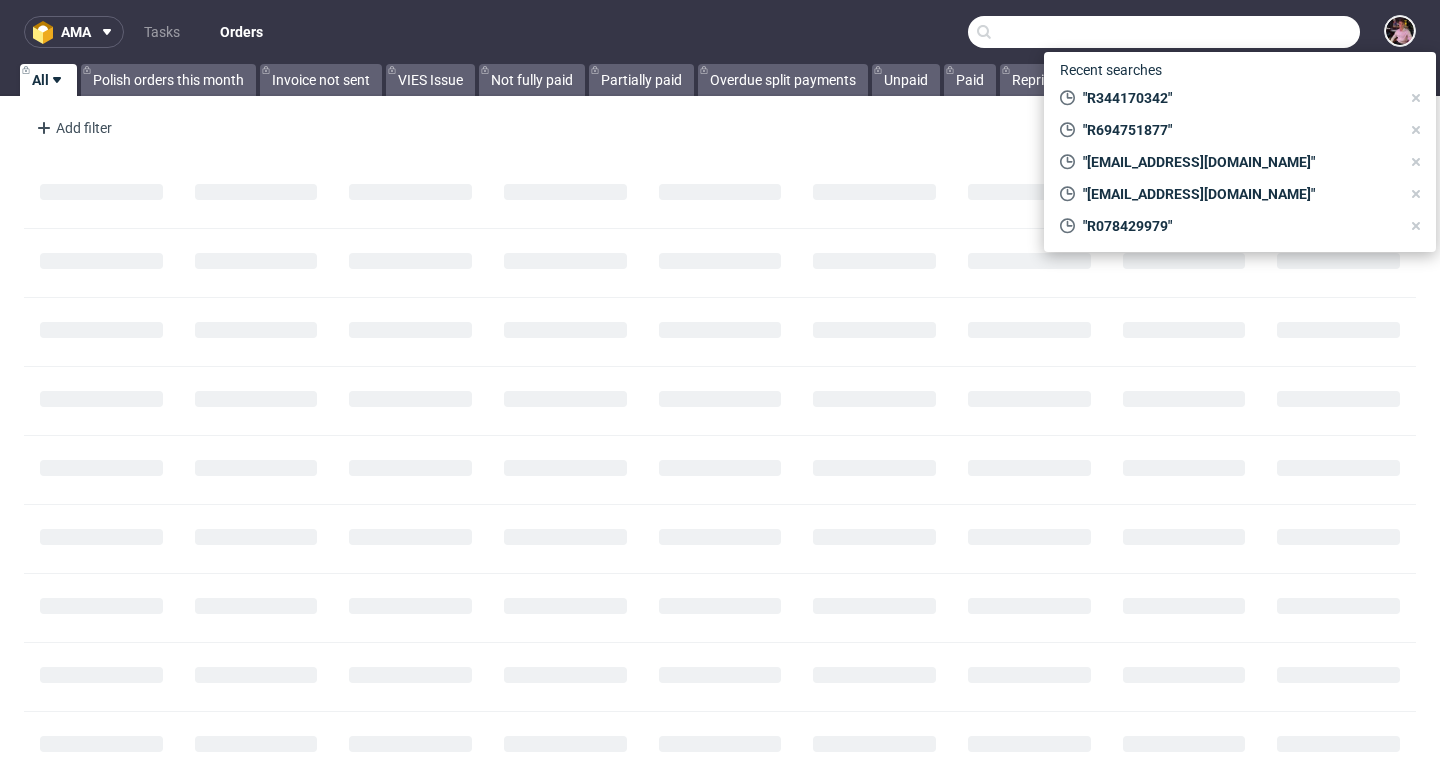 paste on "R698116334" 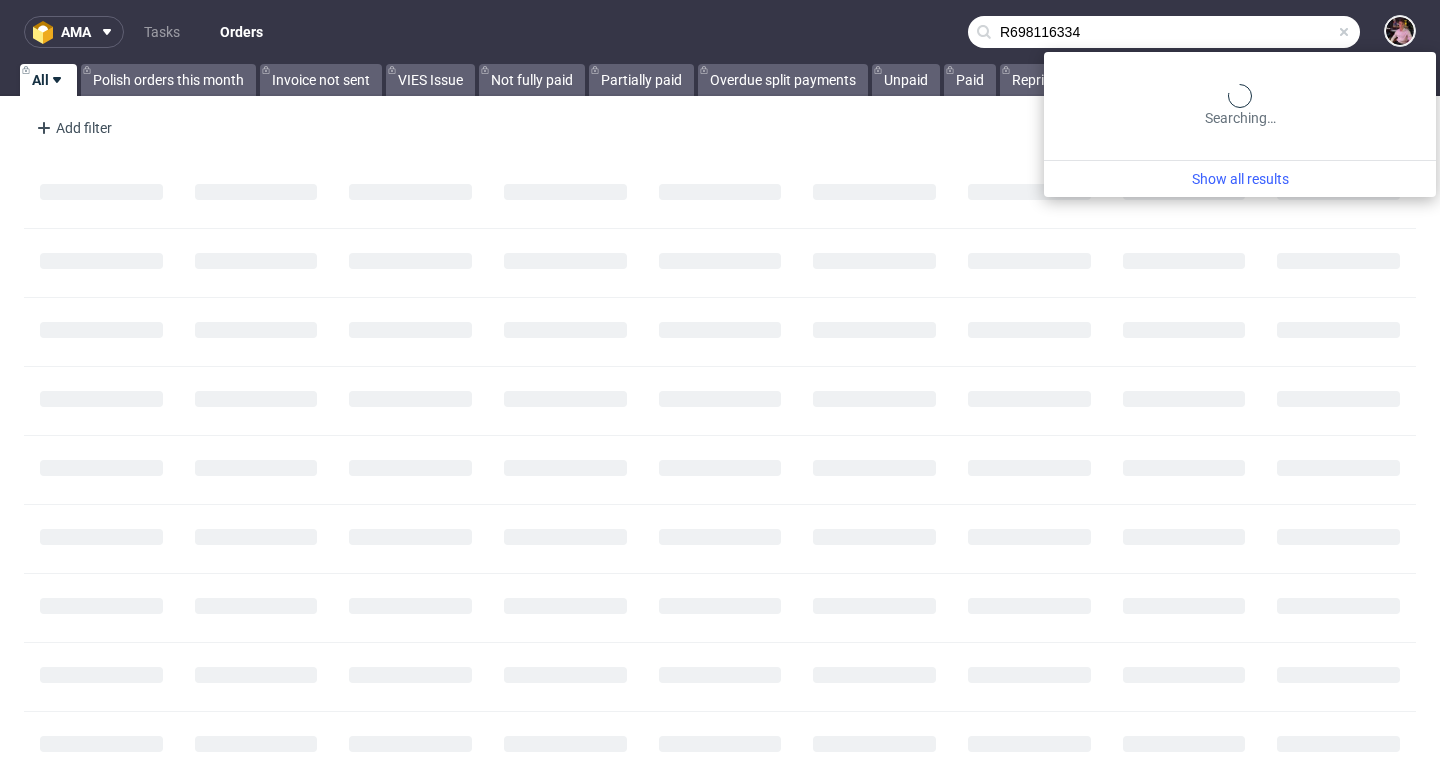 type on "R698116334" 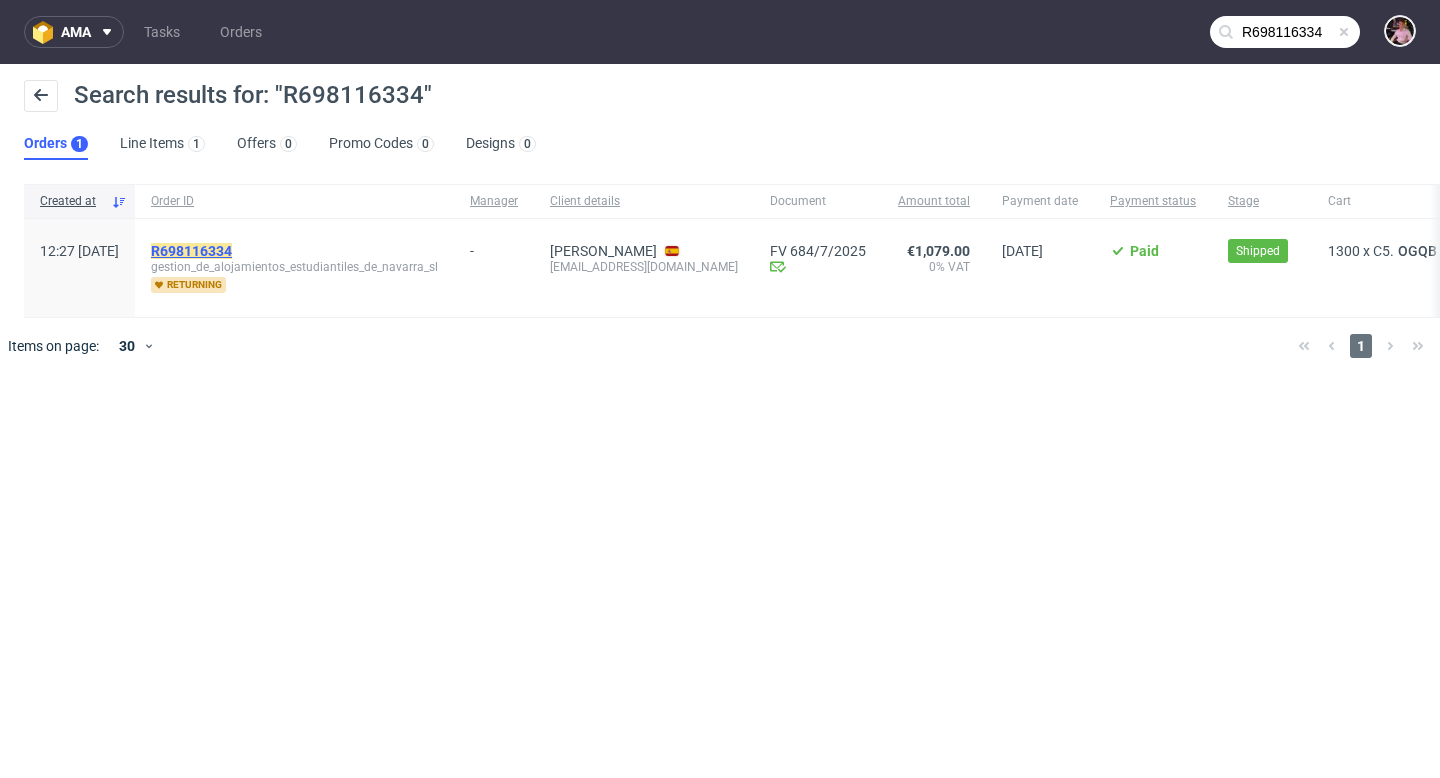 click on "R698116334" 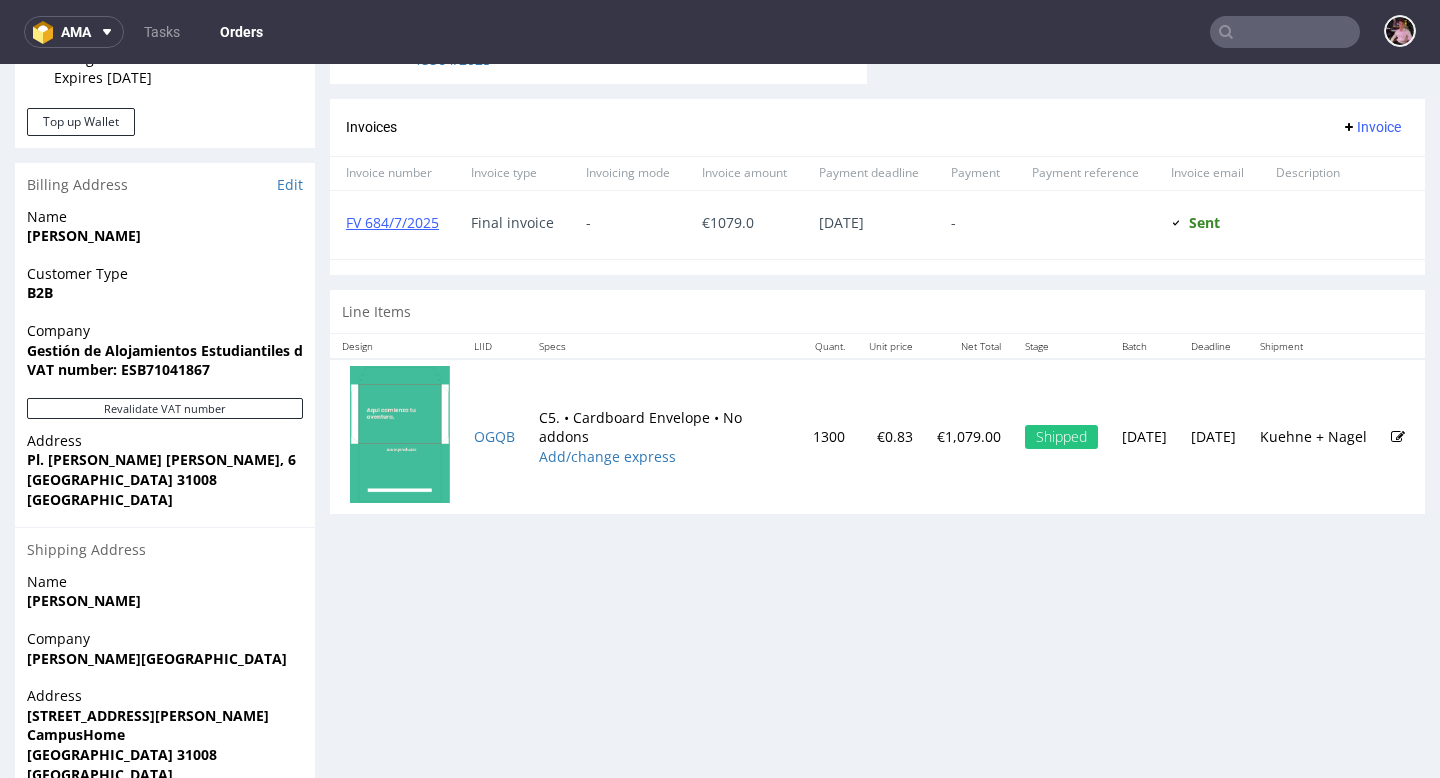 scroll, scrollTop: 910, scrollLeft: 0, axis: vertical 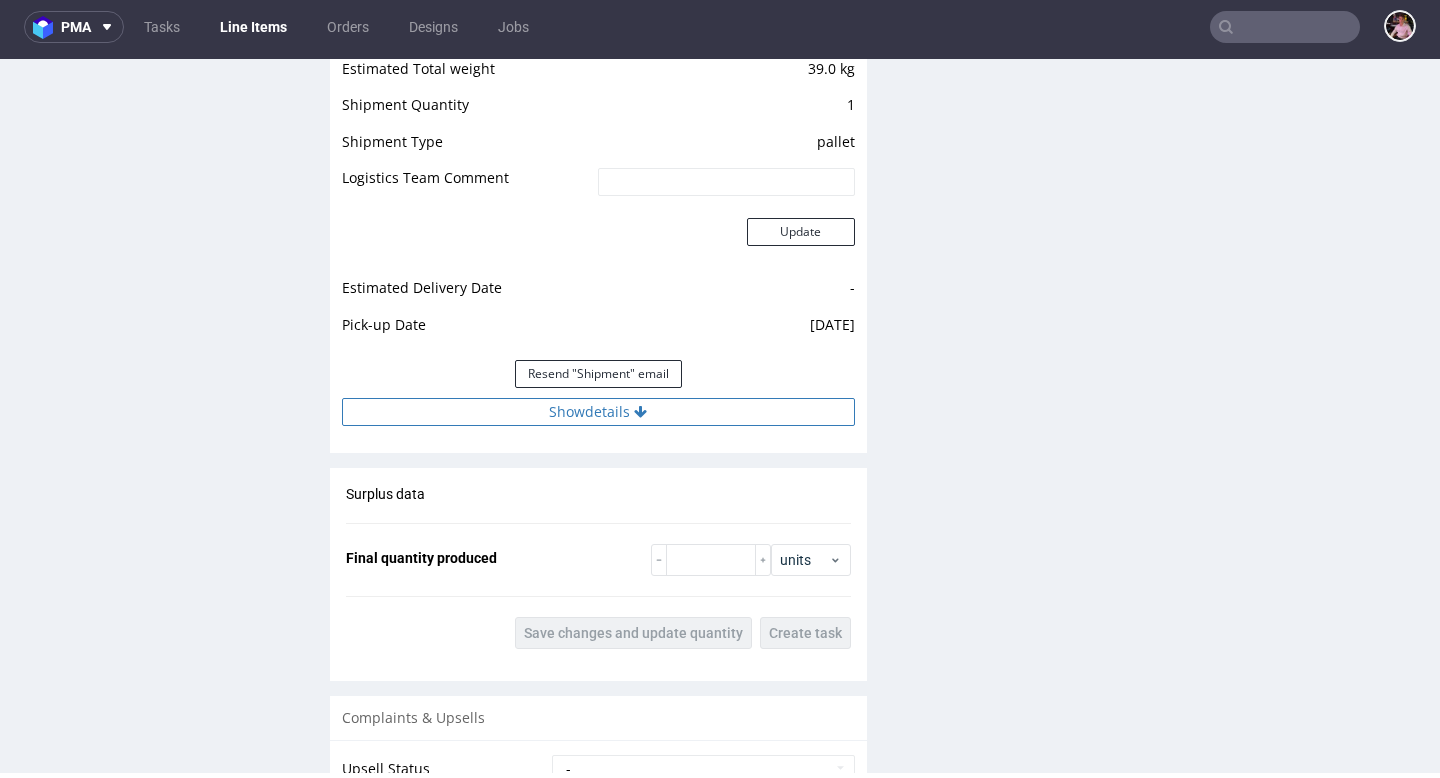 click on "Show  details" at bounding box center [598, 412] 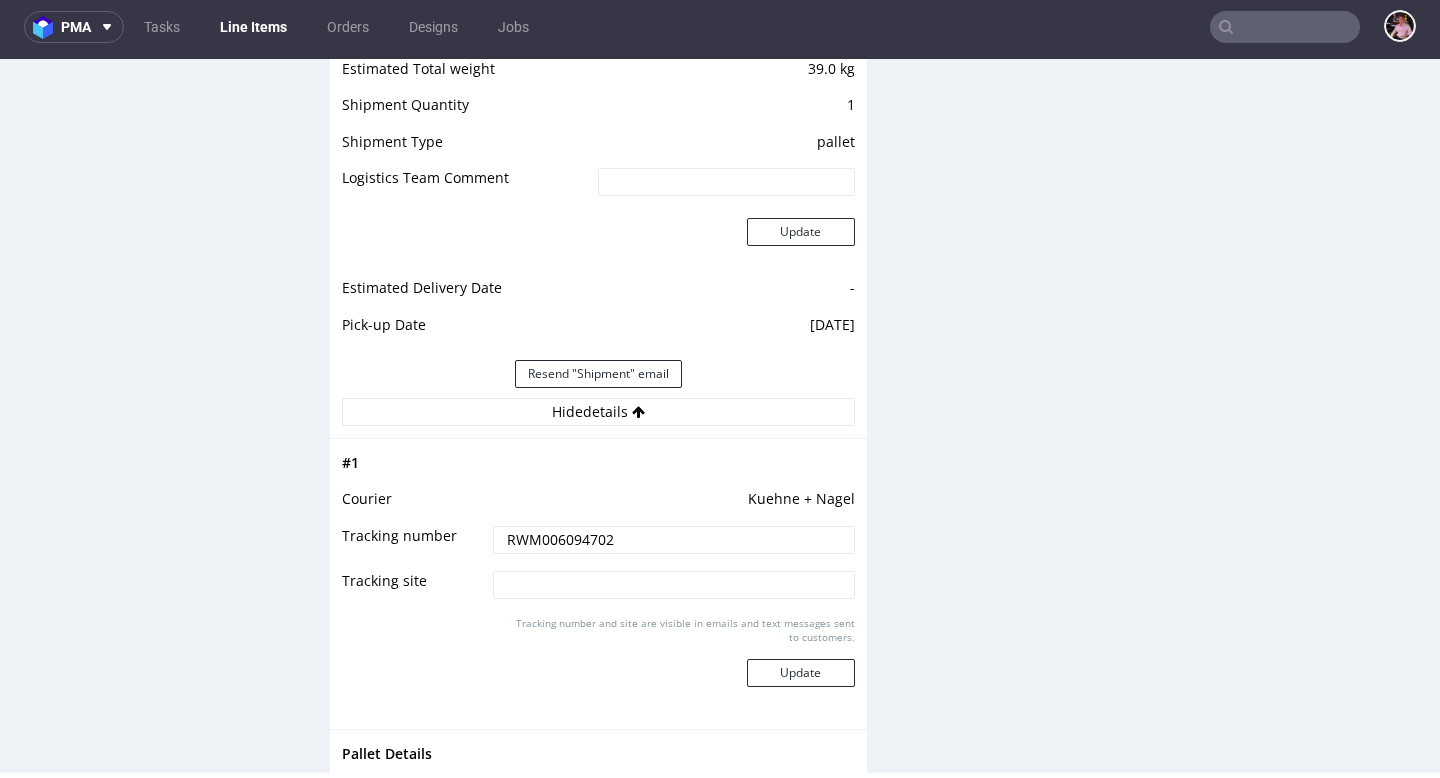 drag, startPoint x: 634, startPoint y: 546, endPoint x: 462, endPoint y: 542, distance: 172.04651 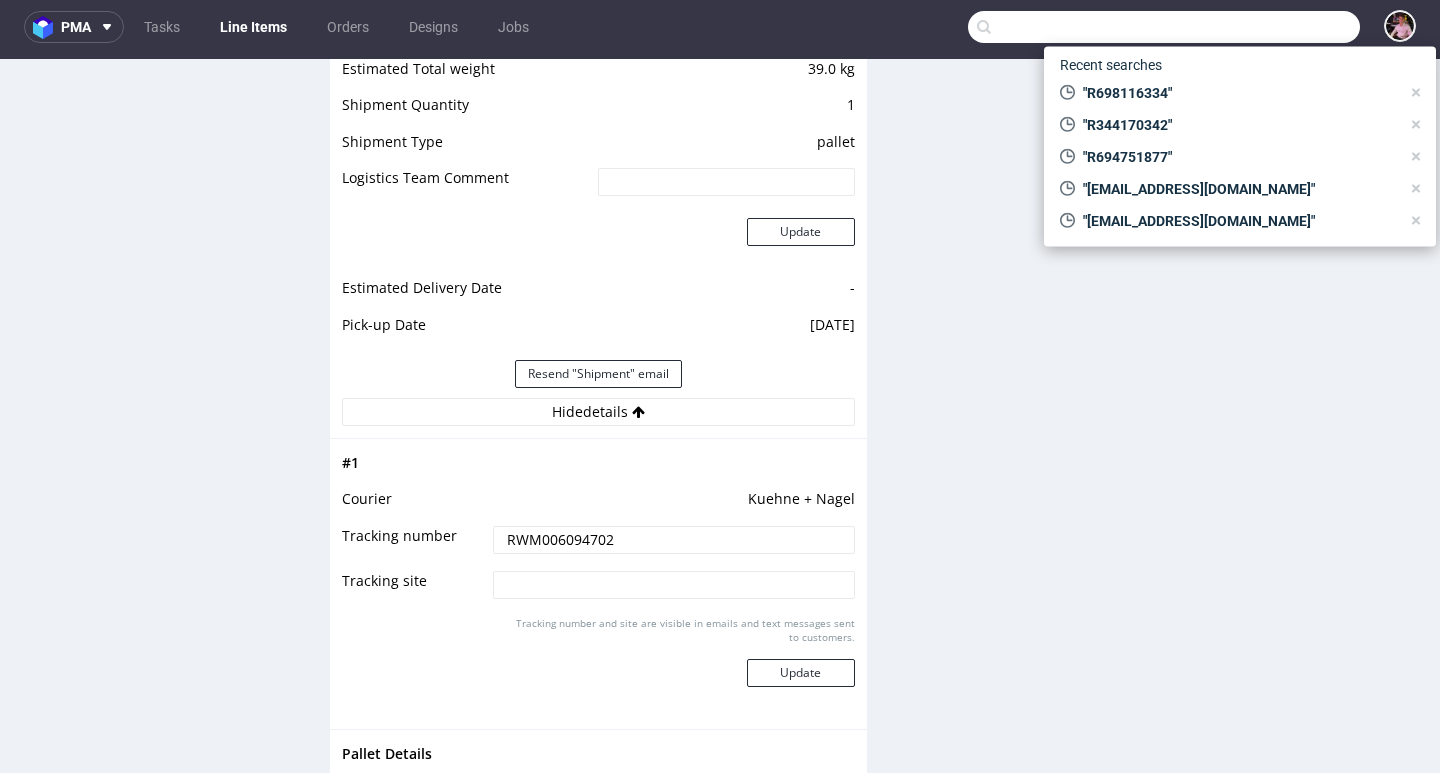 click at bounding box center [1164, 27] 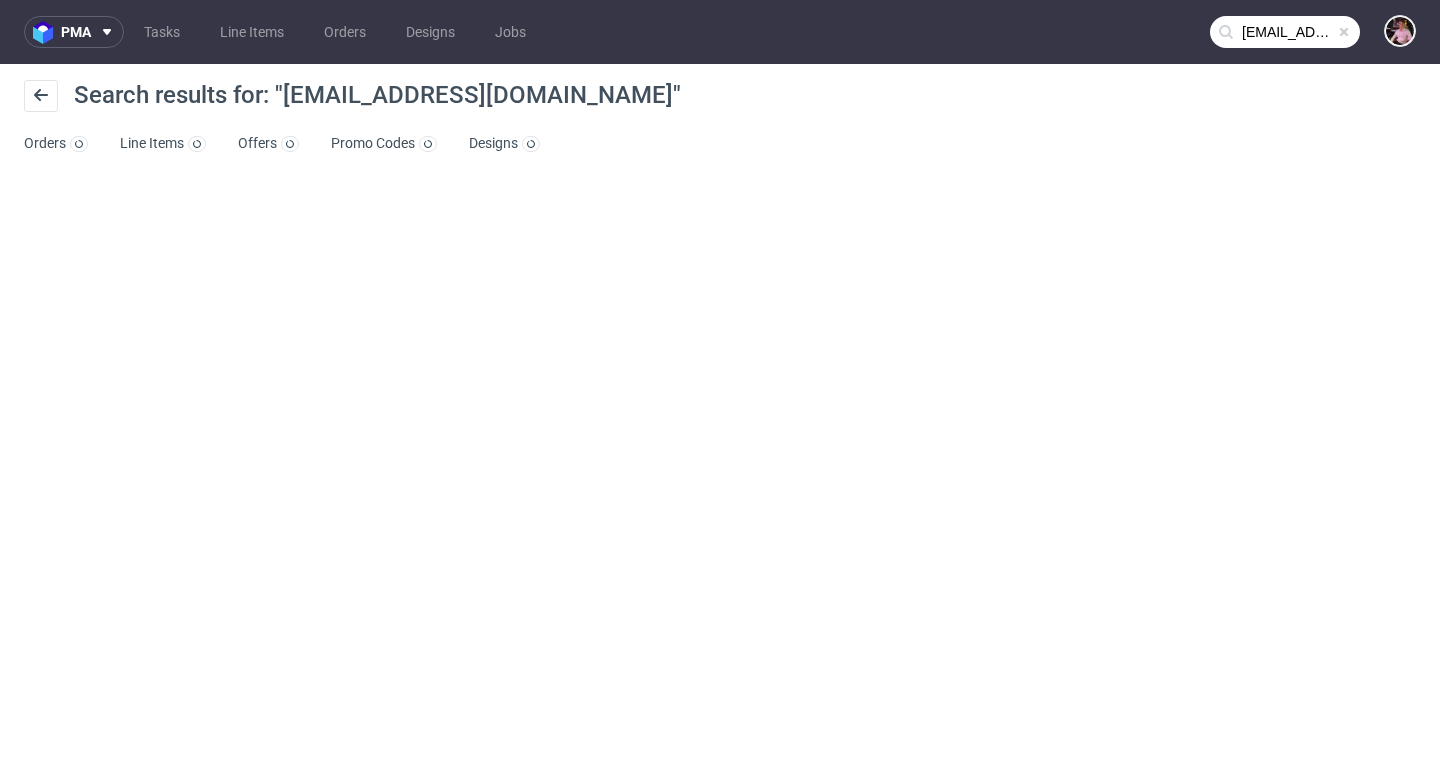 scroll, scrollTop: 0, scrollLeft: 0, axis: both 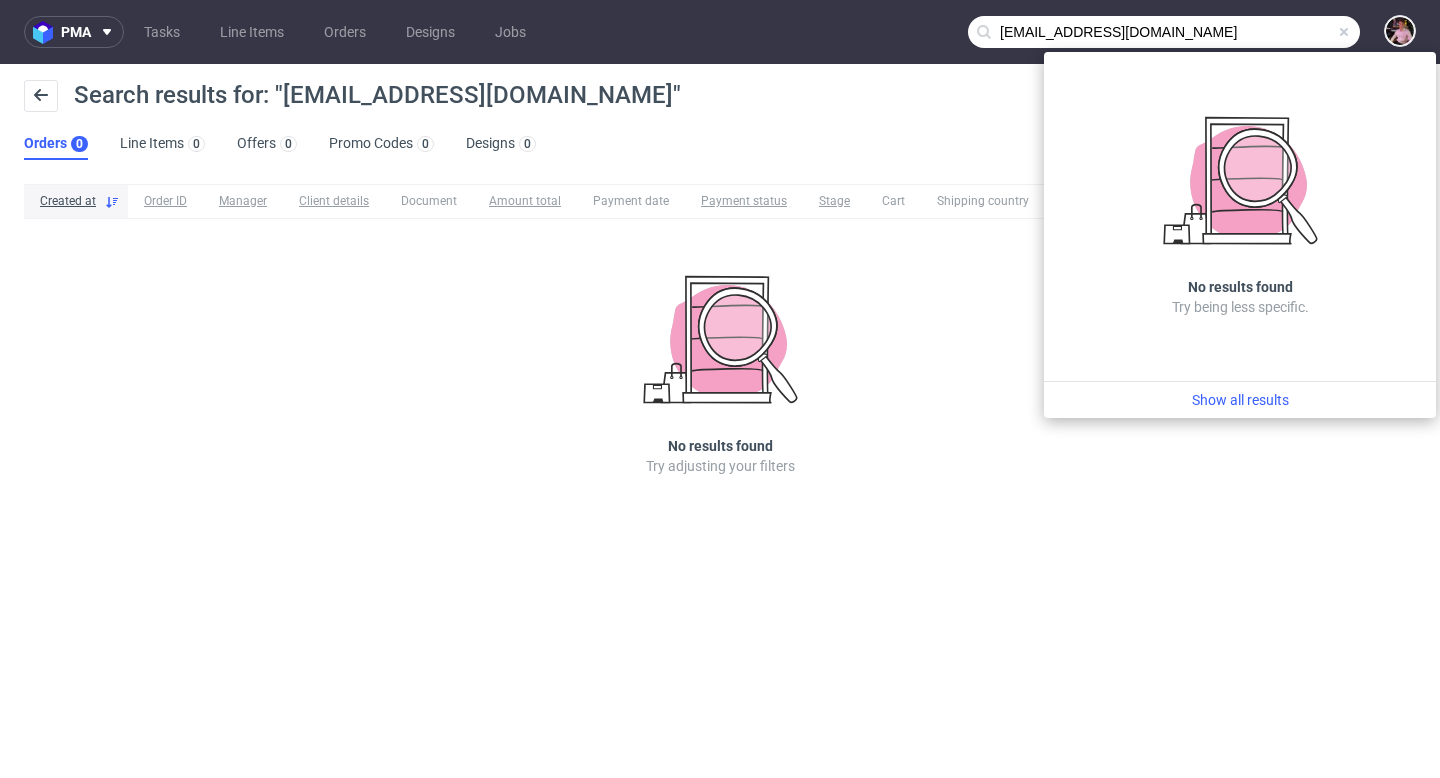 drag, startPoint x: 1278, startPoint y: 31, endPoint x: 972, endPoint y: 25, distance: 306.0588 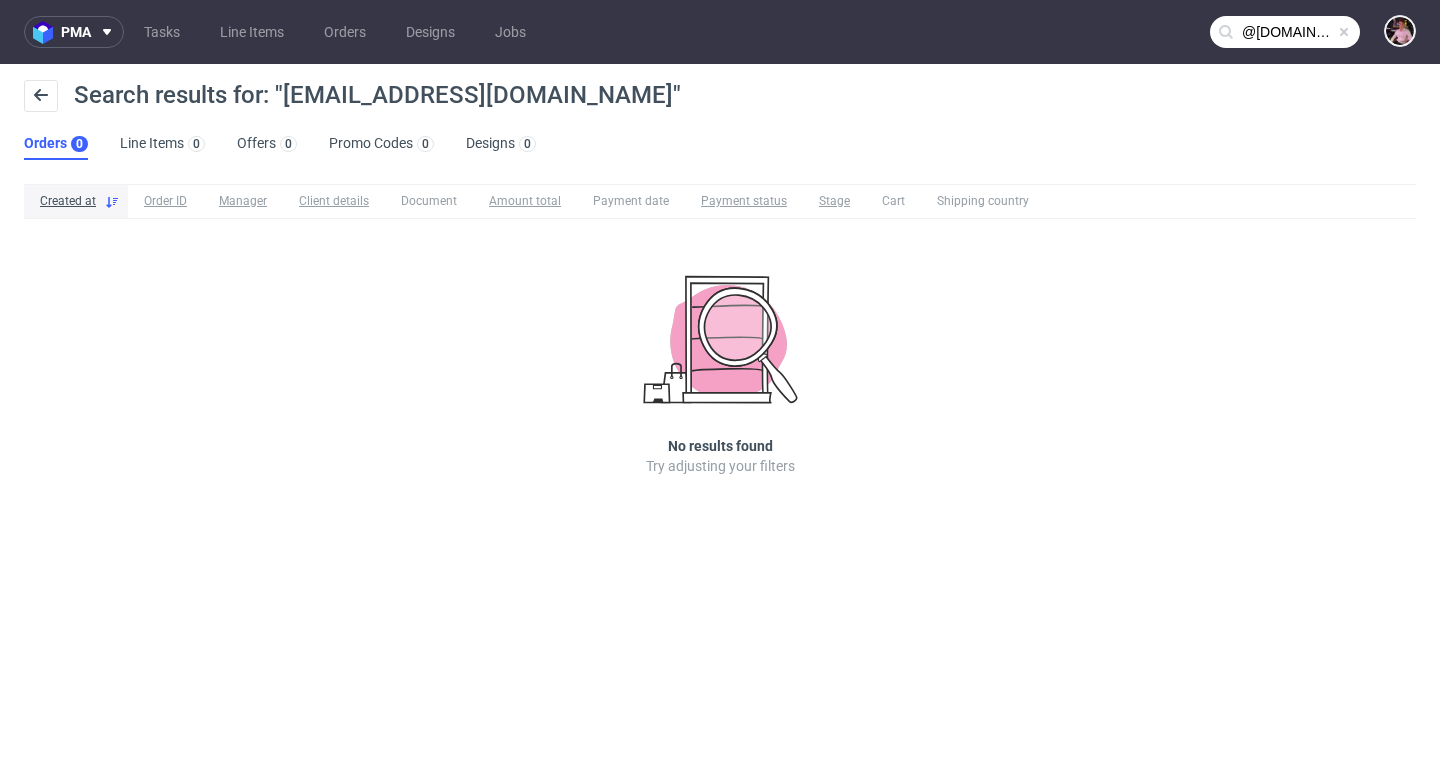 type on "@colorsofbasquecountry.com" 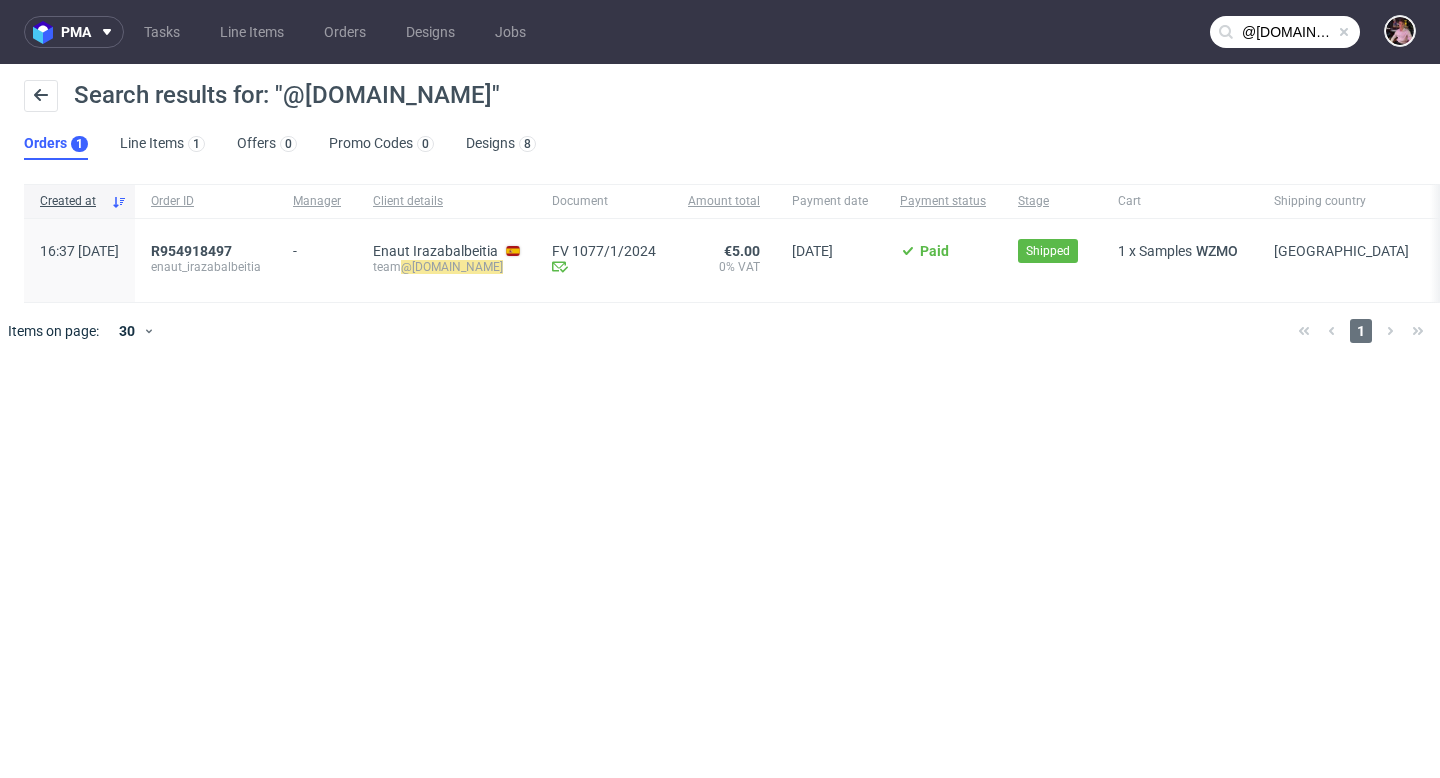 click at bounding box center (1344, 32) 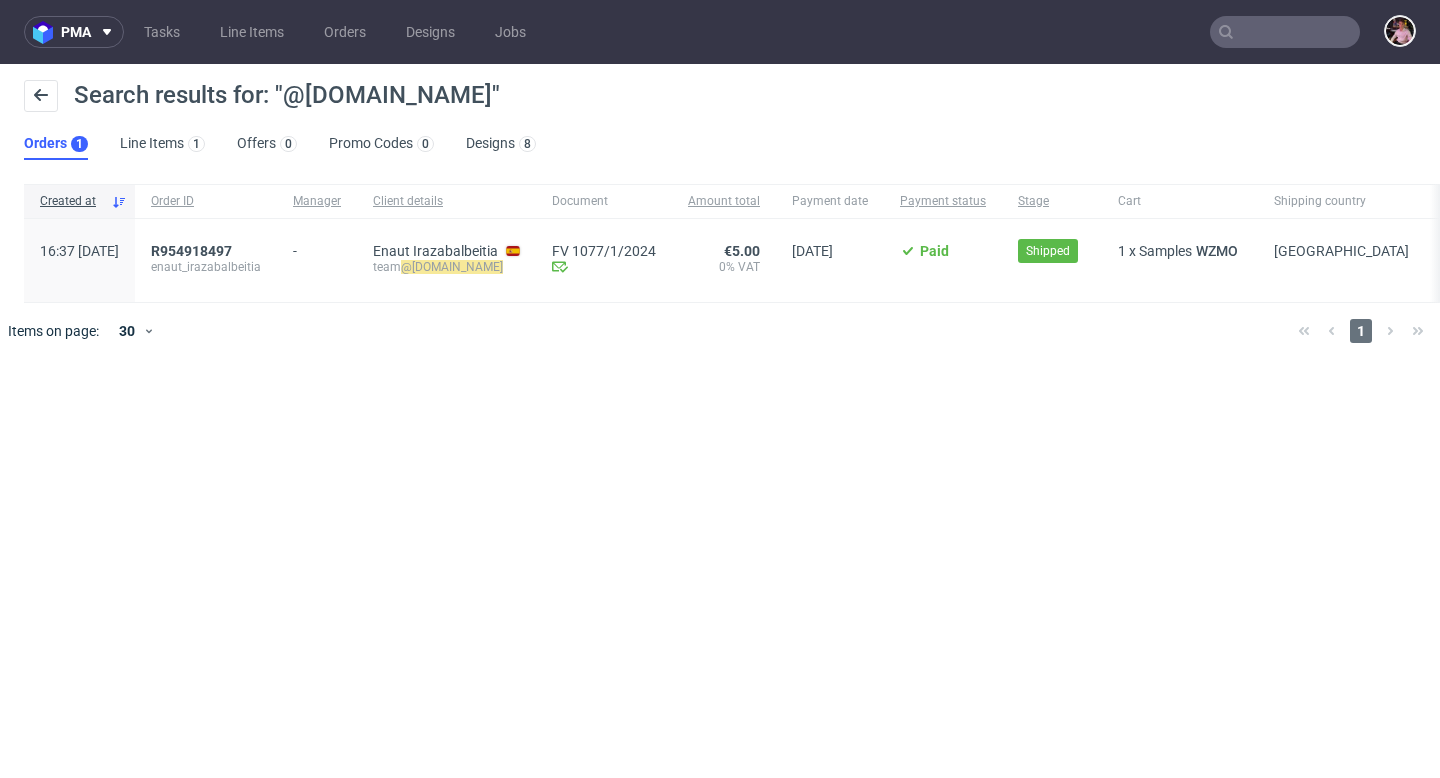 click at bounding box center (1285, 32) 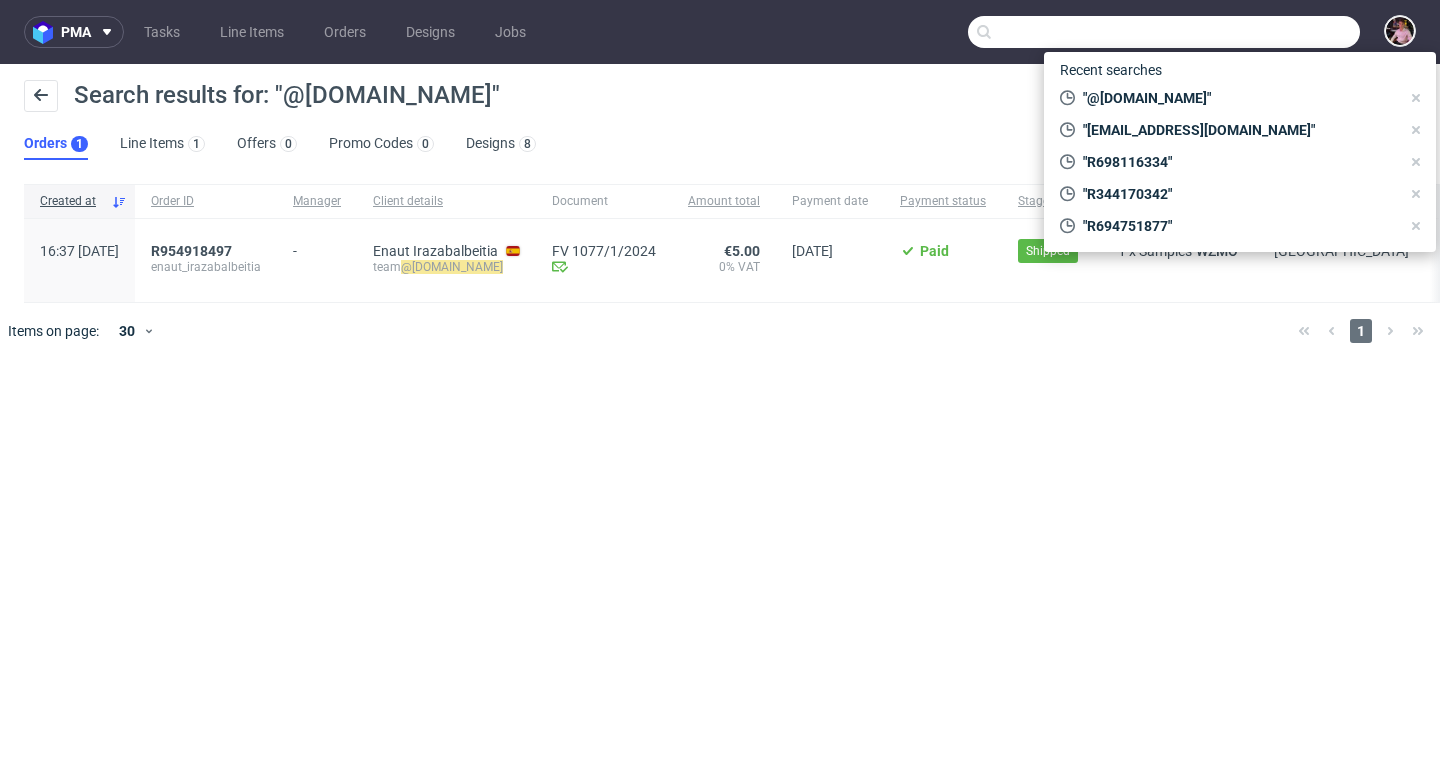 paste on "gelateriaitropici@gmail.com" 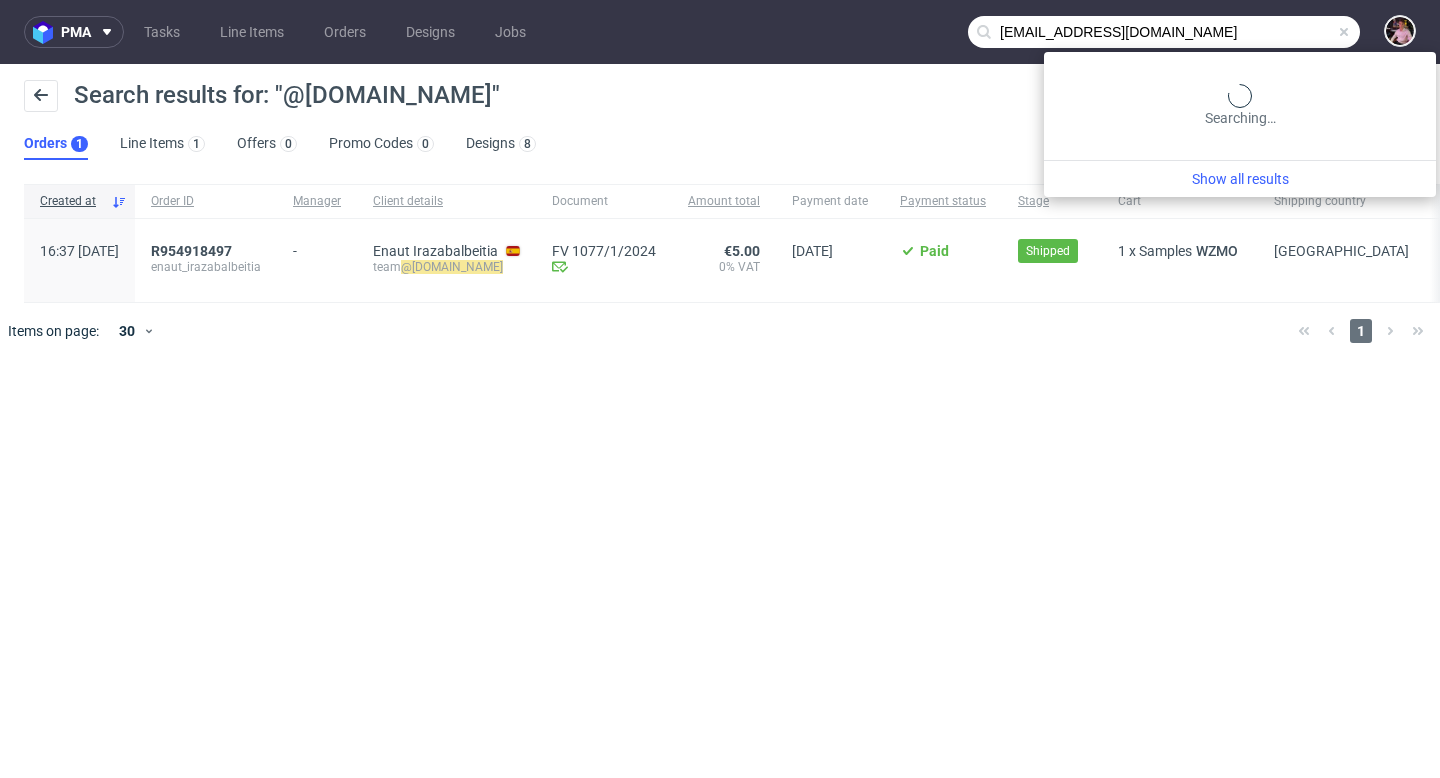 type on "gelateriaitropici@gmail.com" 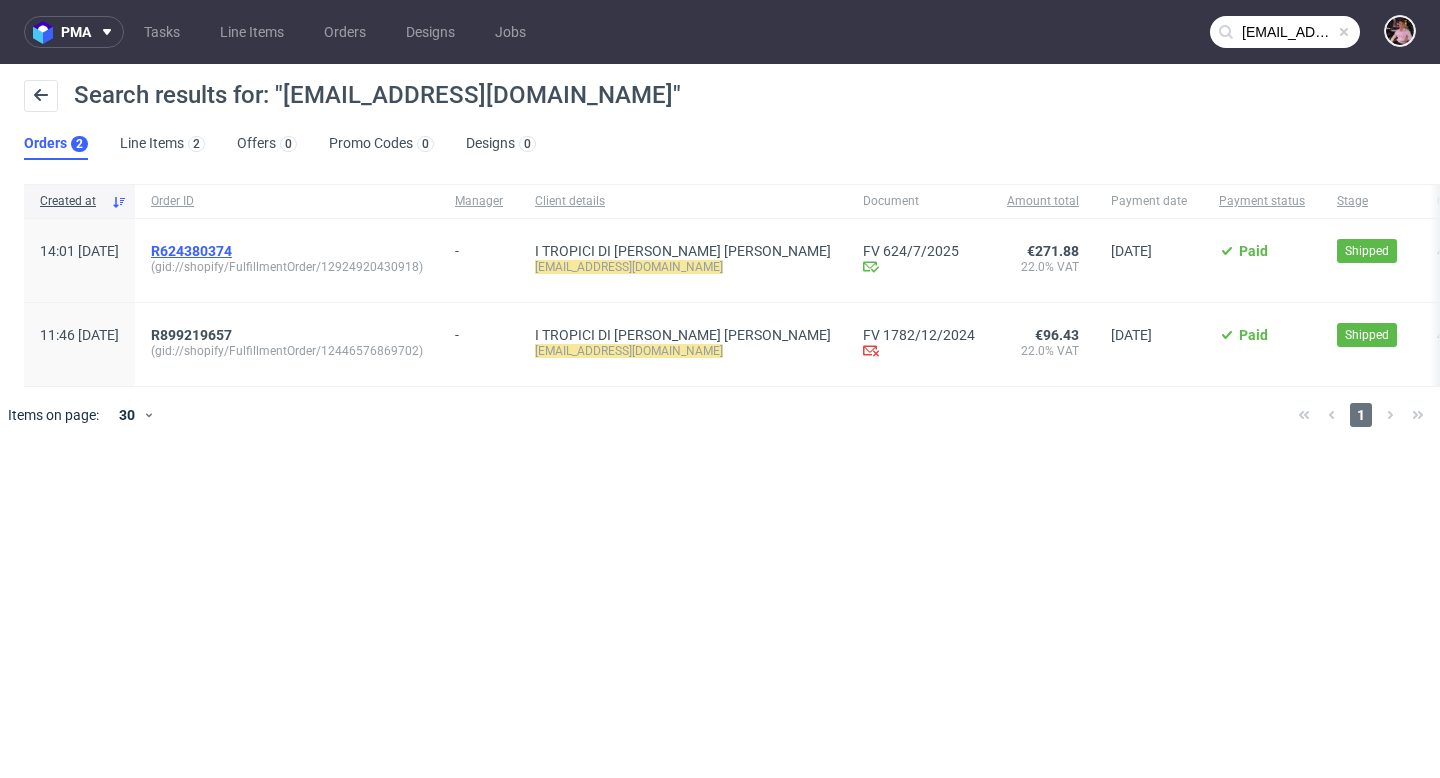 click on "R624380374" at bounding box center (191, 251) 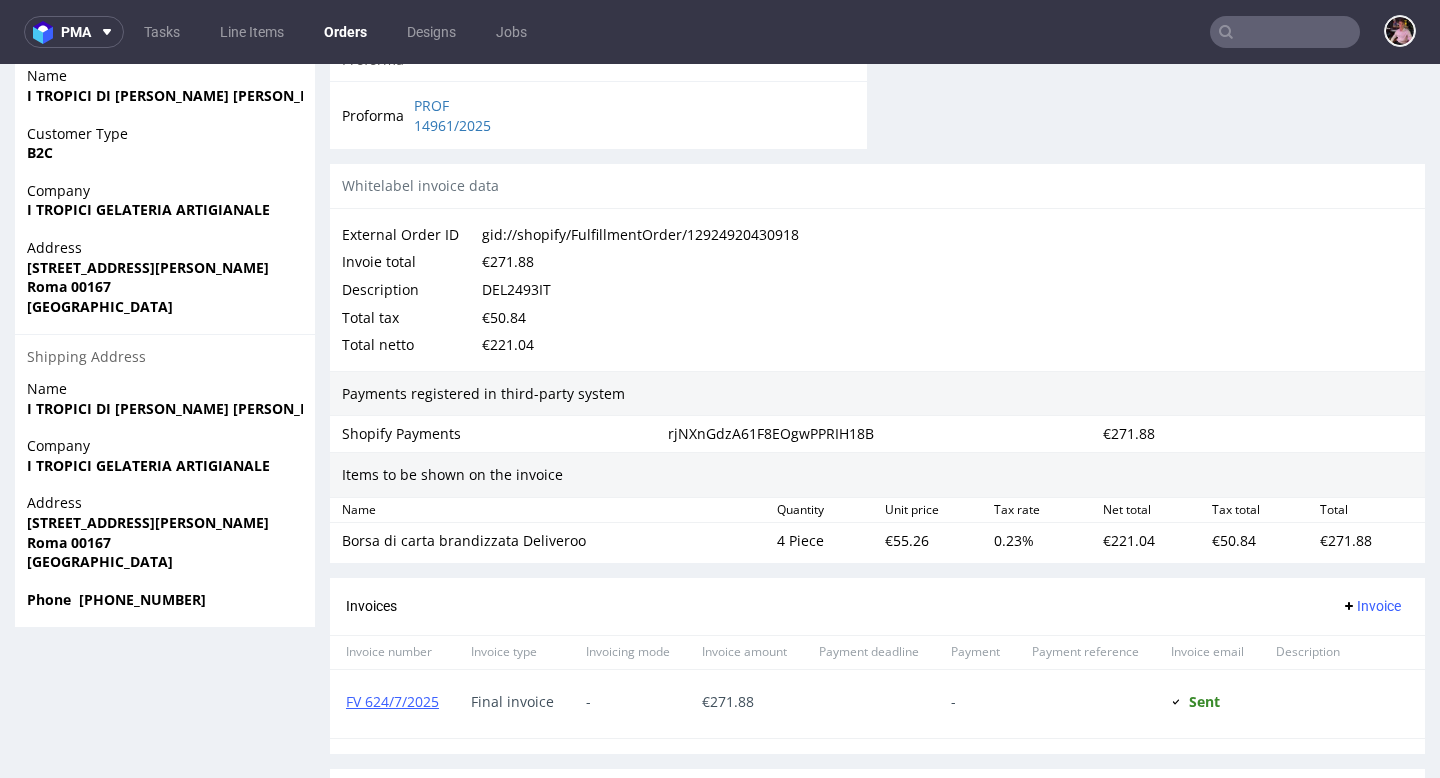 scroll, scrollTop: 1067, scrollLeft: 0, axis: vertical 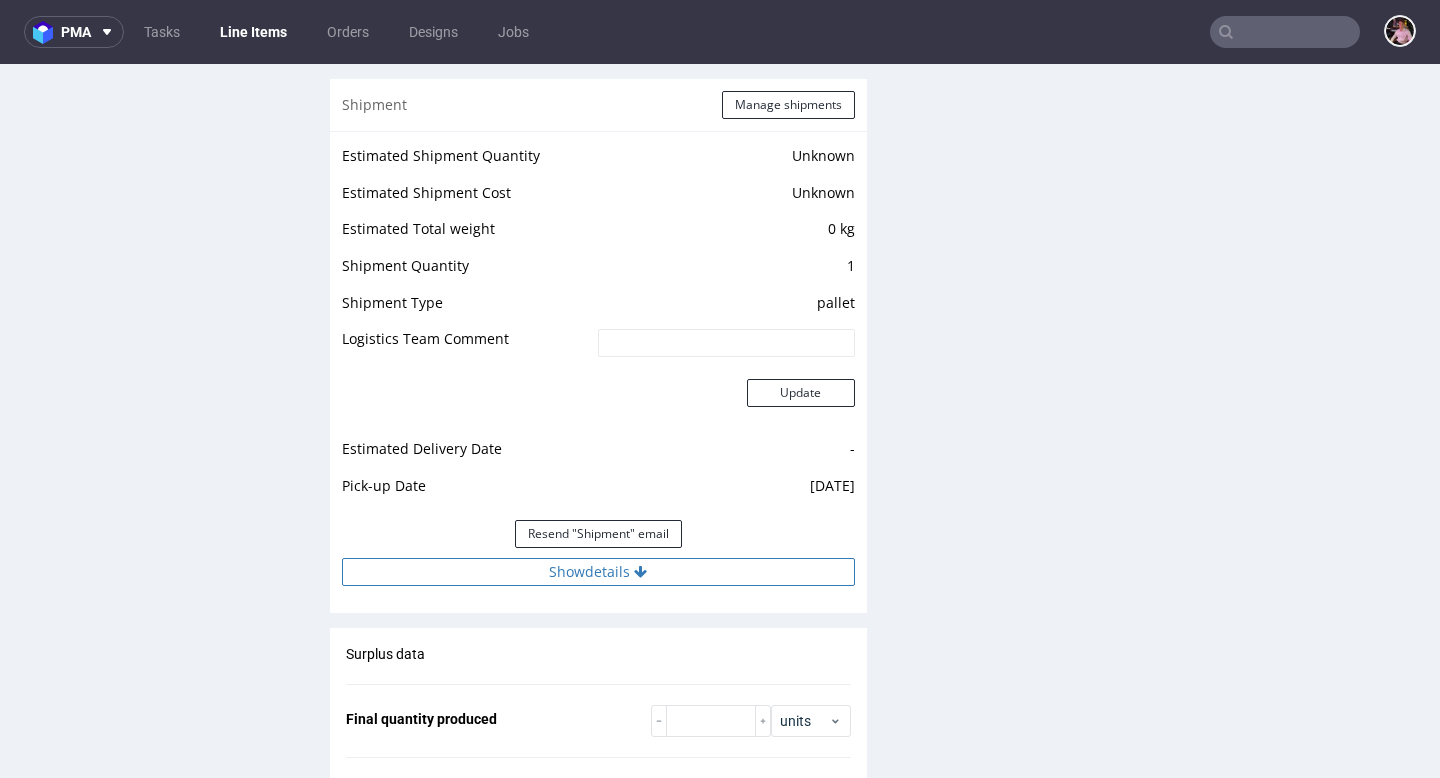 click on "Show  details" at bounding box center (598, 572) 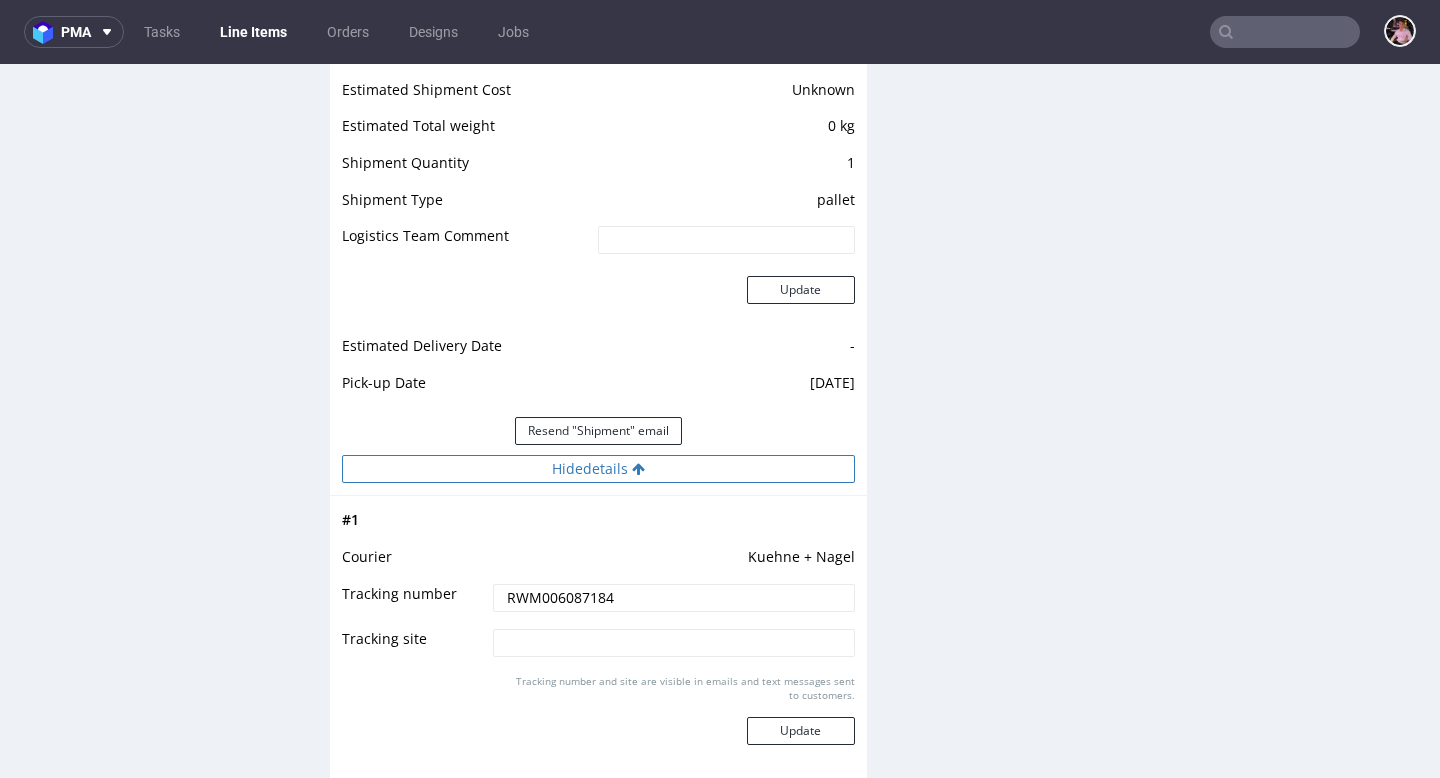 scroll, scrollTop: 1708, scrollLeft: 0, axis: vertical 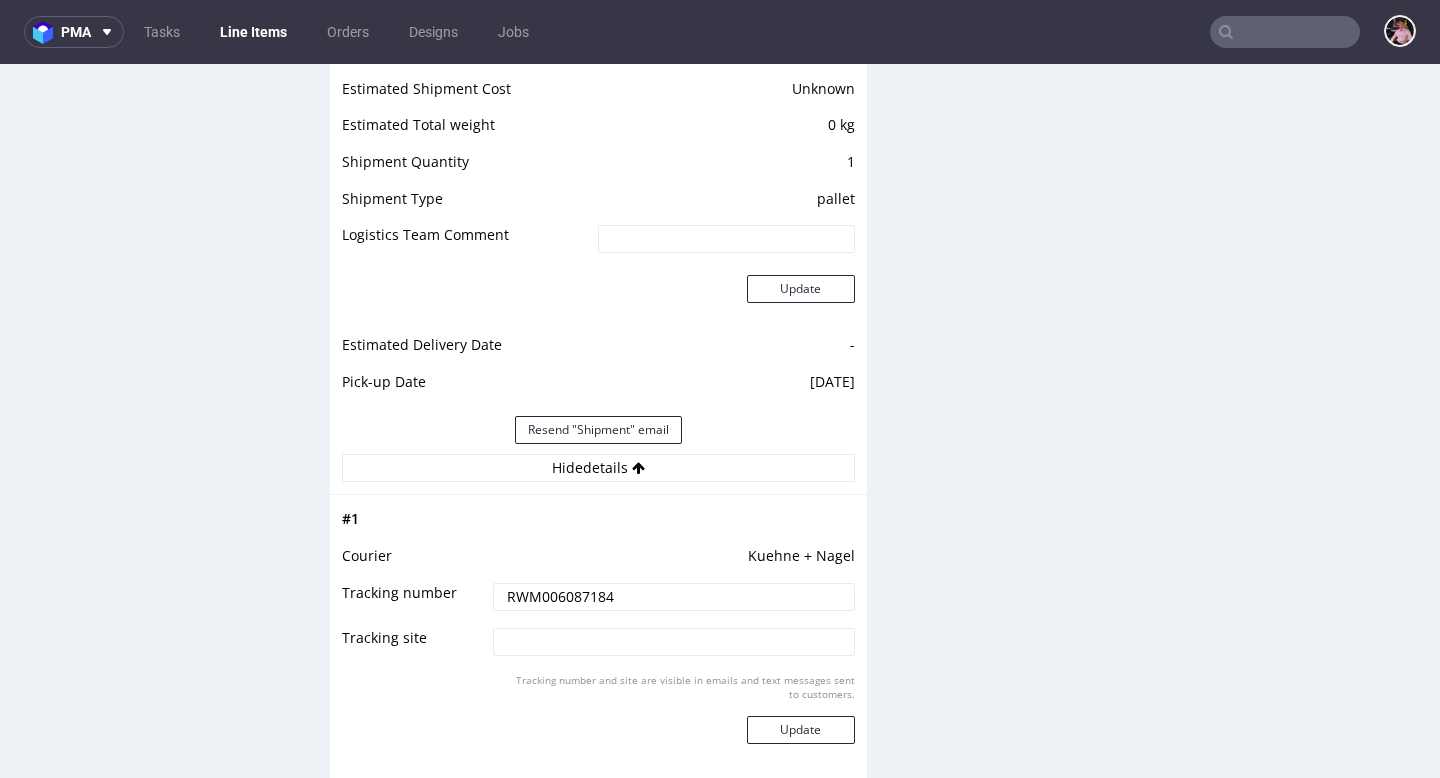 click on "RWM006087184" at bounding box center [673, 597] 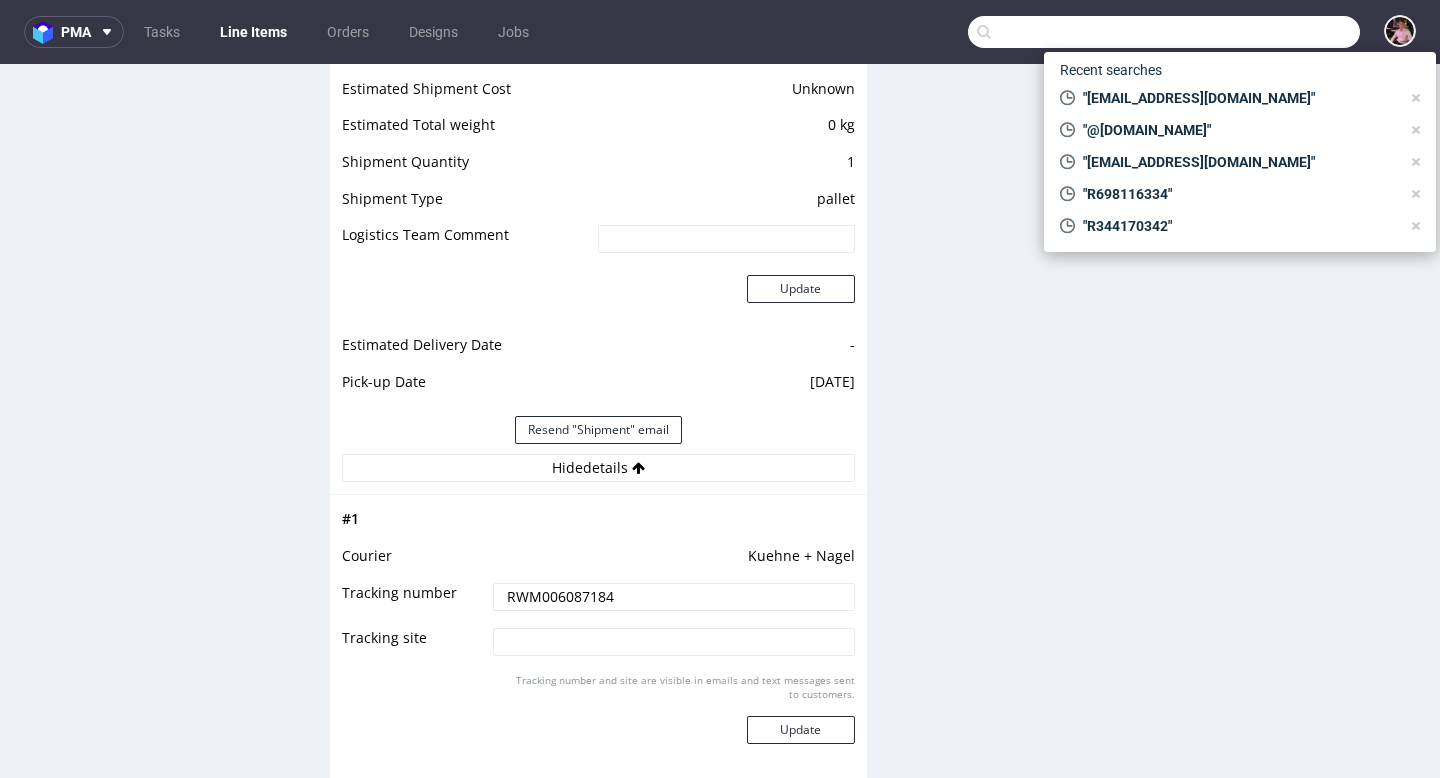 click at bounding box center [1164, 32] 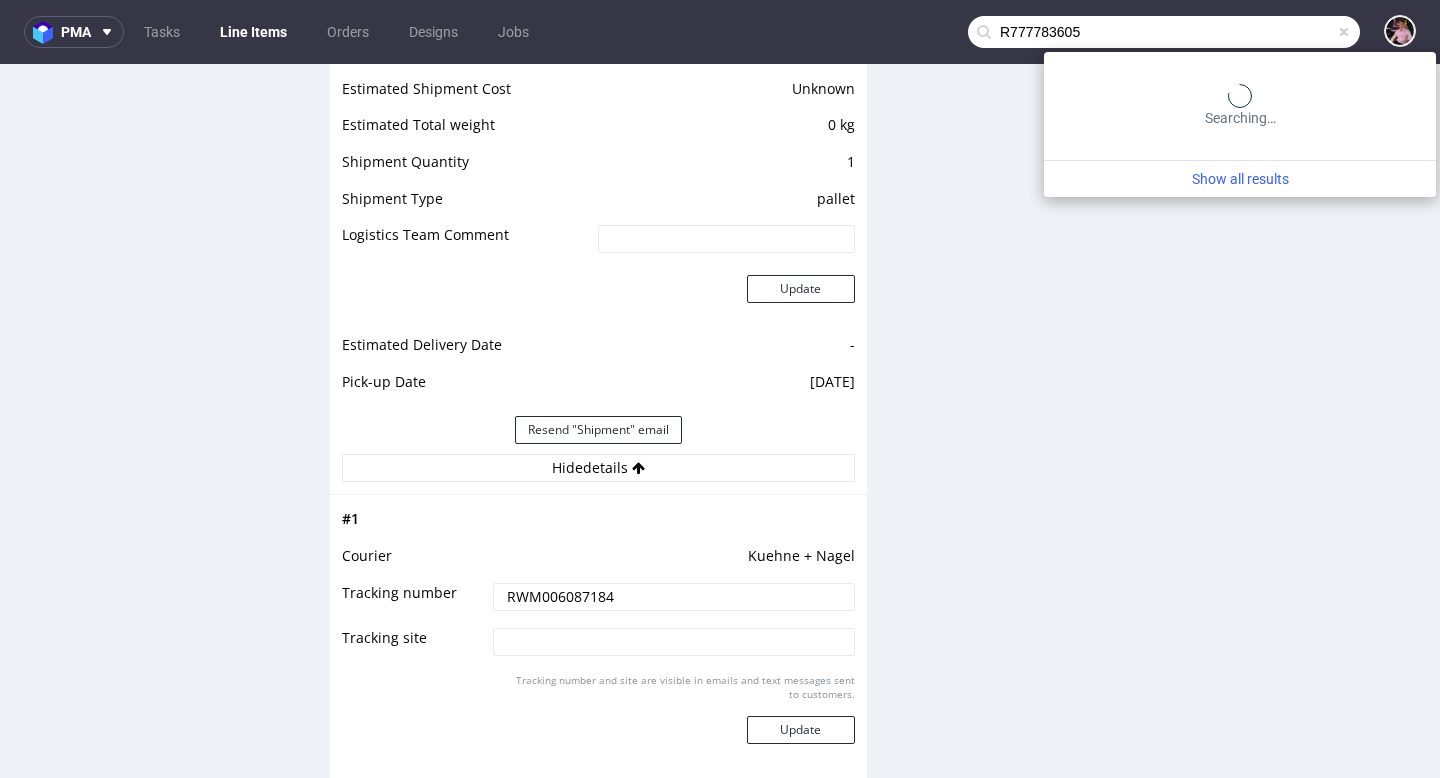 type on "R777783605" 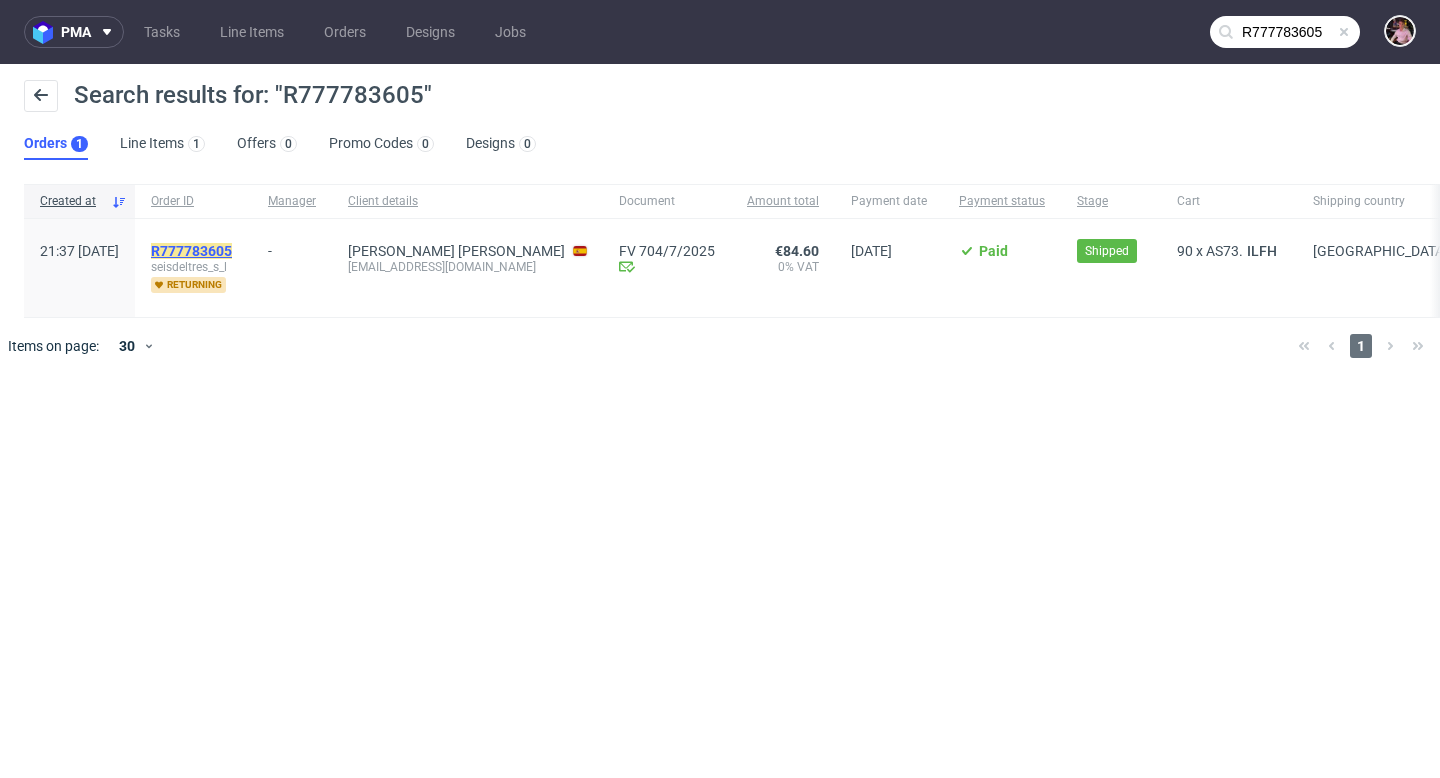click on "R777783605" 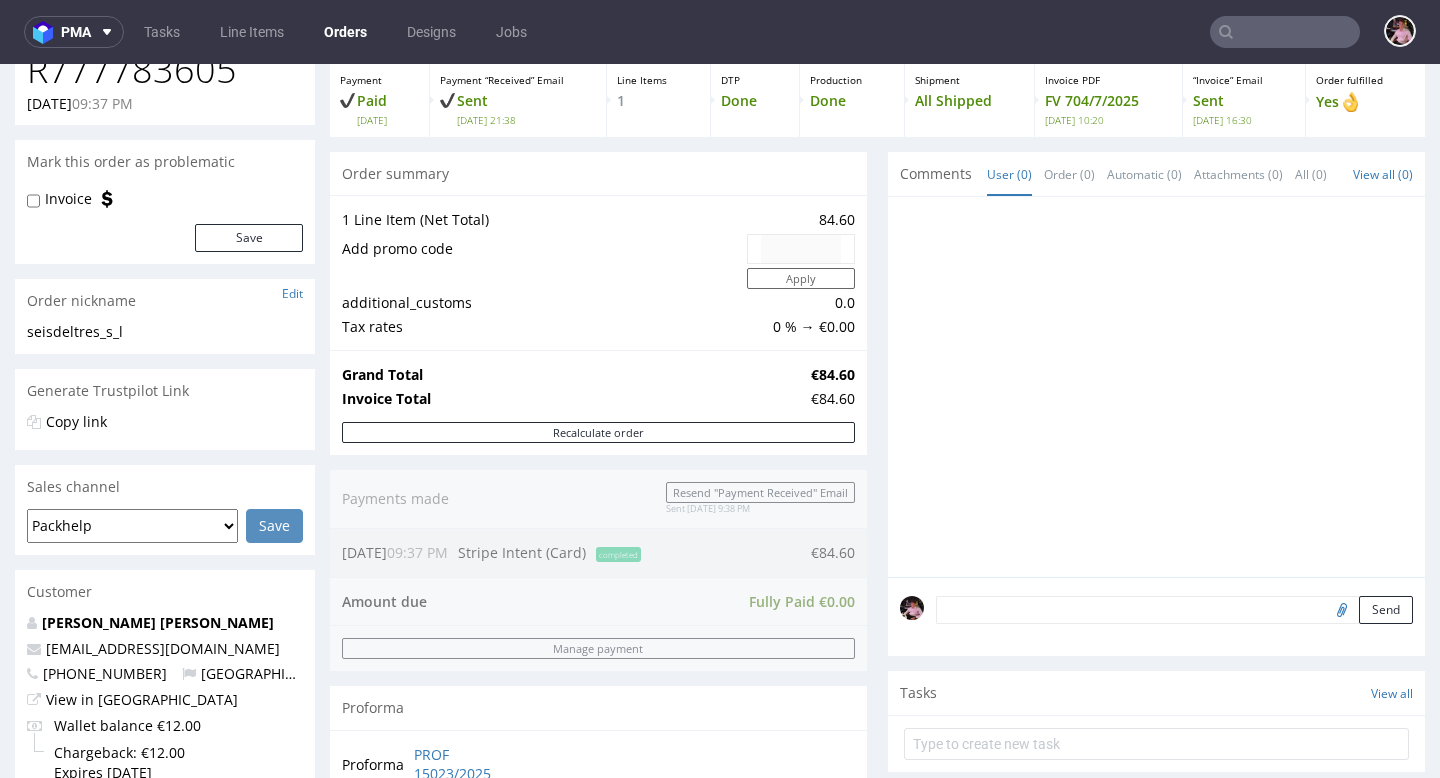 scroll, scrollTop: 128, scrollLeft: 0, axis: vertical 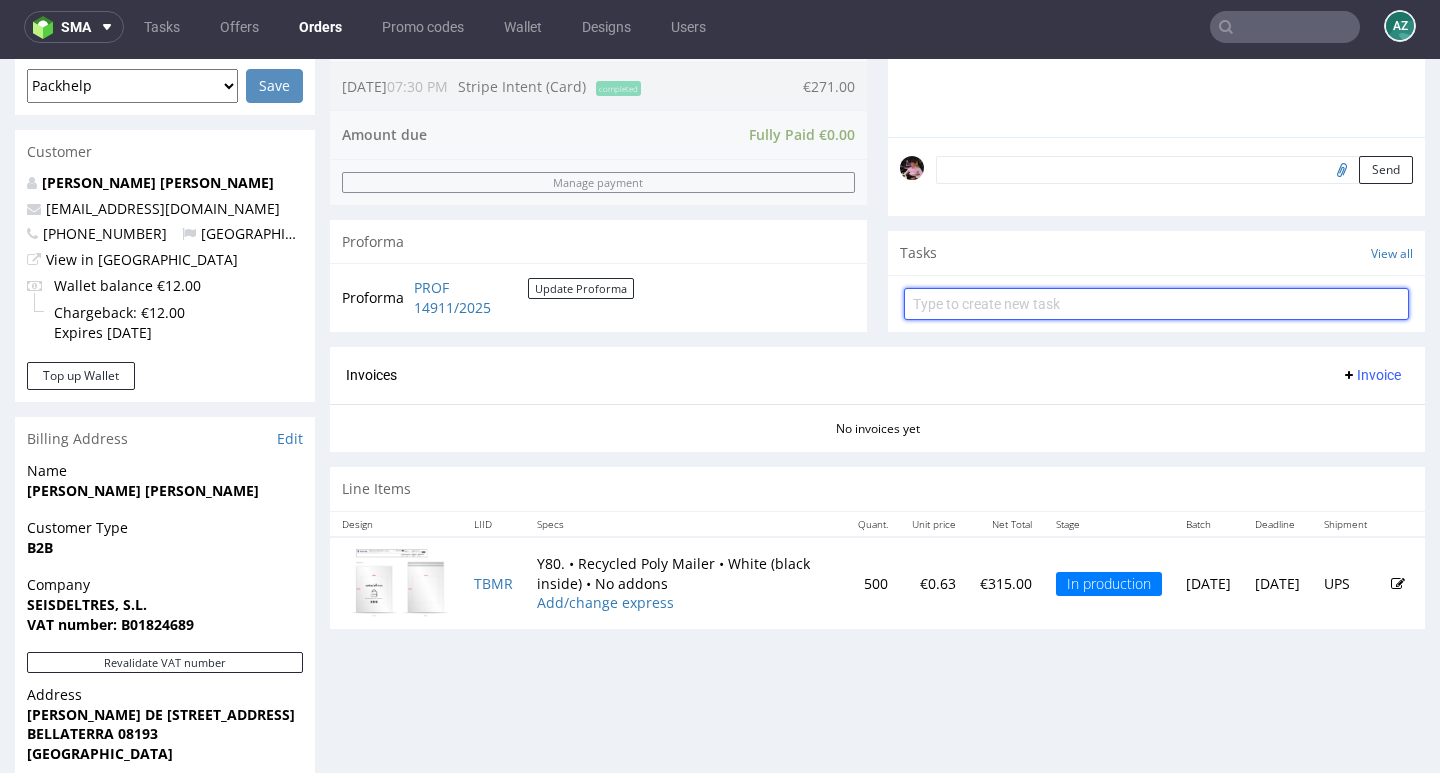 click at bounding box center (1156, 304) 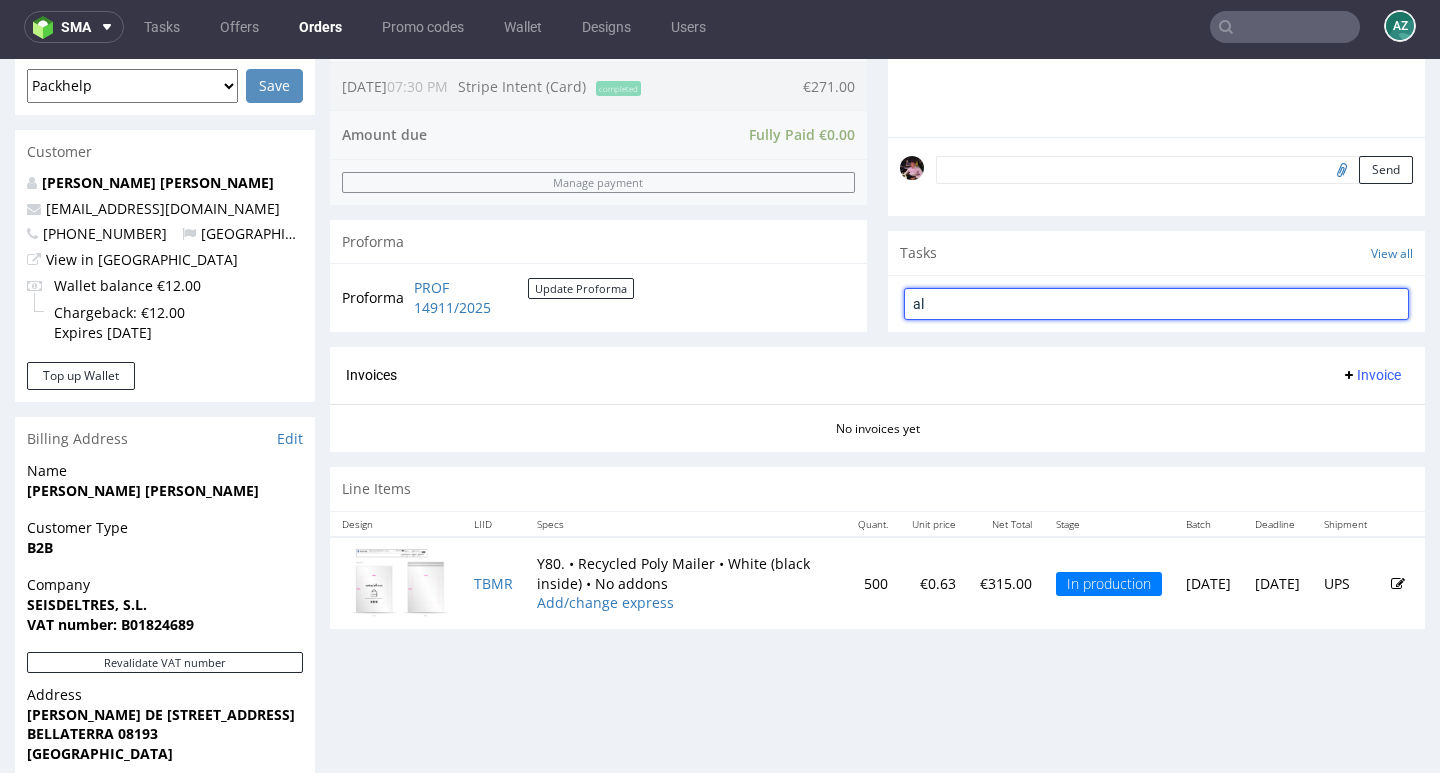 type on "a" 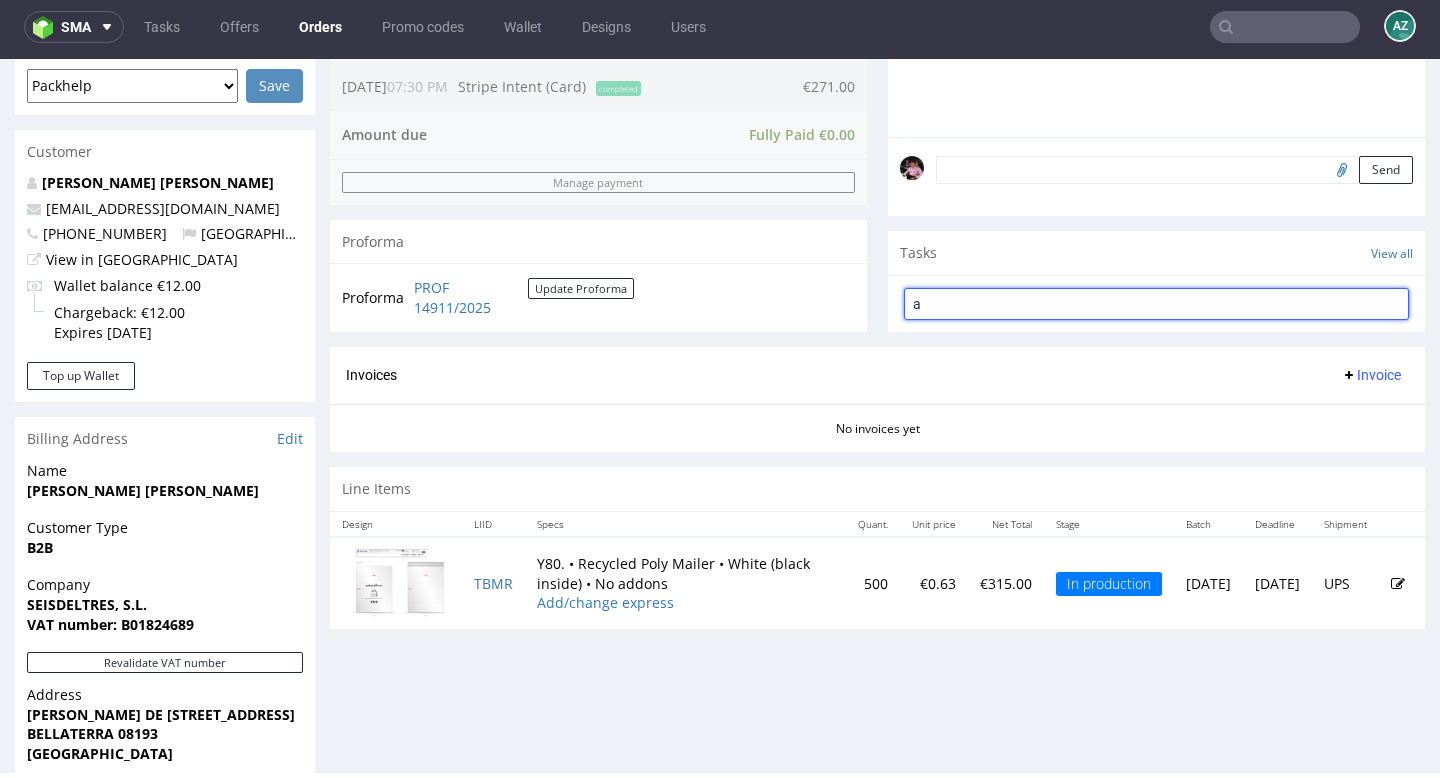 type 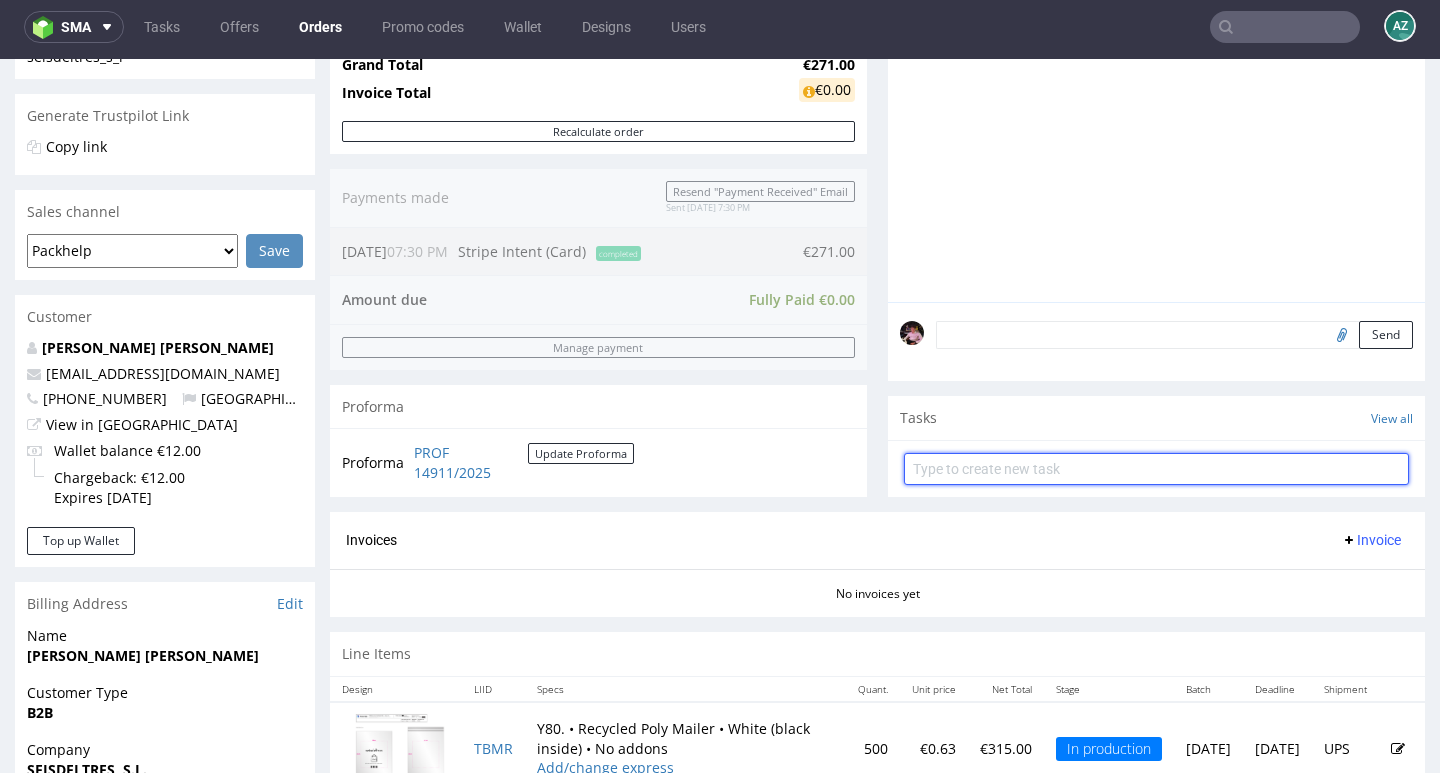 scroll, scrollTop: 0, scrollLeft: 0, axis: both 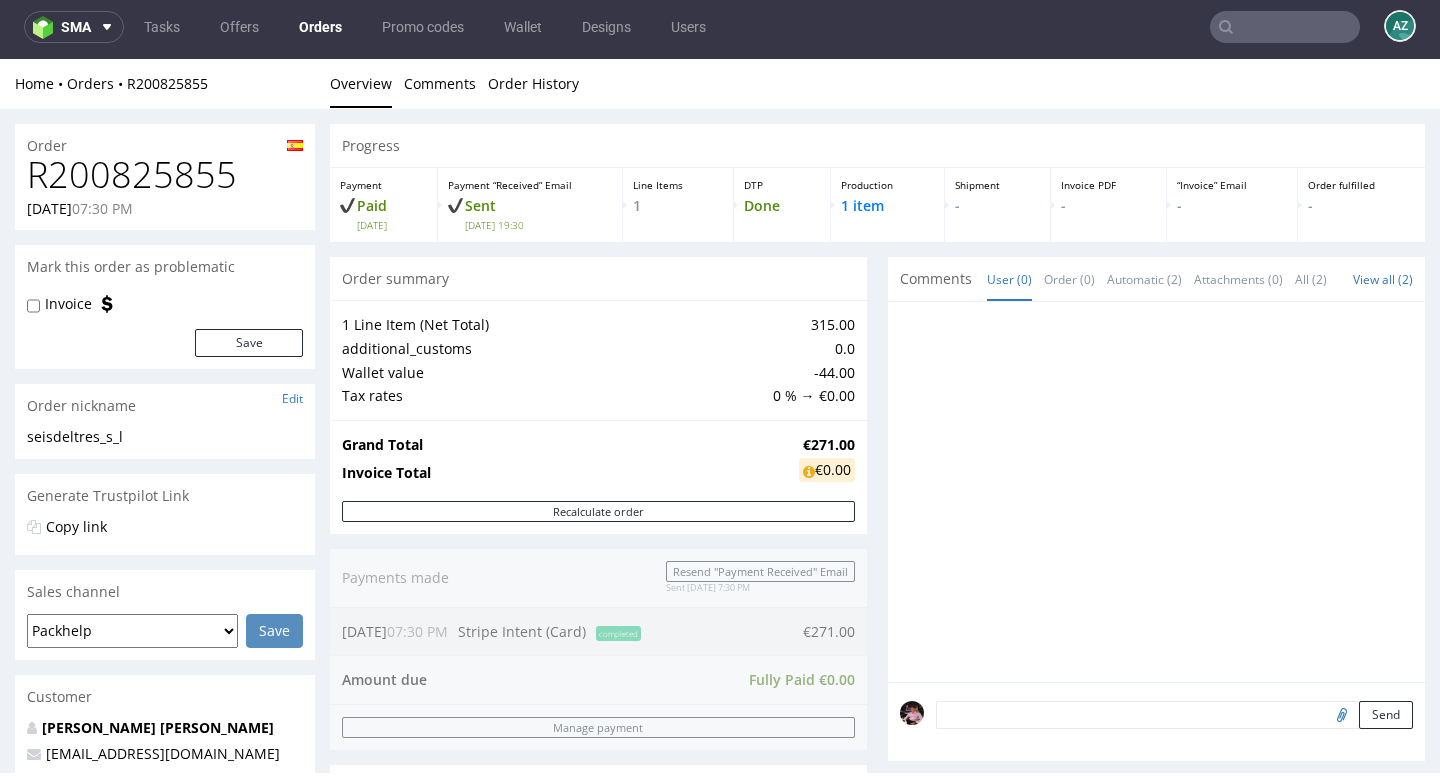 click on "R200825855" at bounding box center [165, 175] 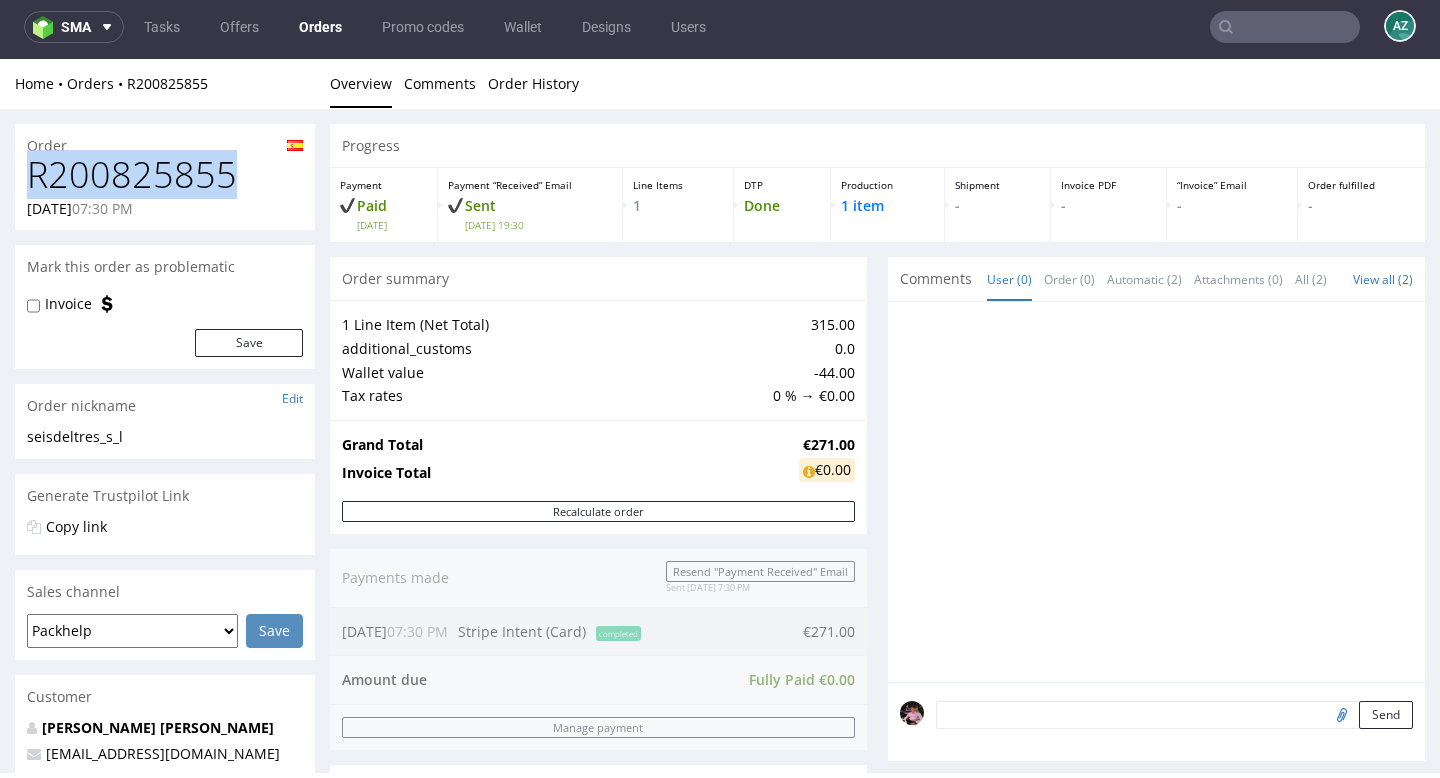 click on "R200825855" at bounding box center [165, 175] 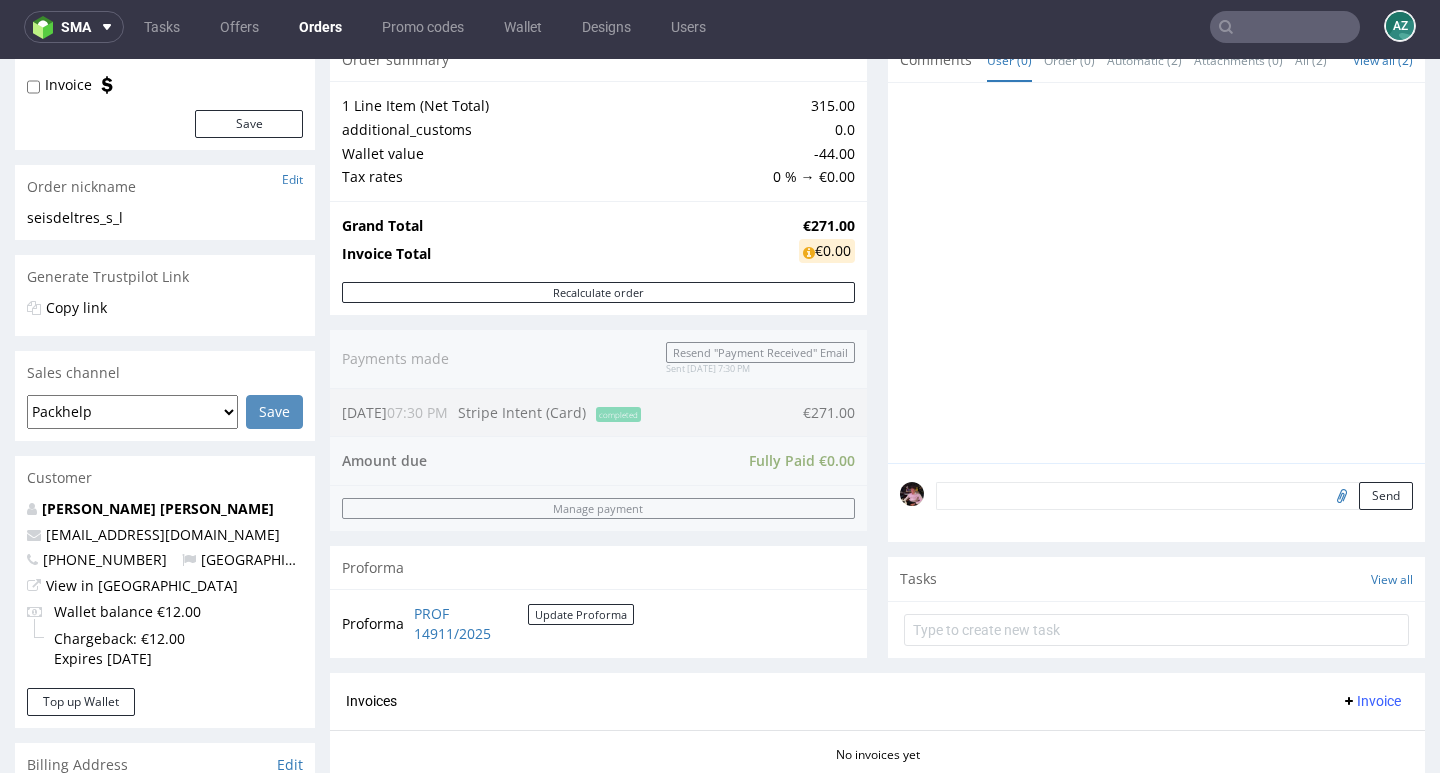scroll, scrollTop: 223, scrollLeft: 0, axis: vertical 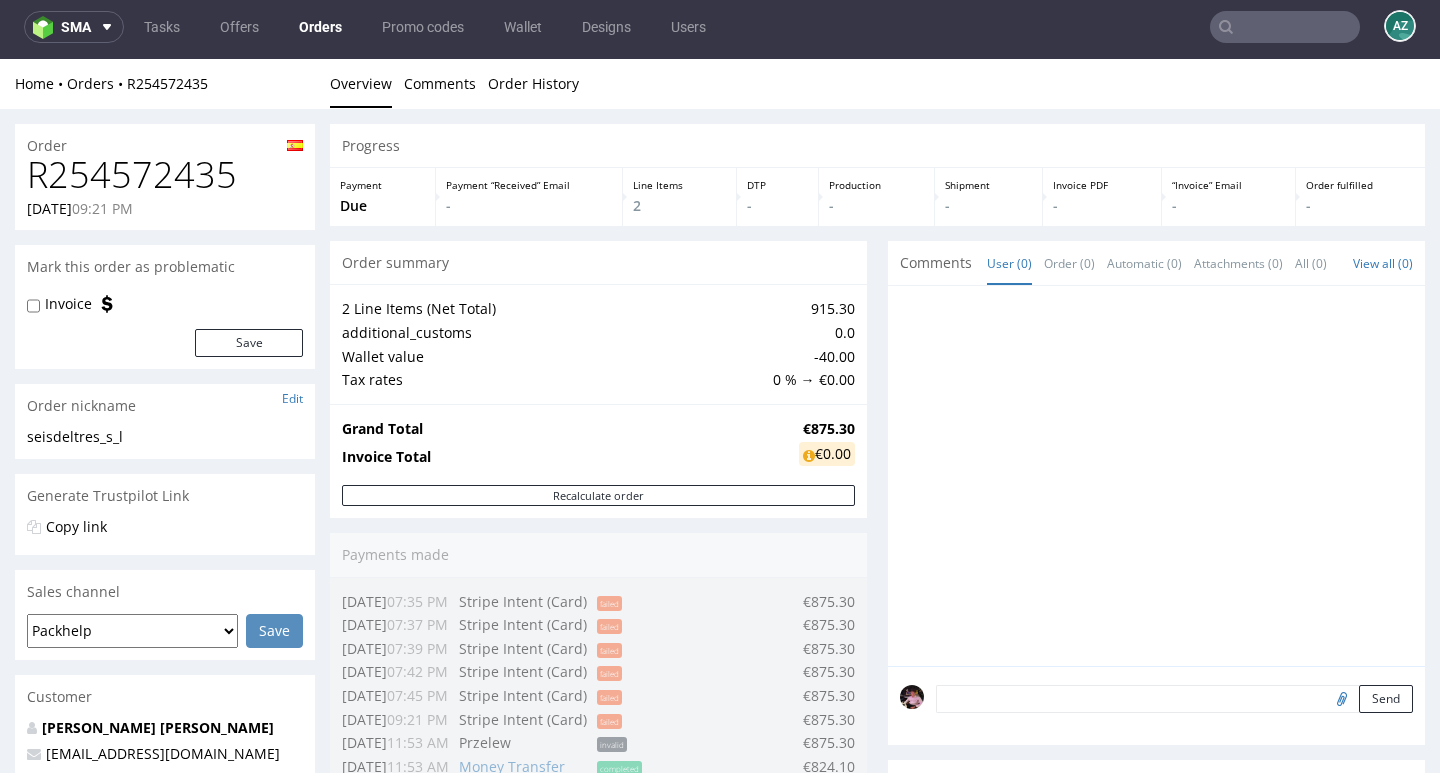 click on "R254572435" at bounding box center [165, 175] 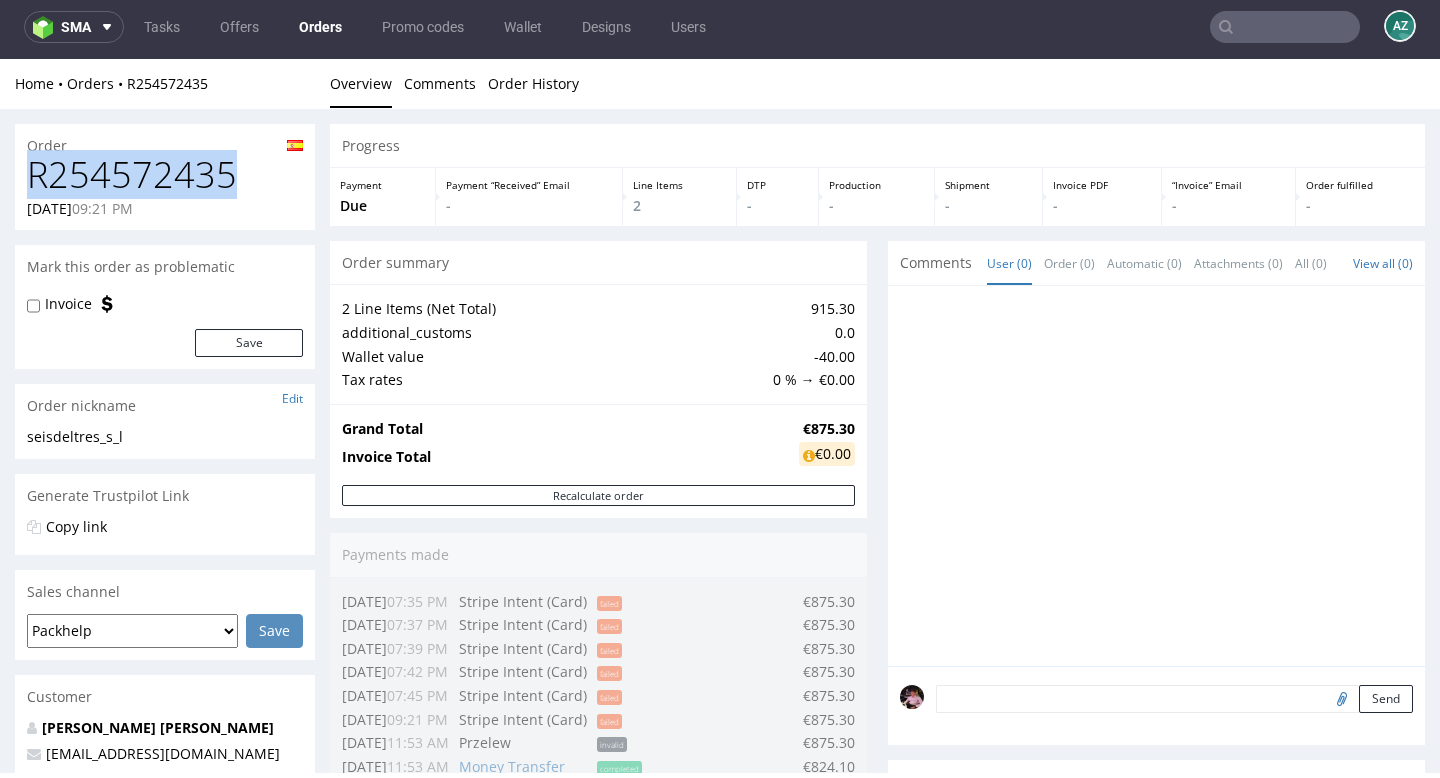 click on "R254572435" at bounding box center (165, 175) 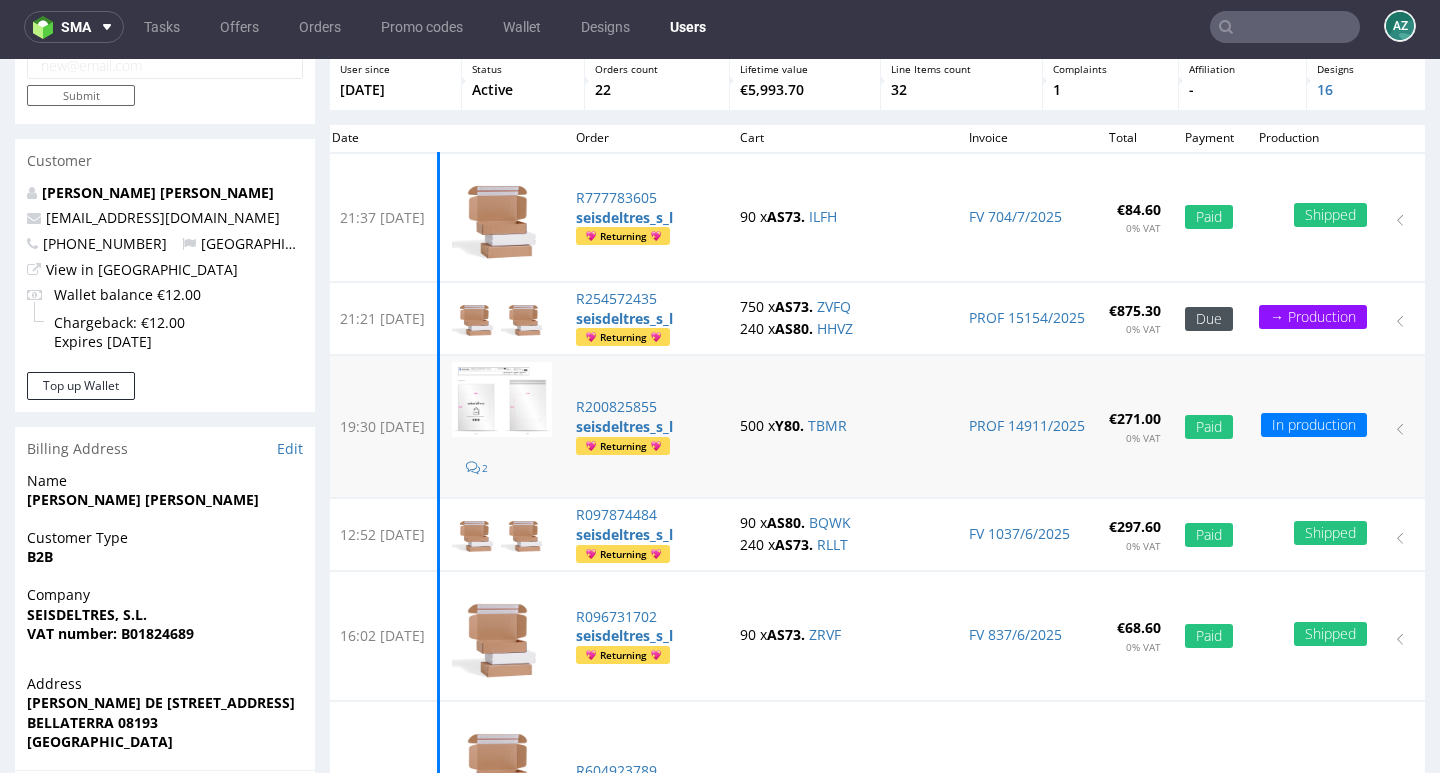 scroll, scrollTop: 115, scrollLeft: 0, axis: vertical 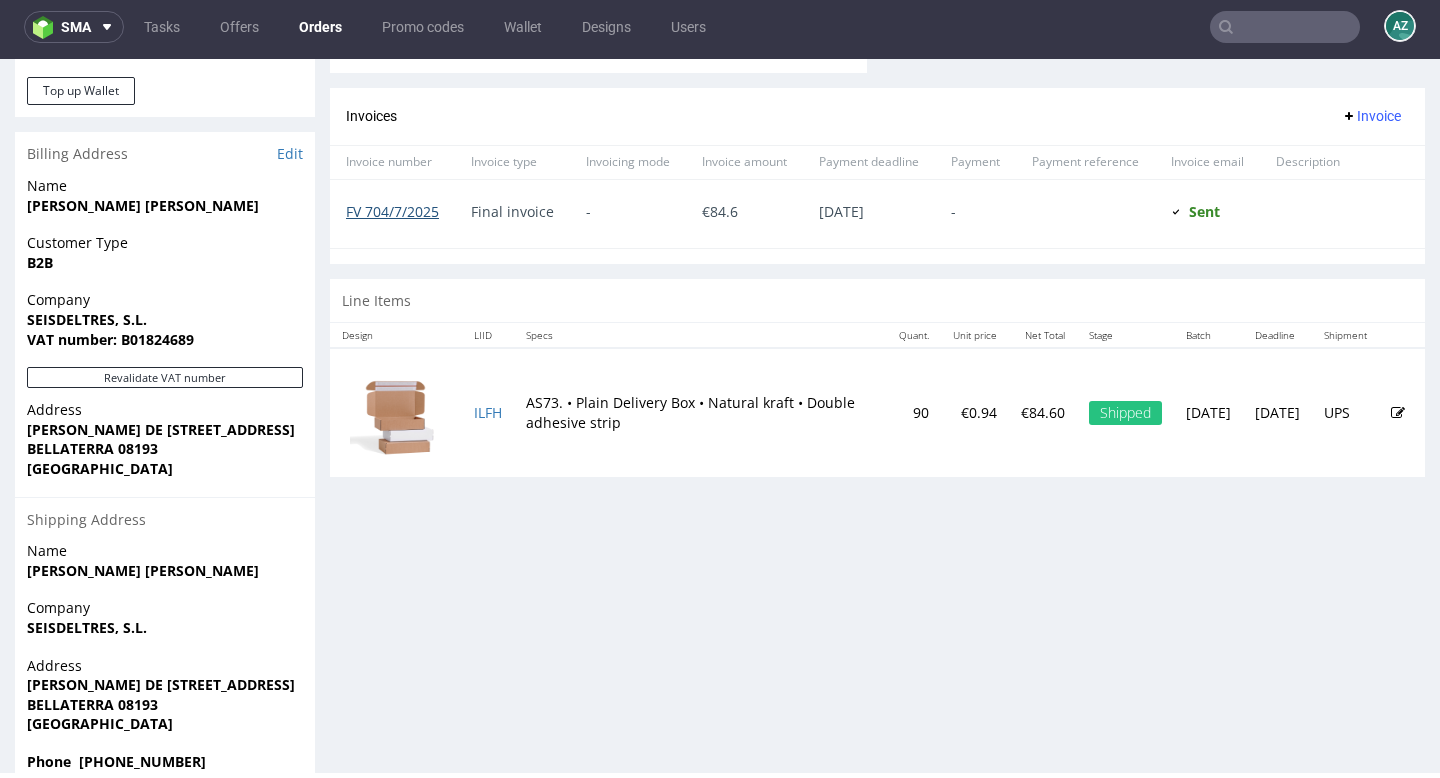 click on "FV 704/7/2025" at bounding box center (392, 211) 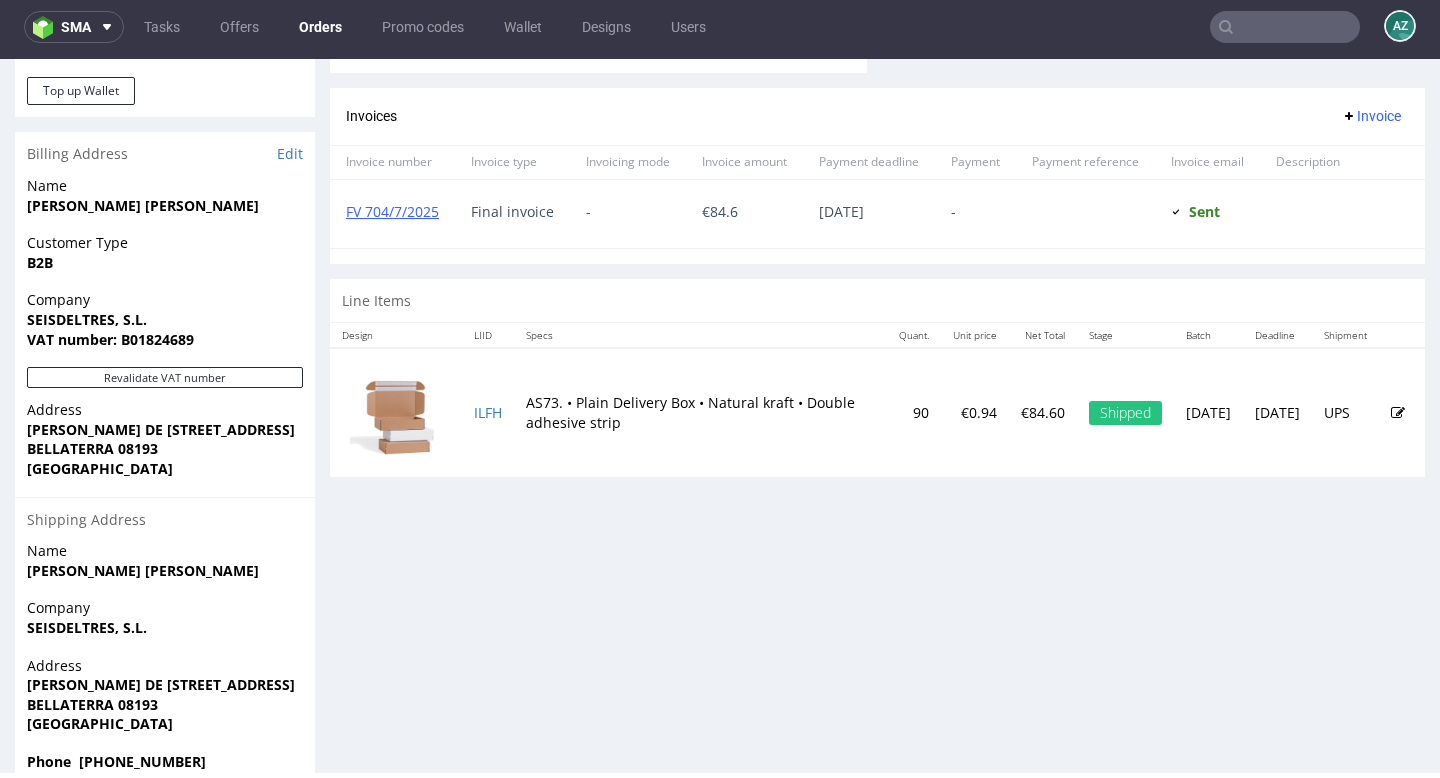 click at bounding box center (1285, 27) 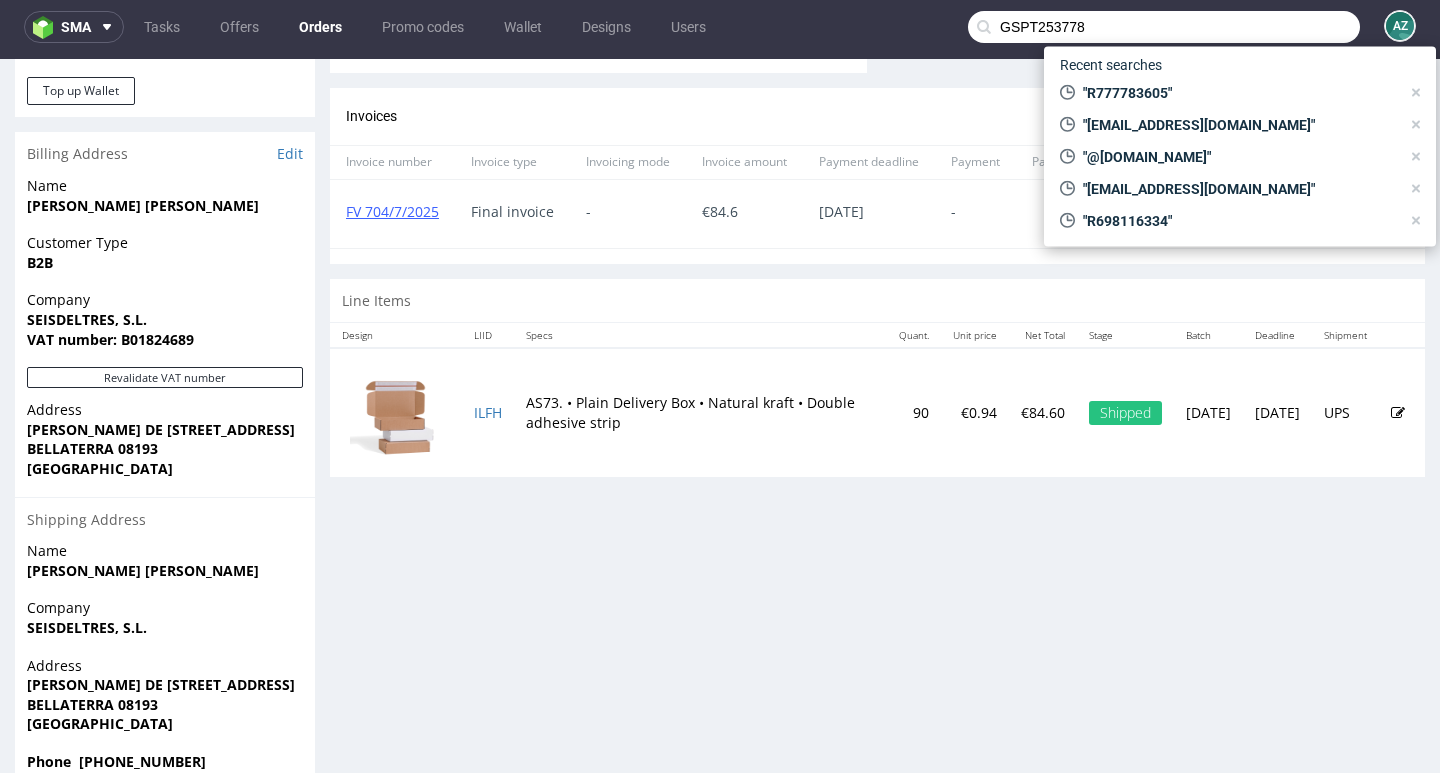 type on "GSPT253778" 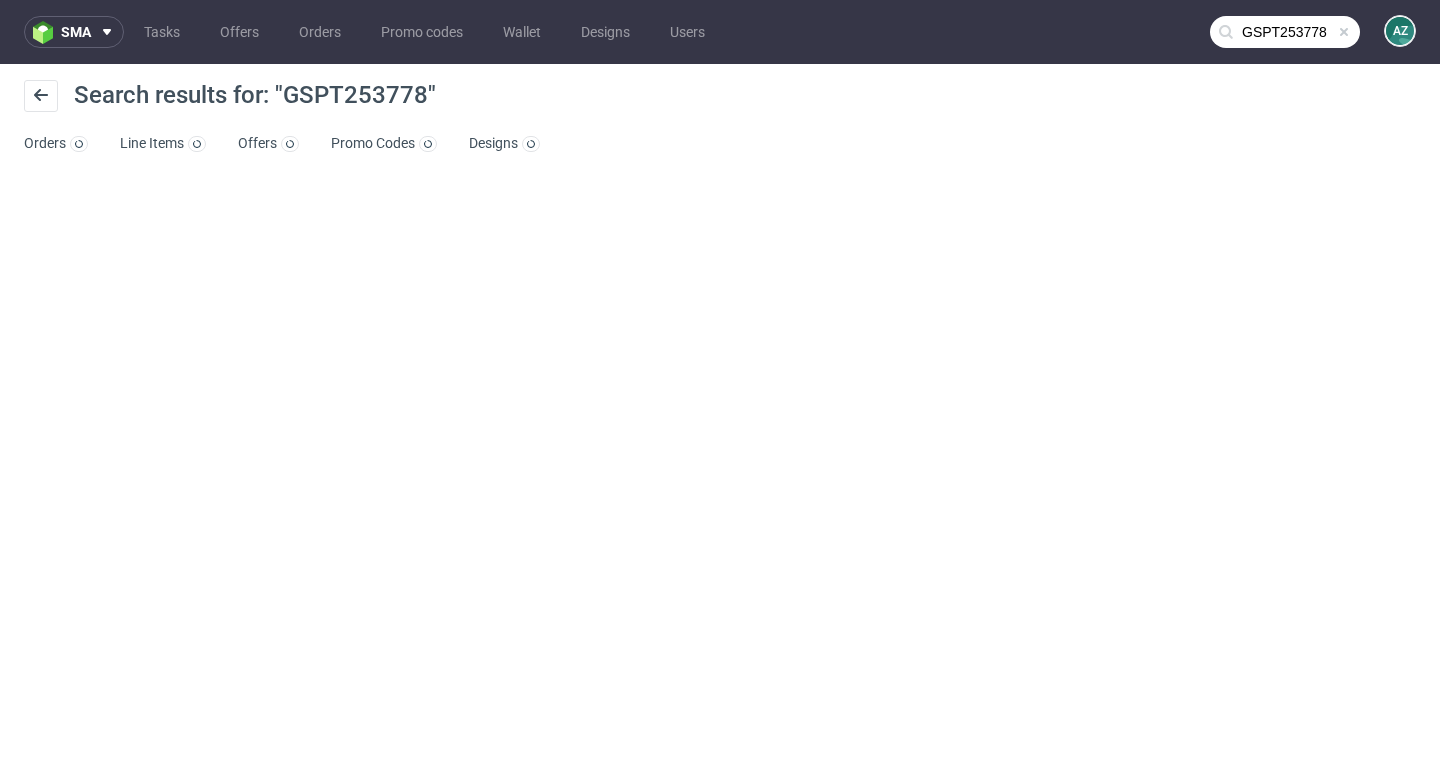 scroll, scrollTop: 0, scrollLeft: 0, axis: both 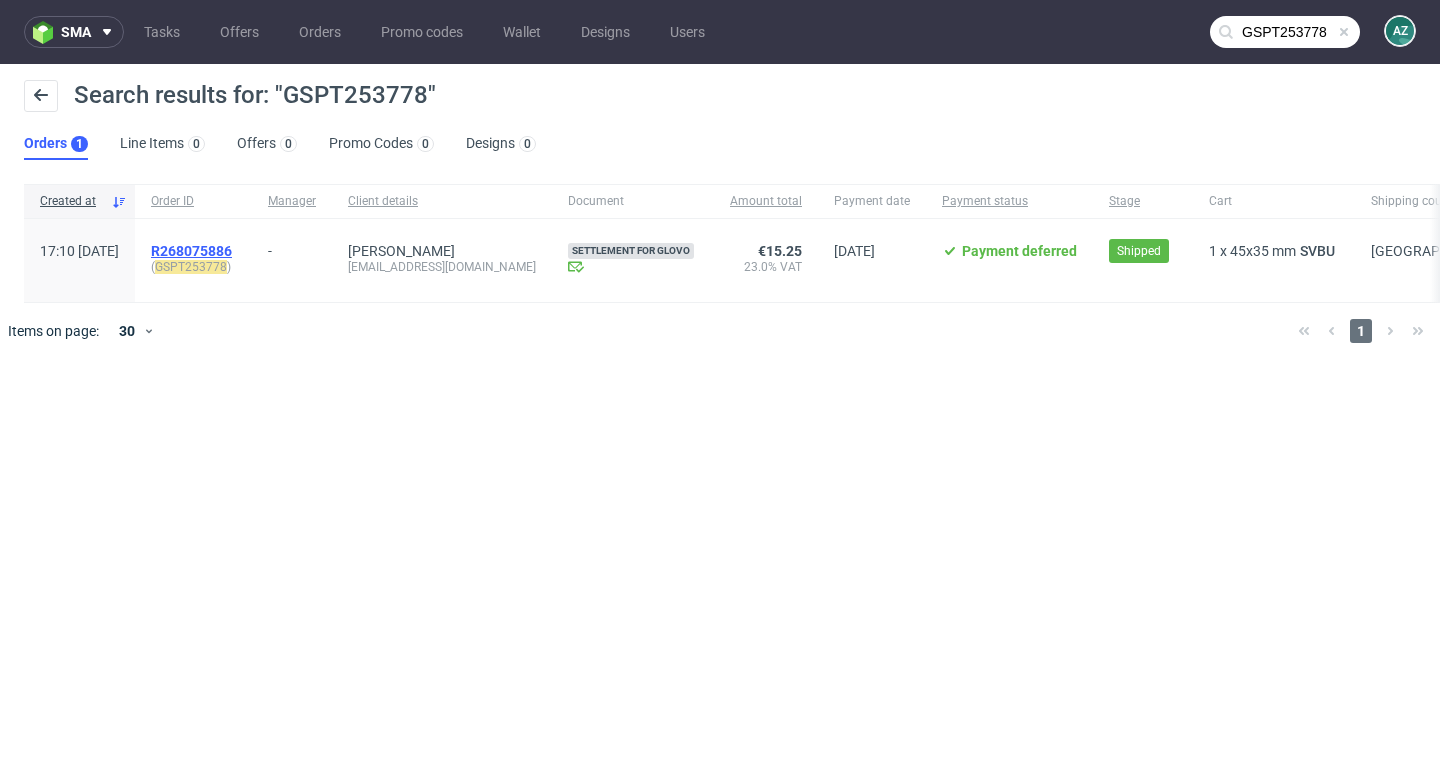 click on "R268075886" at bounding box center (191, 251) 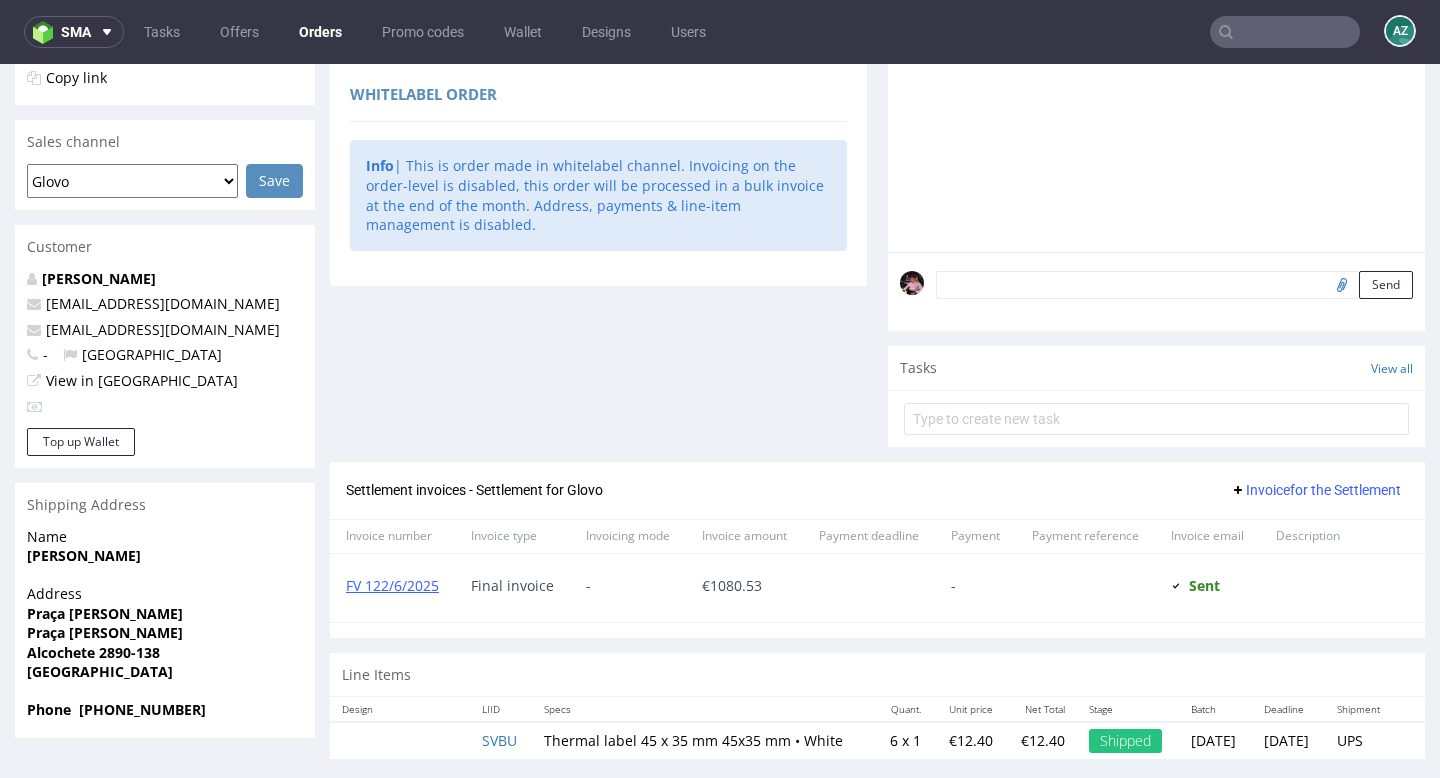 scroll, scrollTop: 490, scrollLeft: 0, axis: vertical 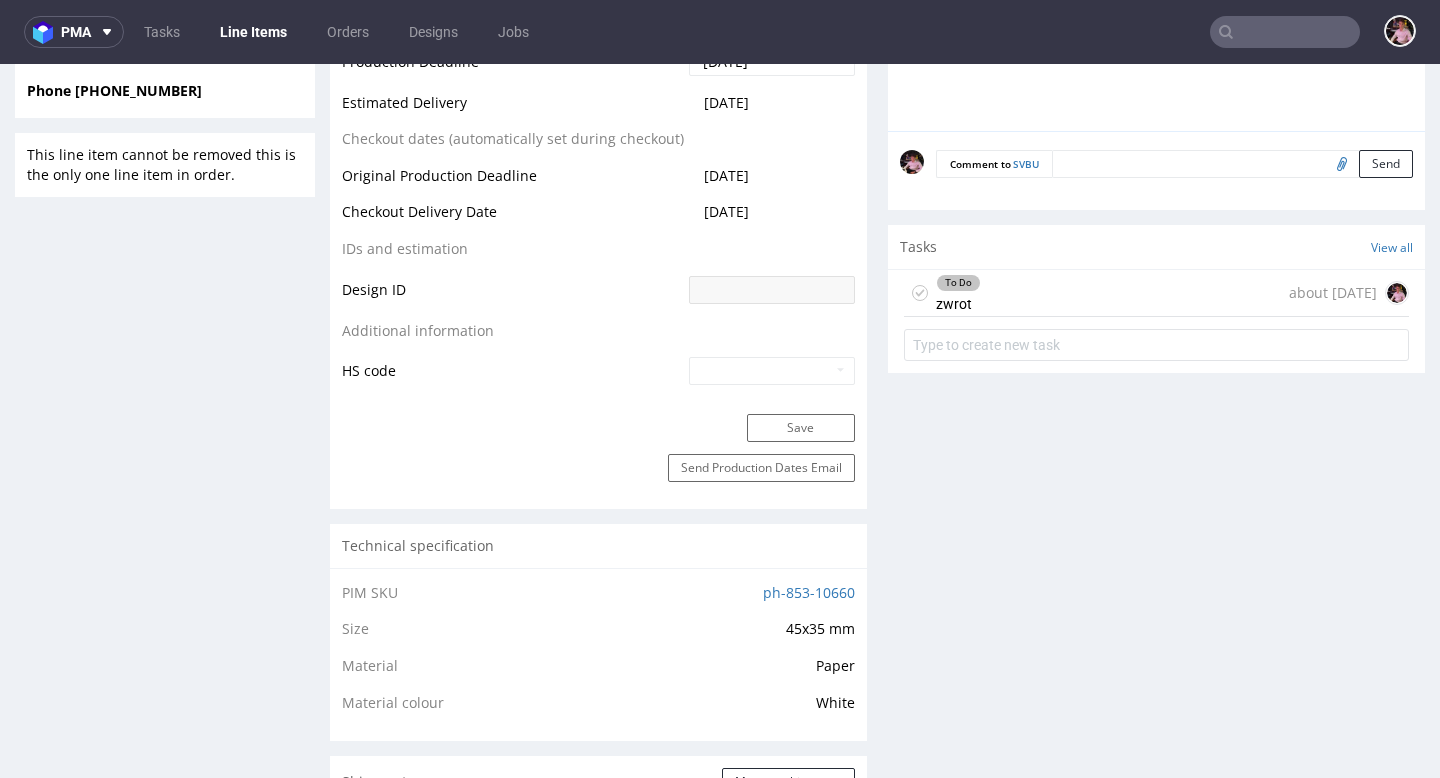 click on "To Do zwrot about 1 month ago" at bounding box center (1156, 293) 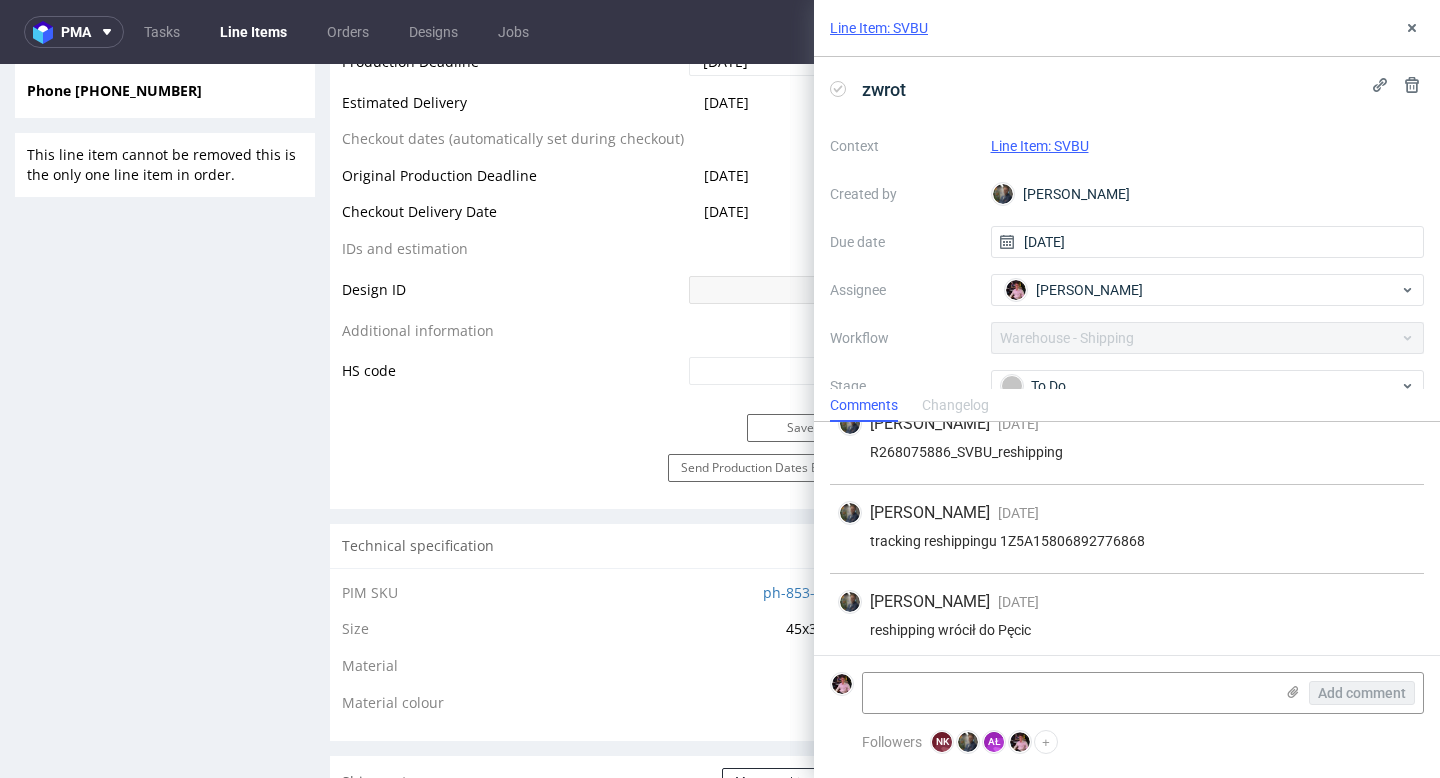 scroll, scrollTop: 211, scrollLeft: 0, axis: vertical 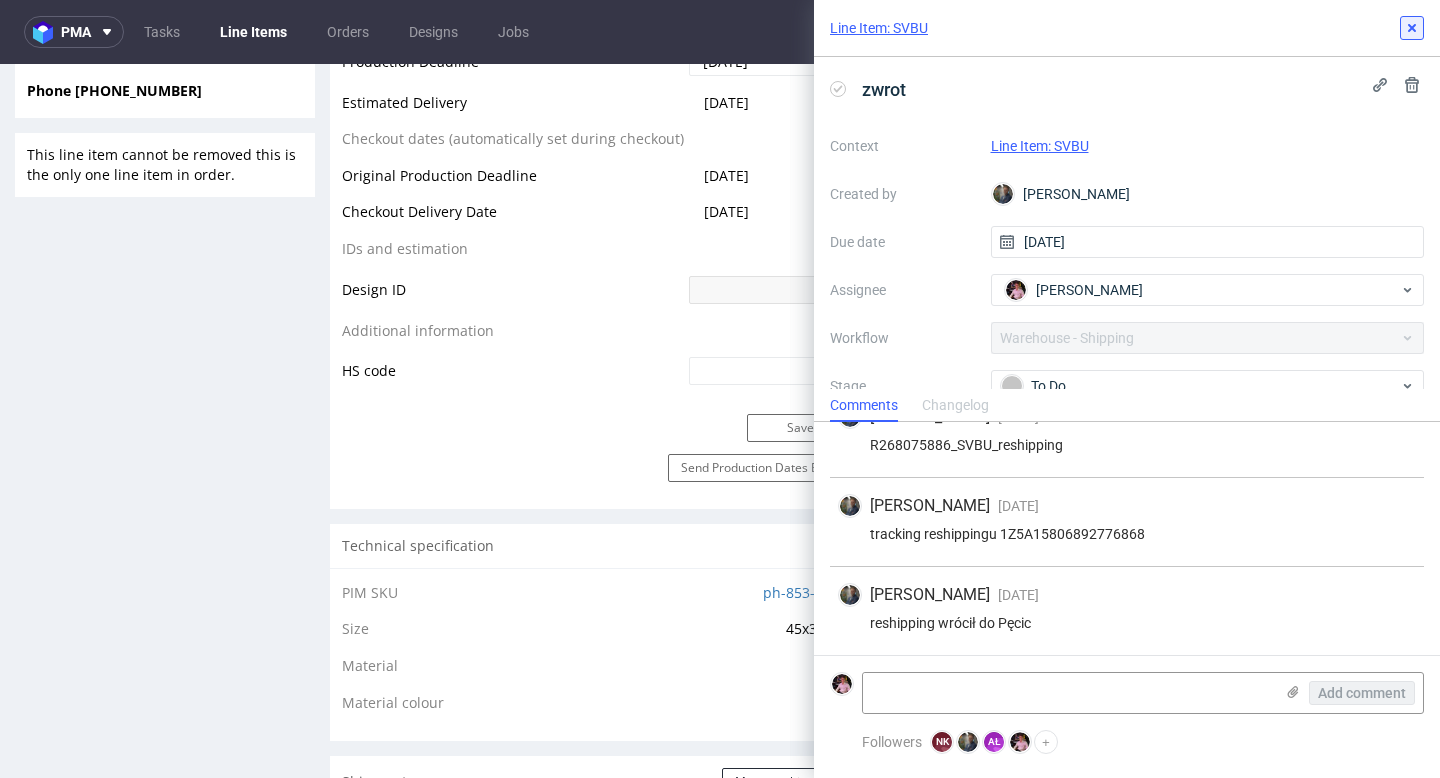click 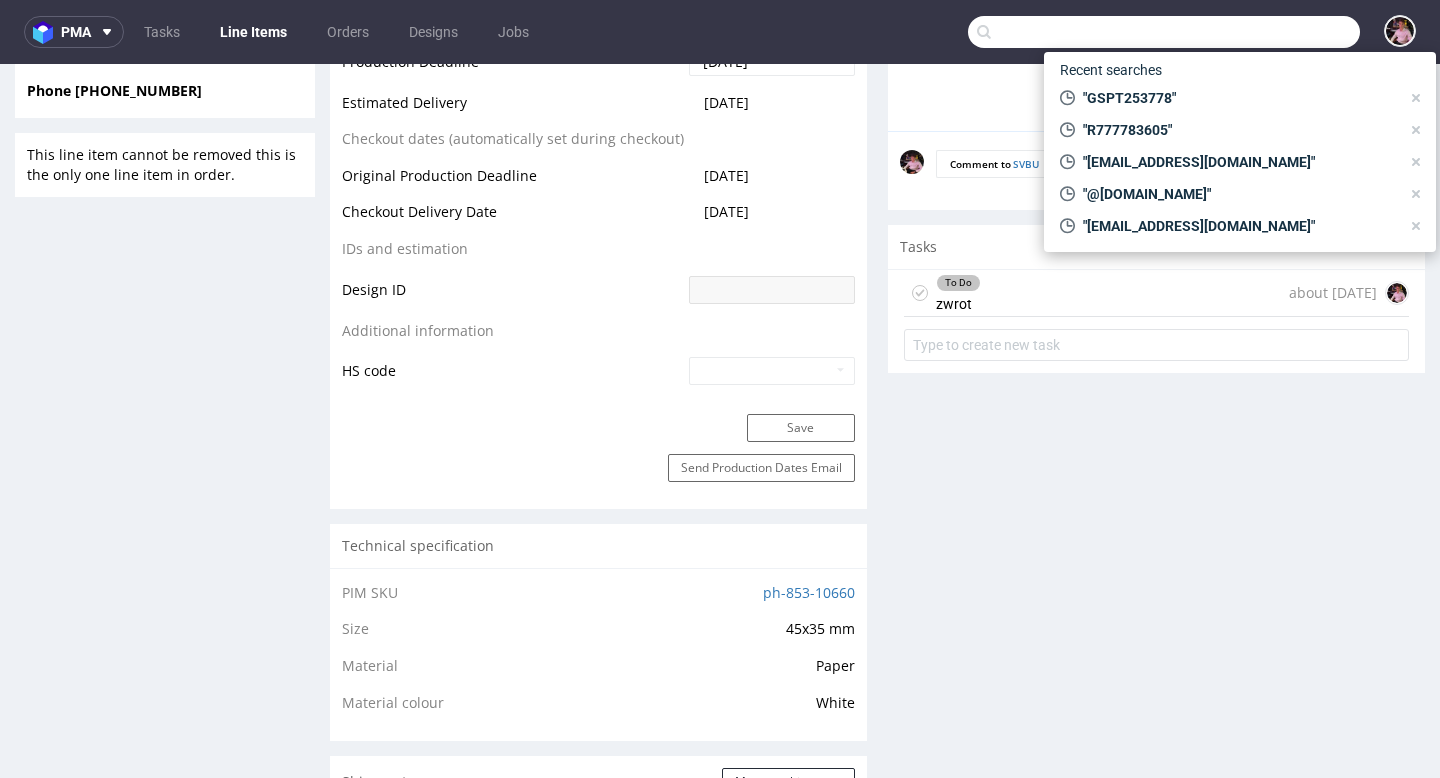 click at bounding box center (1164, 32) 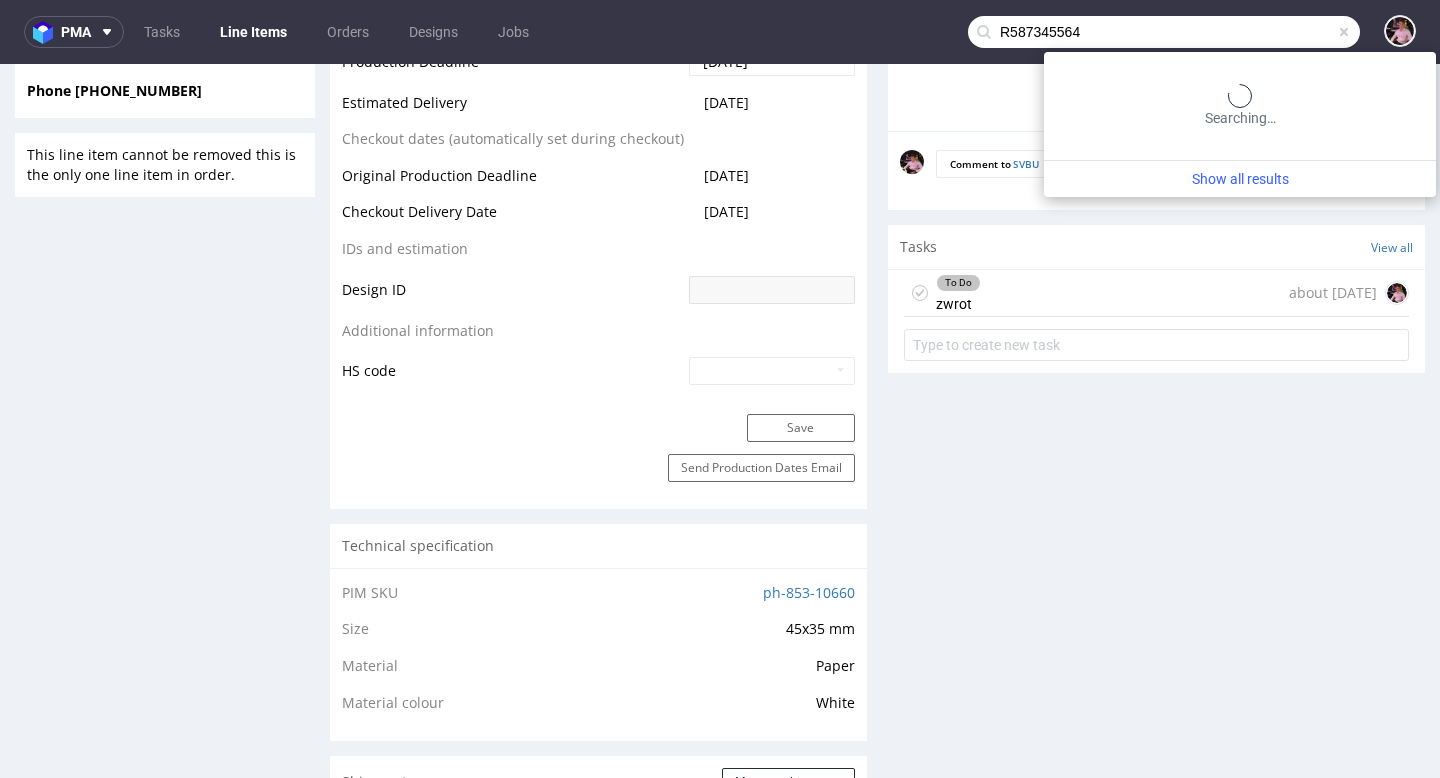type on "R587345564" 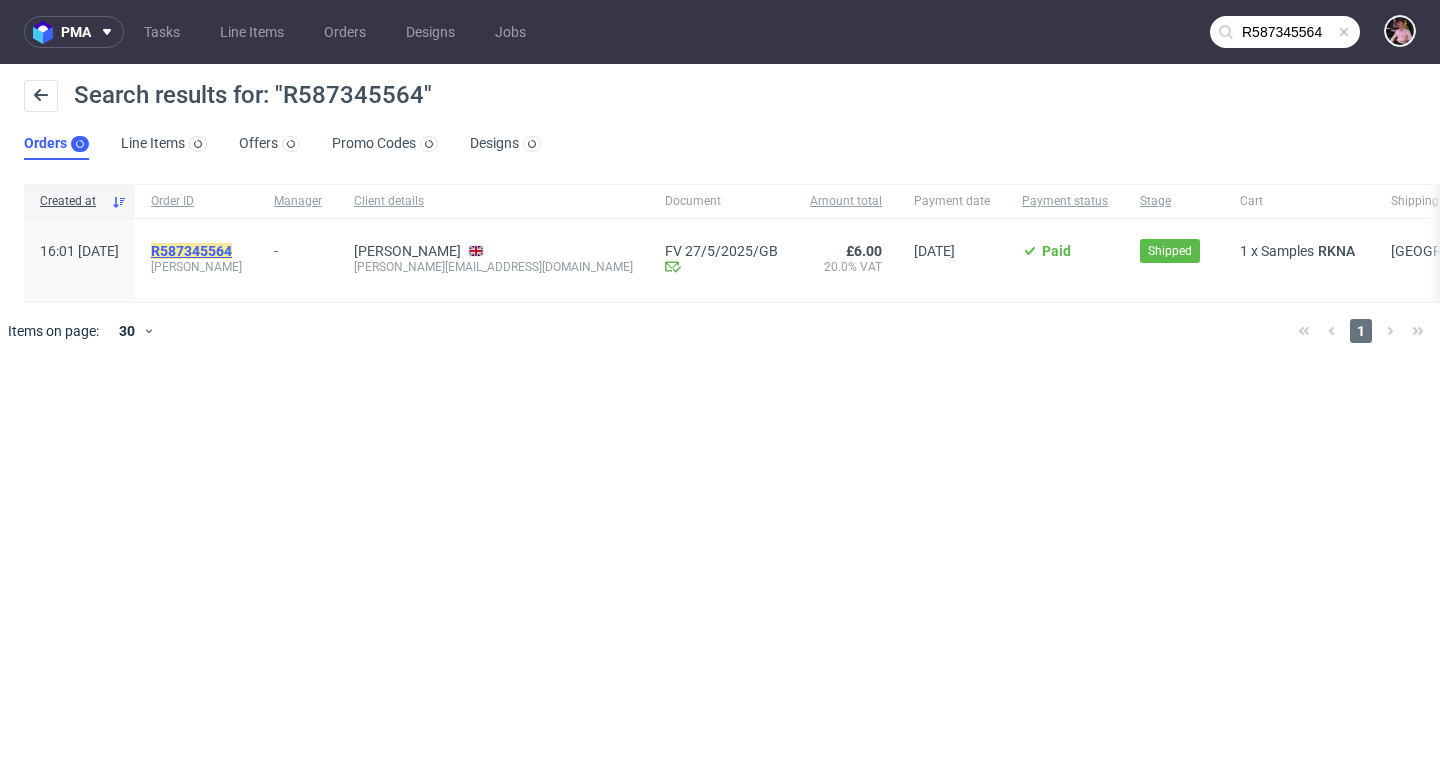 click on "R587345564" 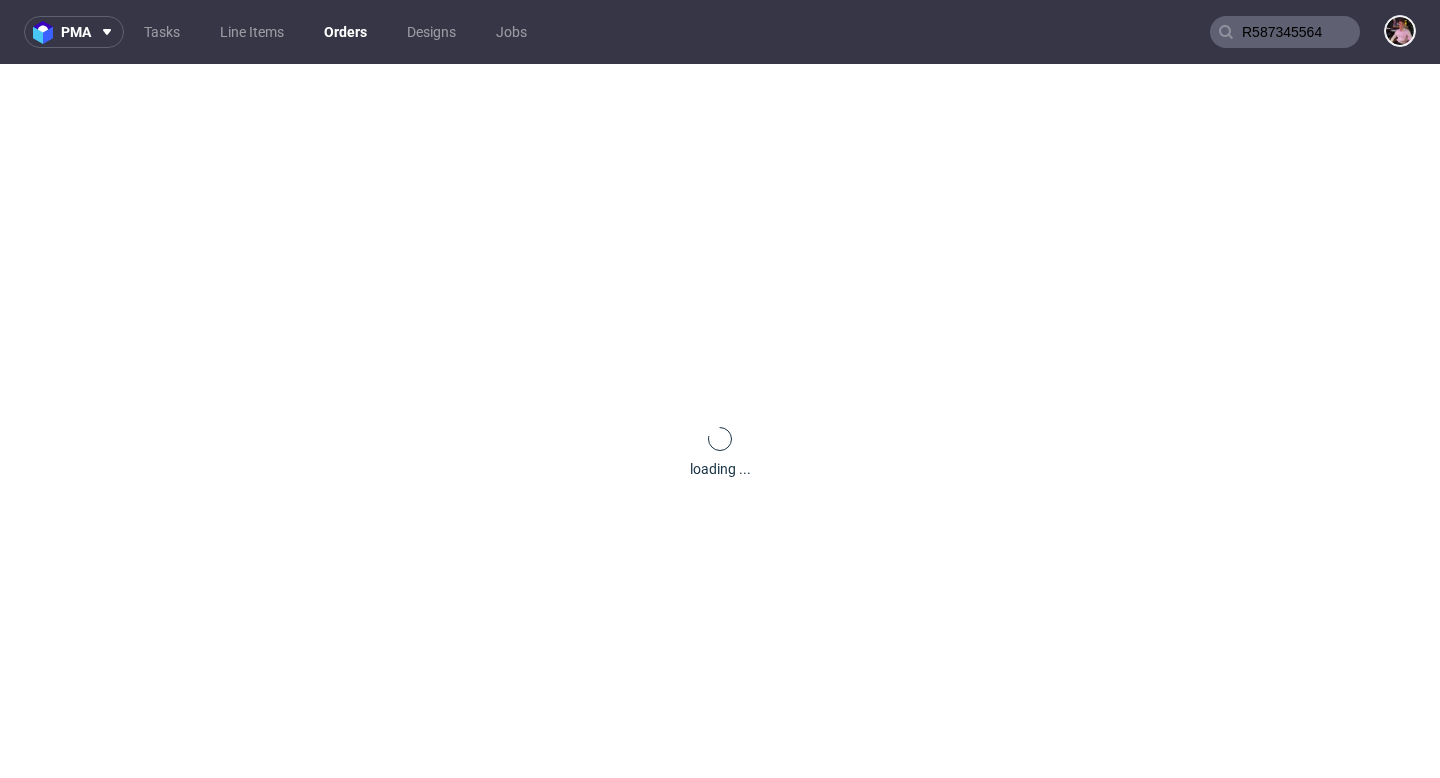 type 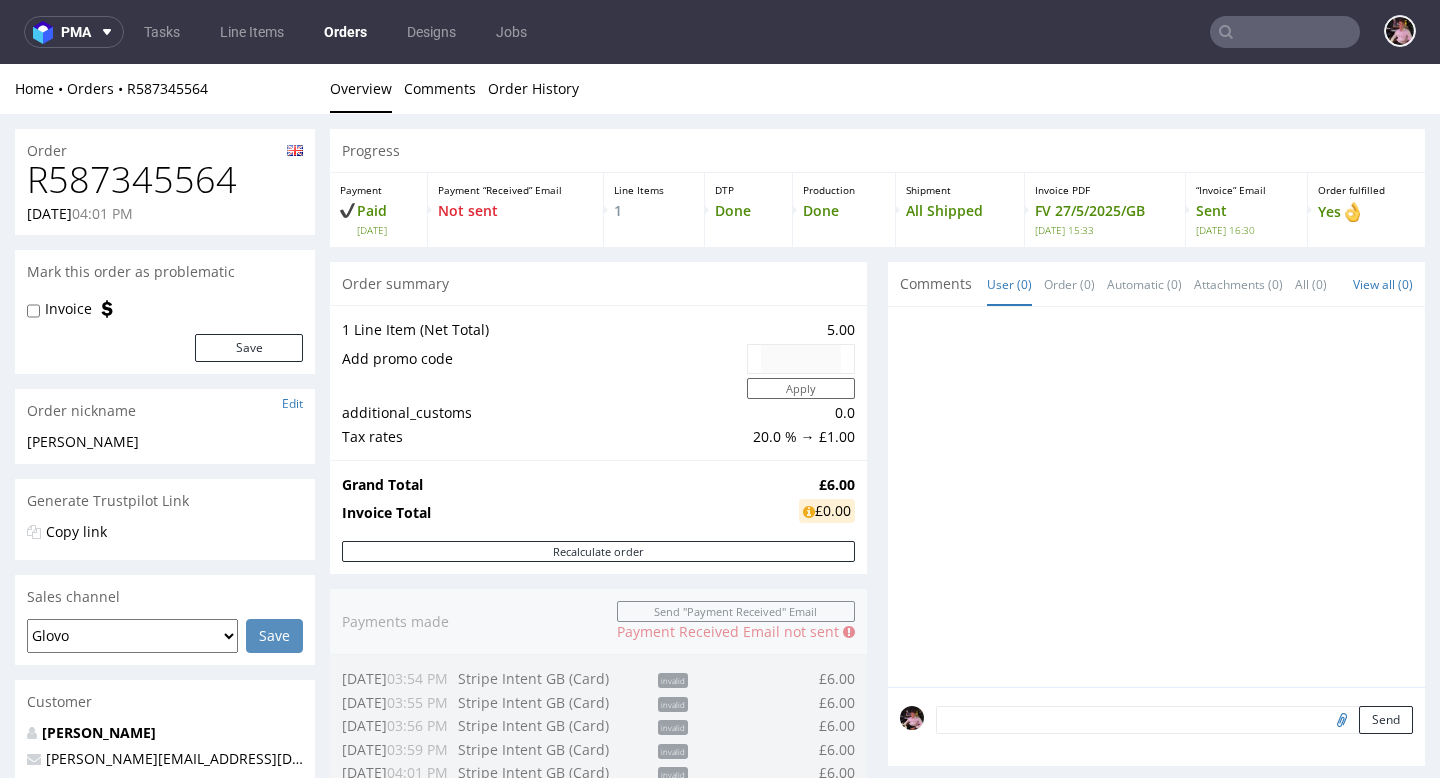 scroll, scrollTop: 861, scrollLeft: 0, axis: vertical 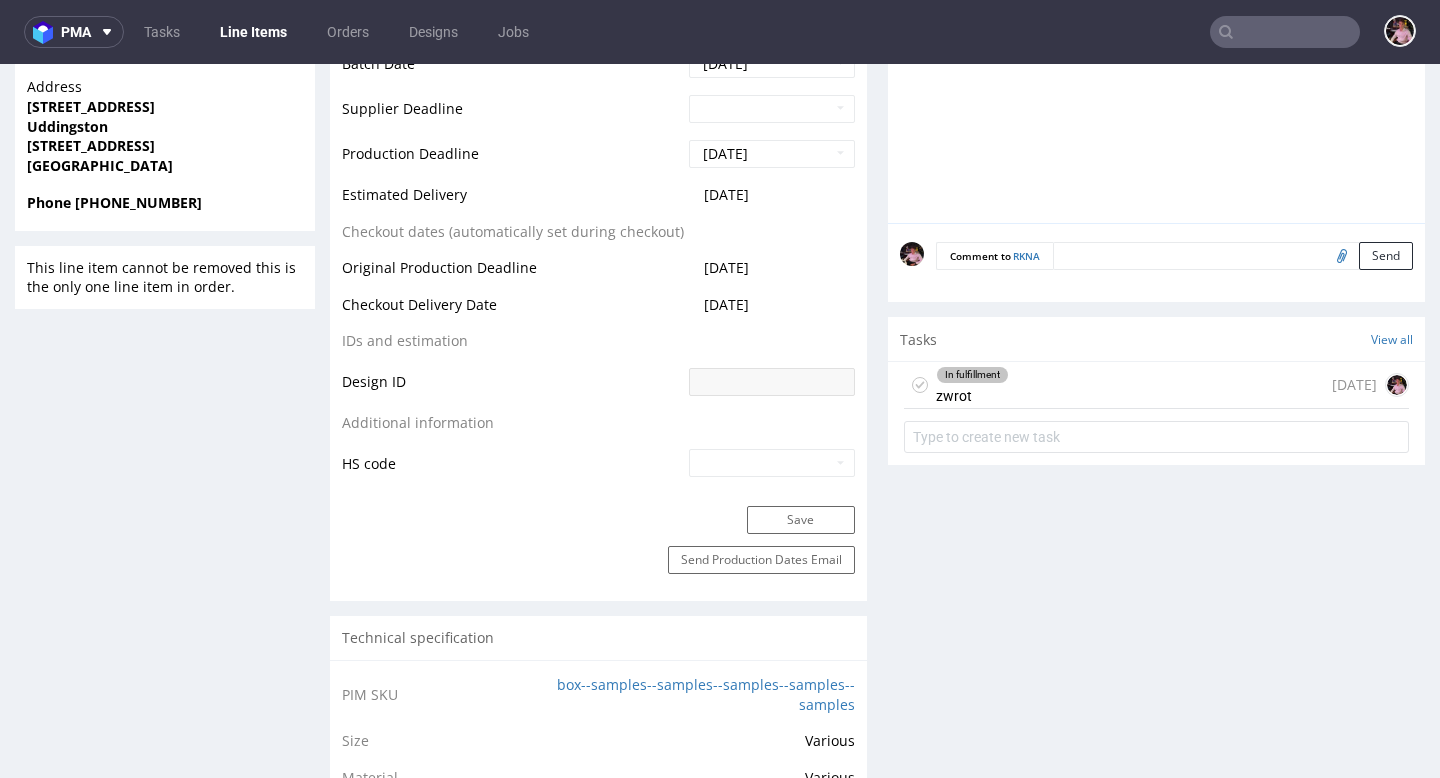 click on "In fulfillment zwrot 8 days ago" at bounding box center (1156, 385) 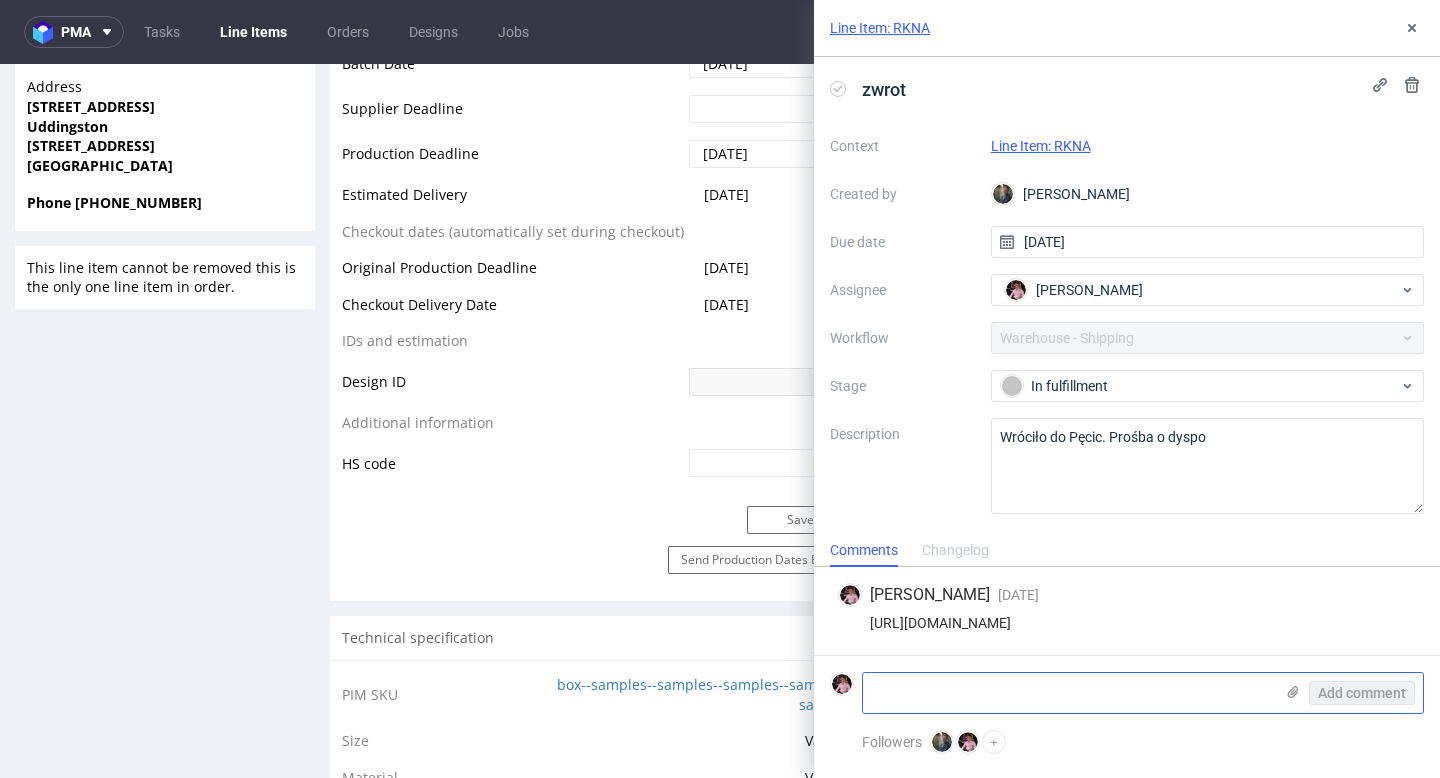 click at bounding box center [1068, 693] 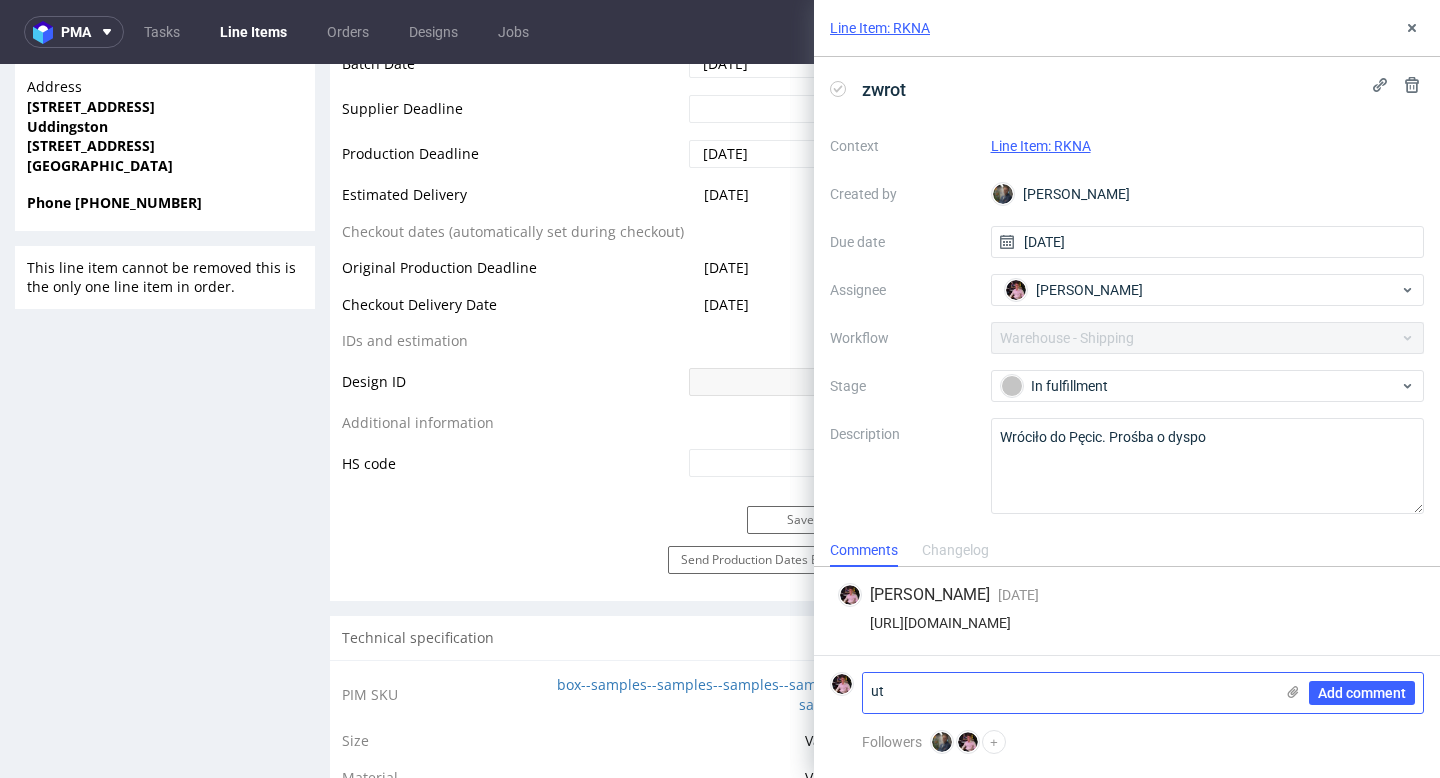 type on "u" 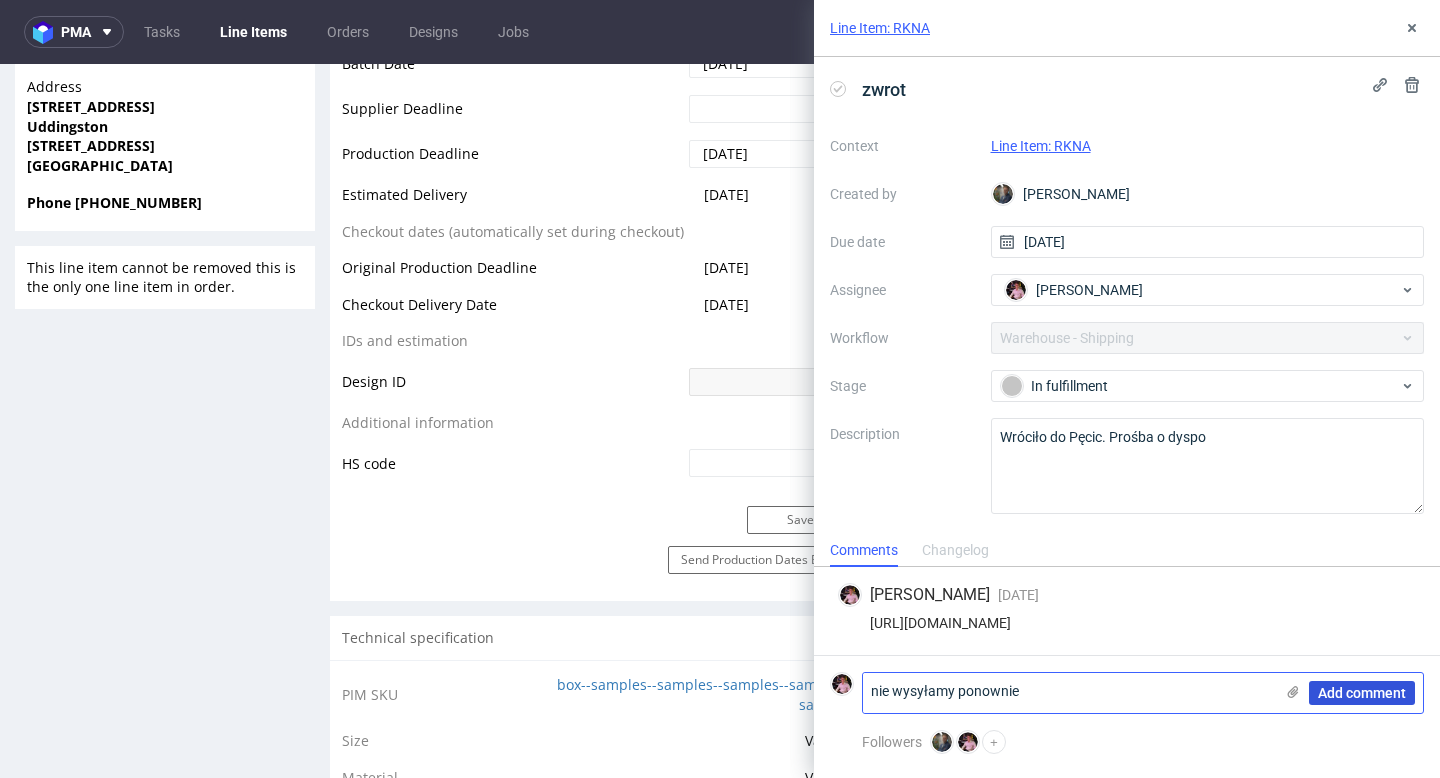 type on "nie wysyłamy ponownie" 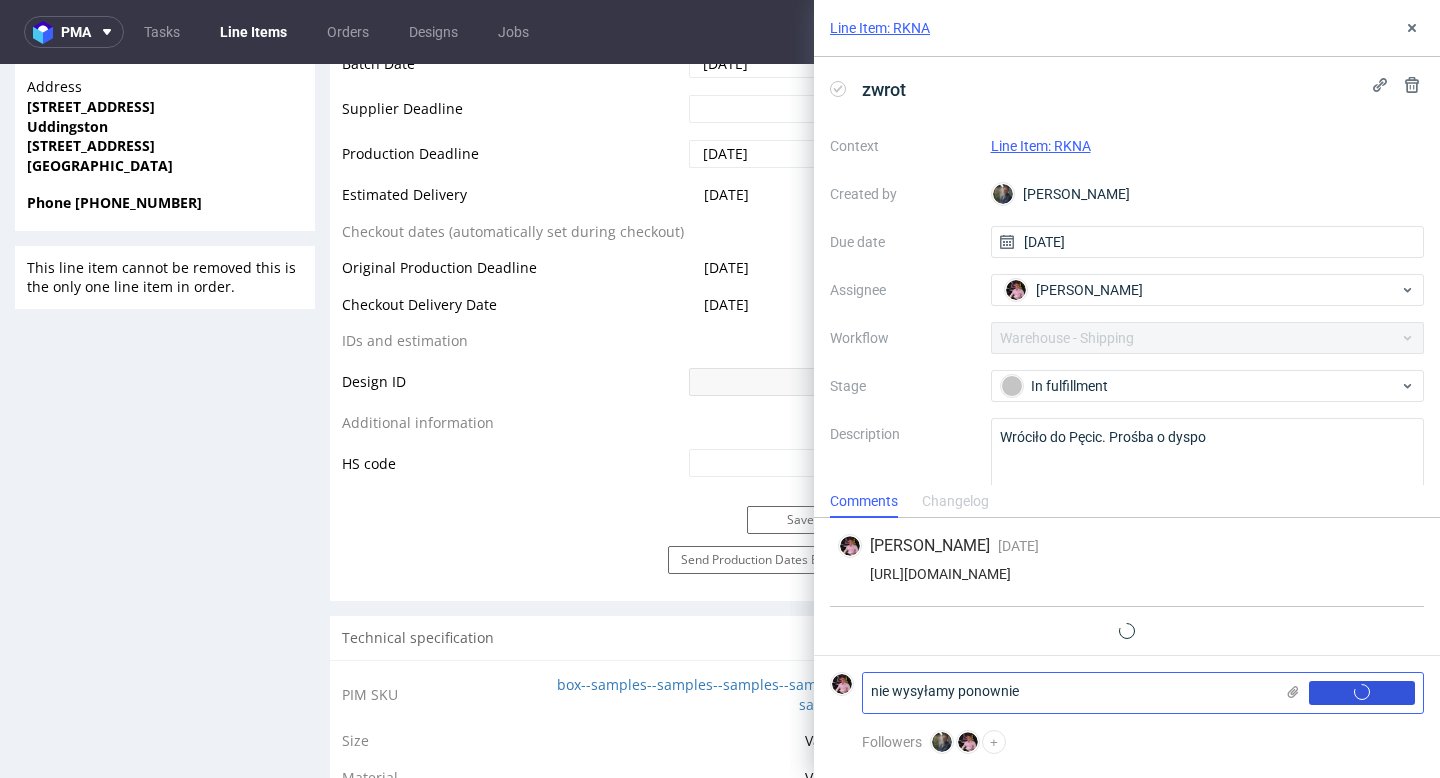 type 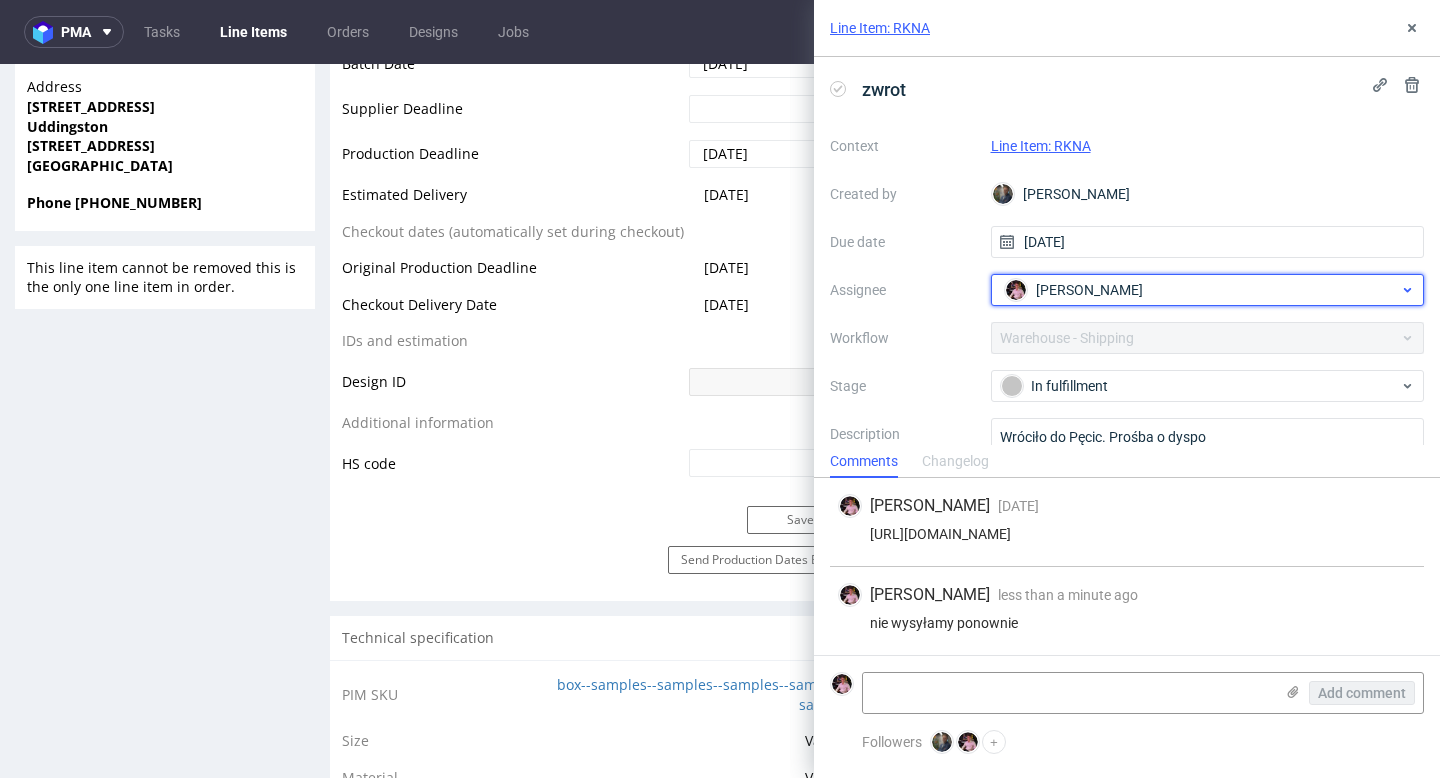 click on "[PERSON_NAME]" at bounding box center (1089, 290) 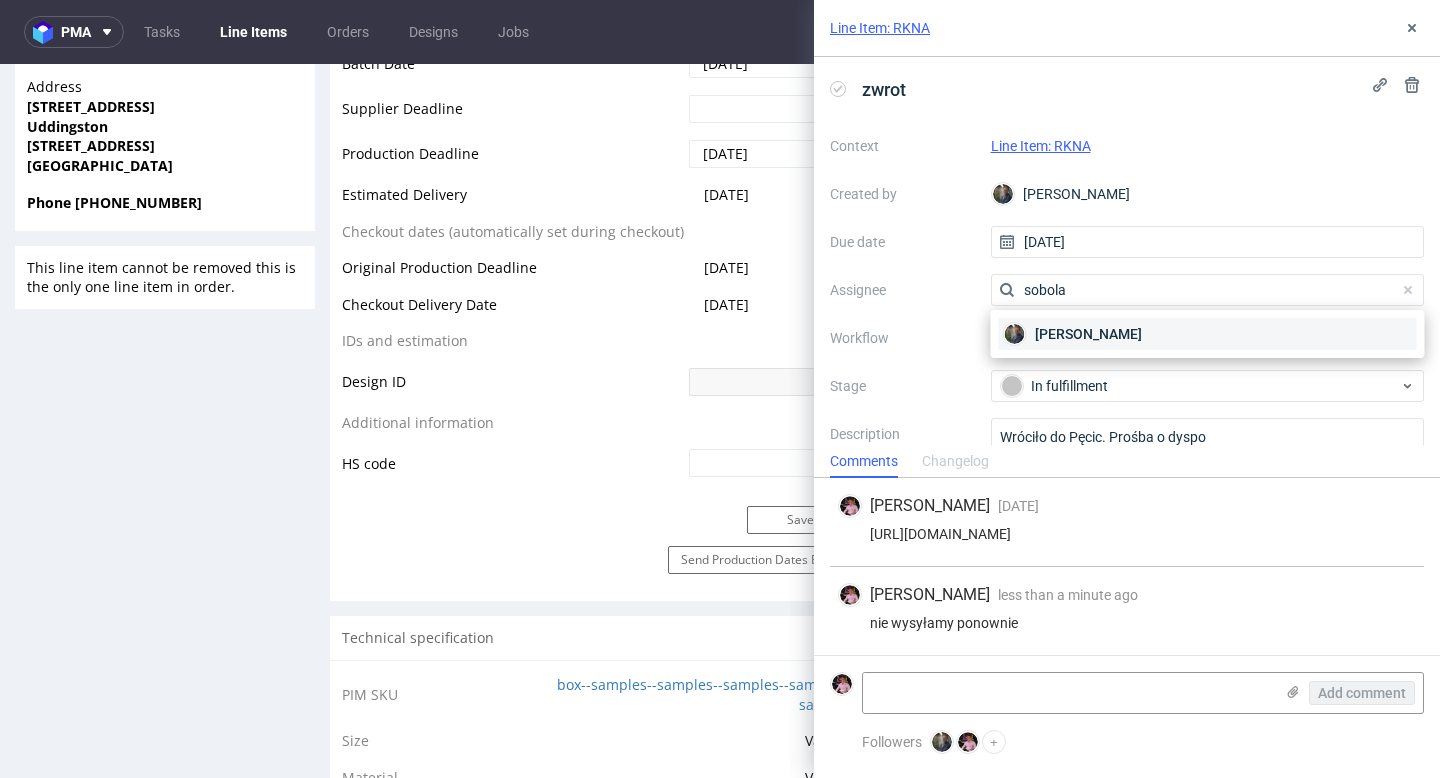 type on "sobola" 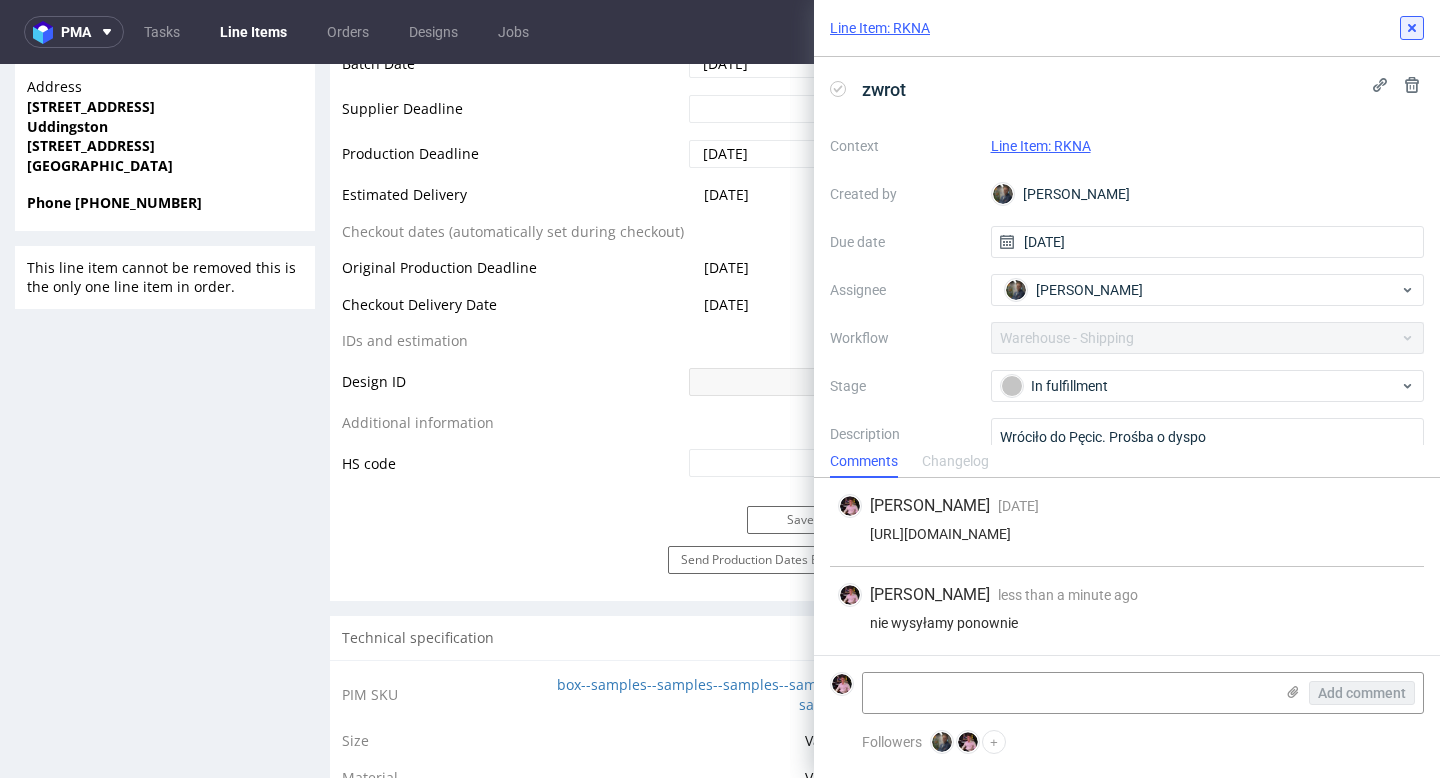 click 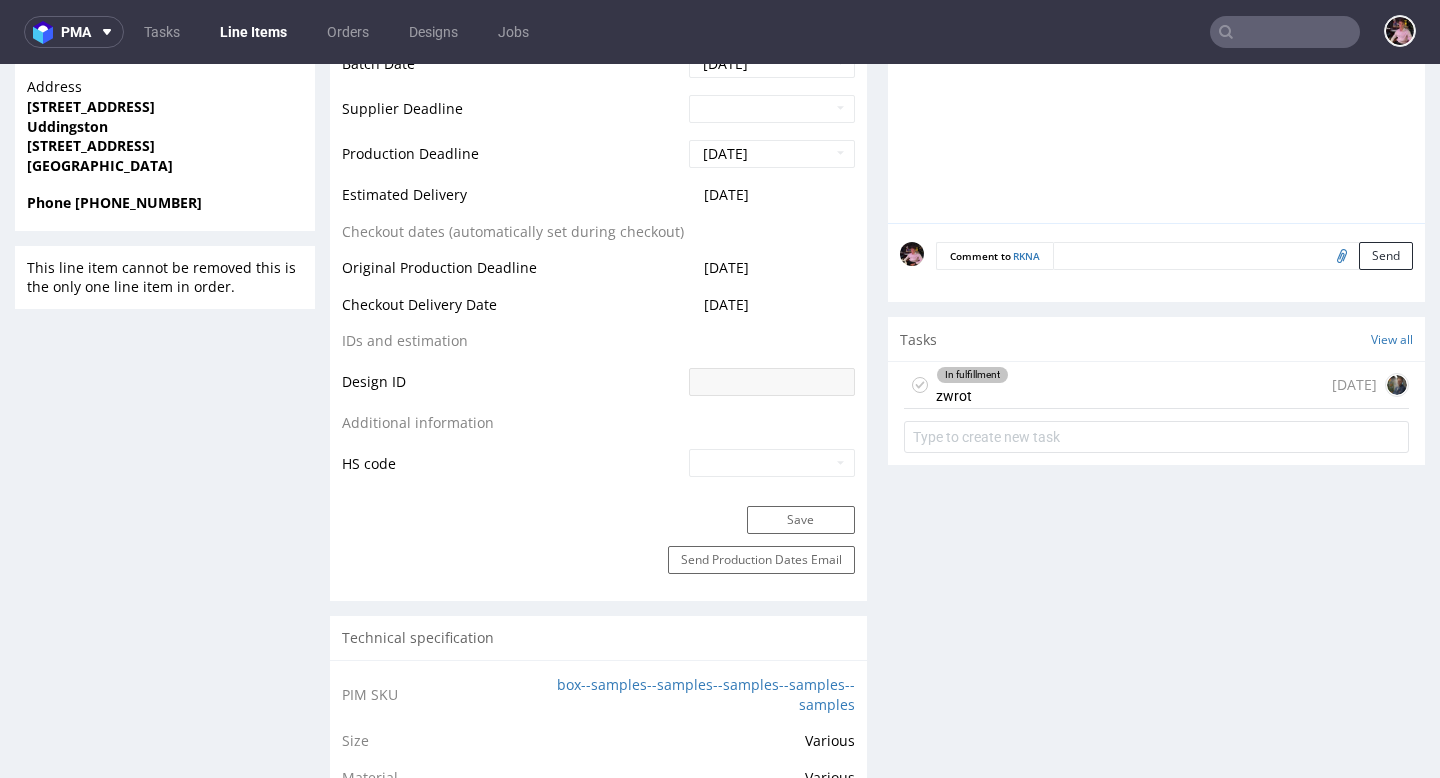 click at bounding box center (1285, 32) 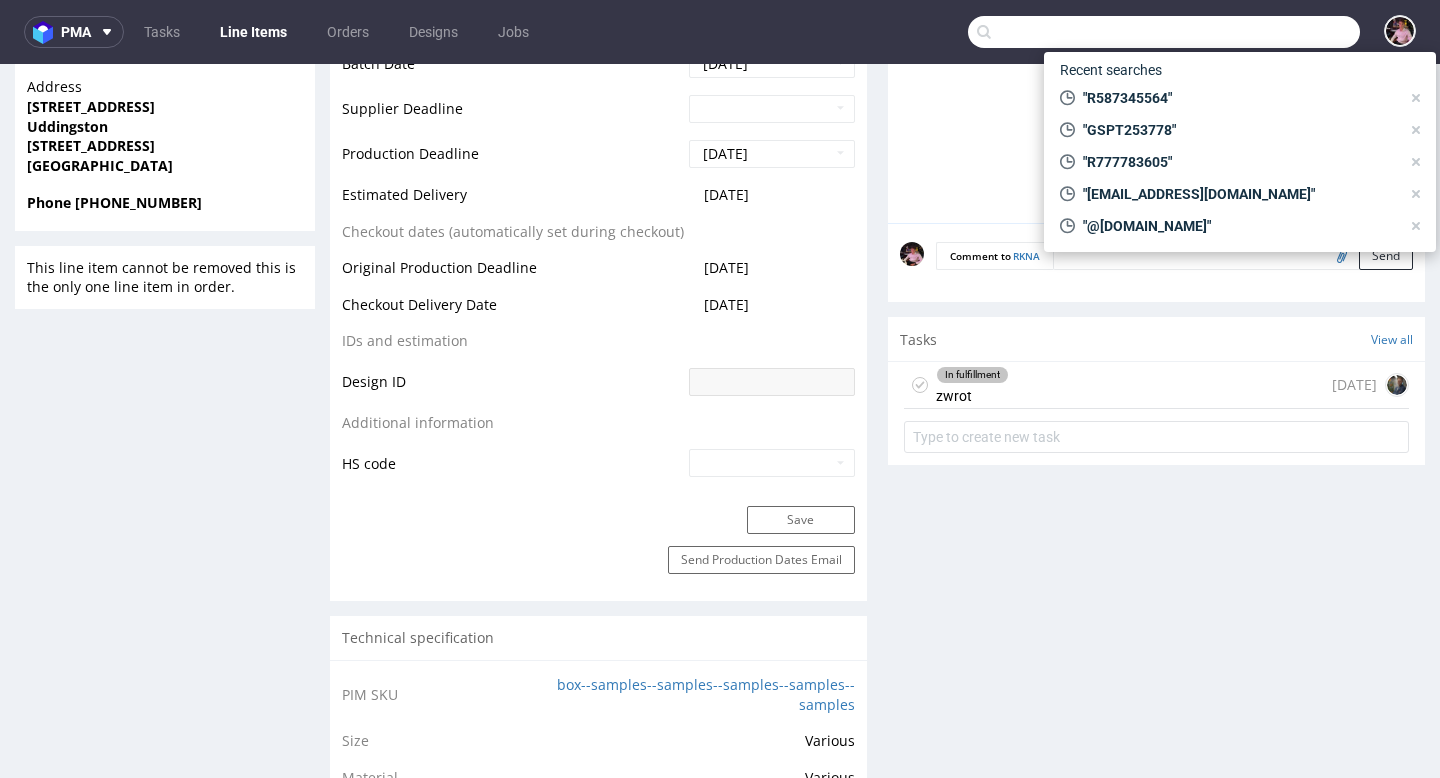 paste on "R791441567" 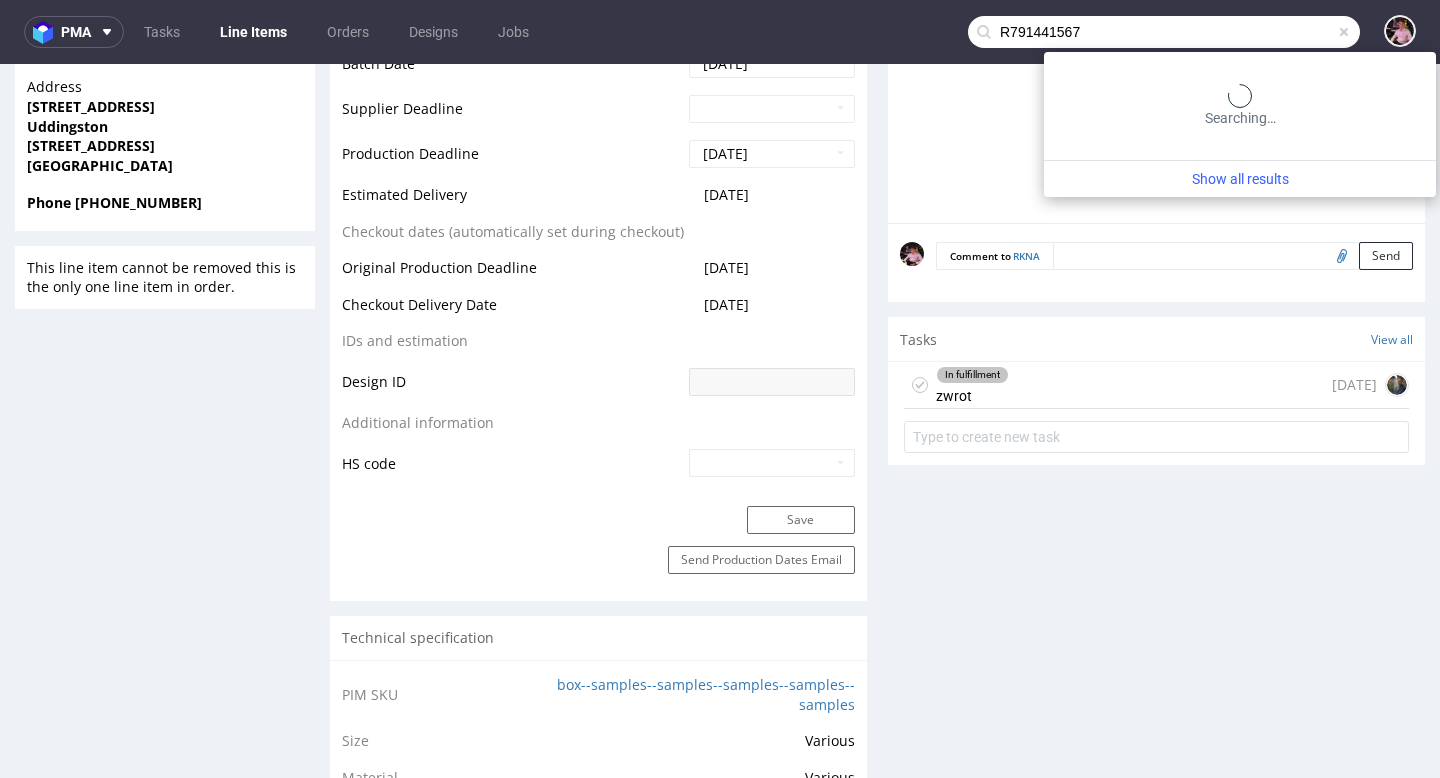 type on "R791441567" 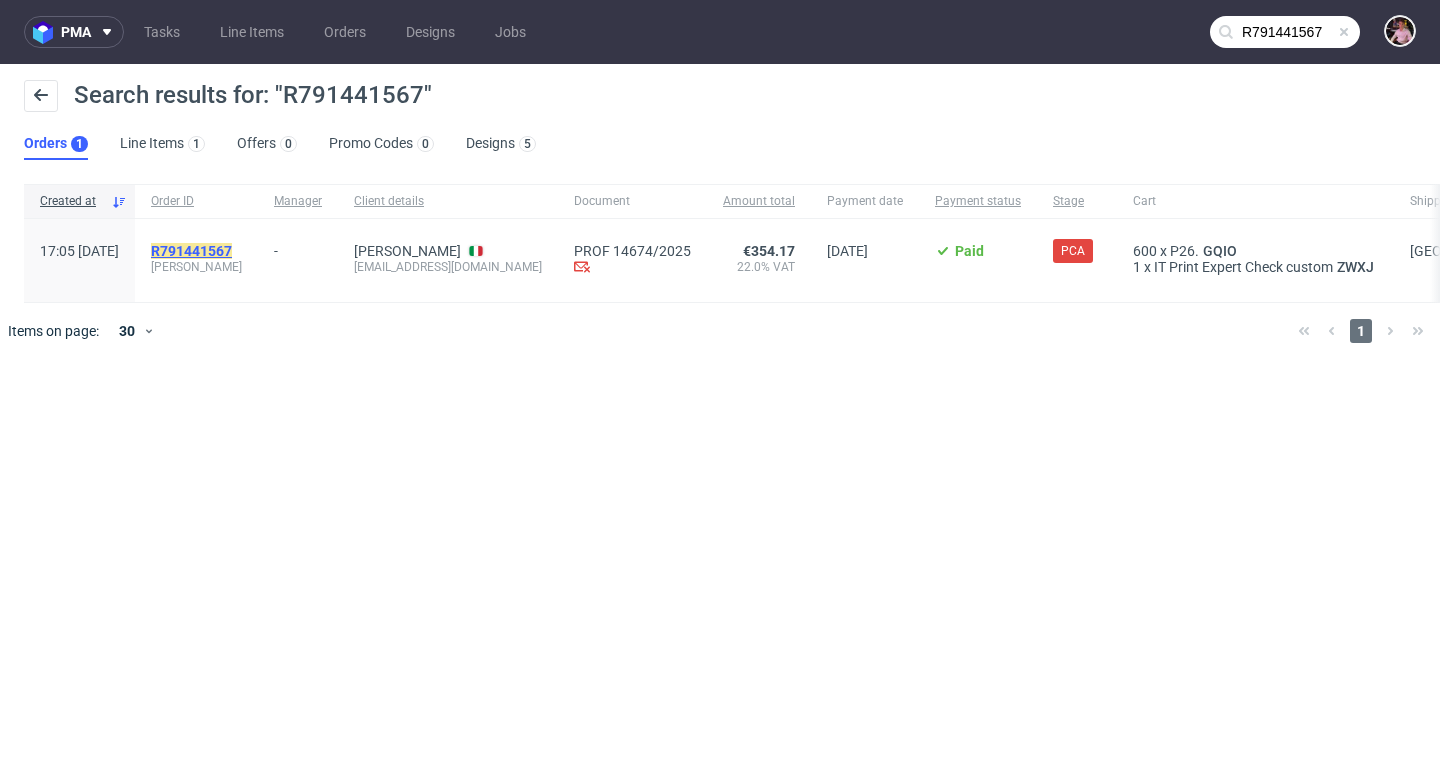 click on "R791441567" 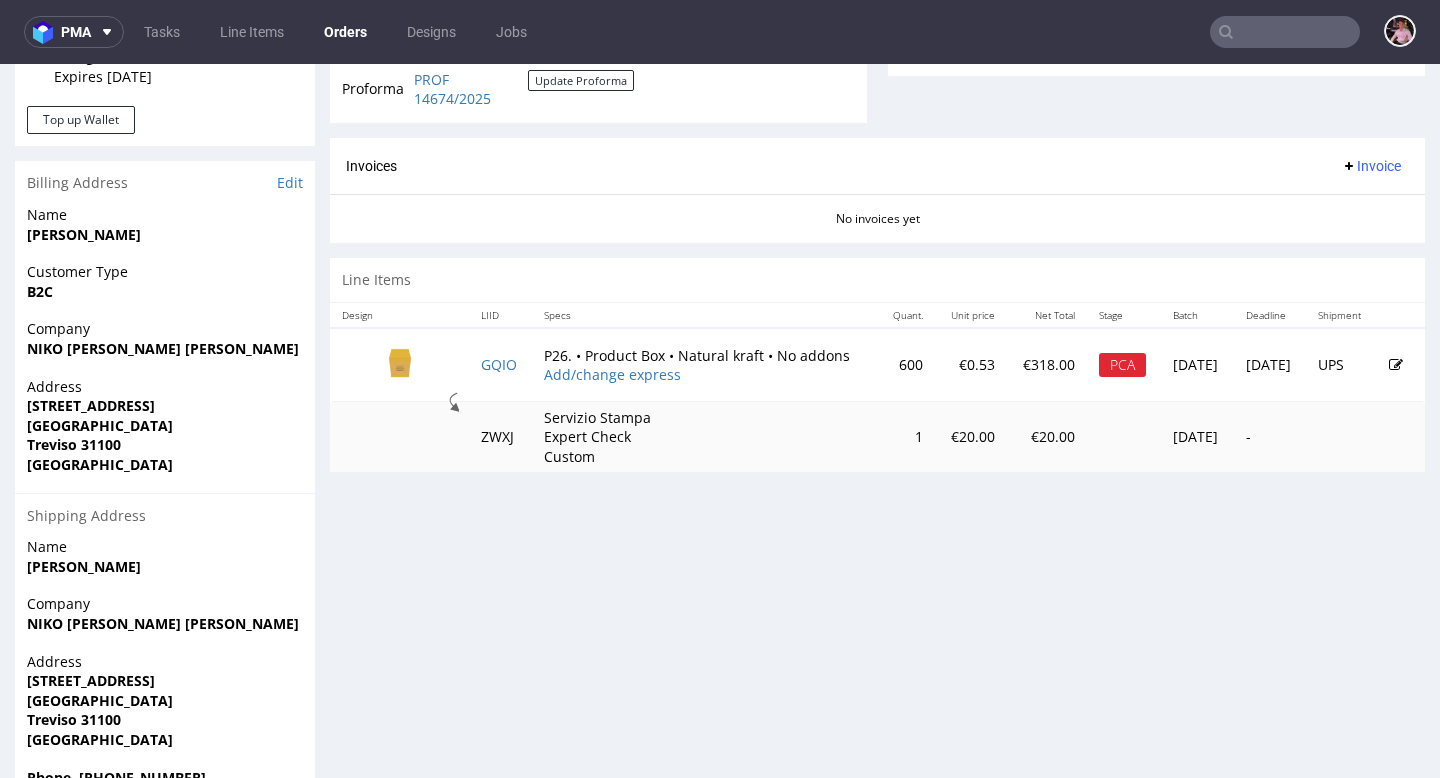 scroll, scrollTop: 858, scrollLeft: 0, axis: vertical 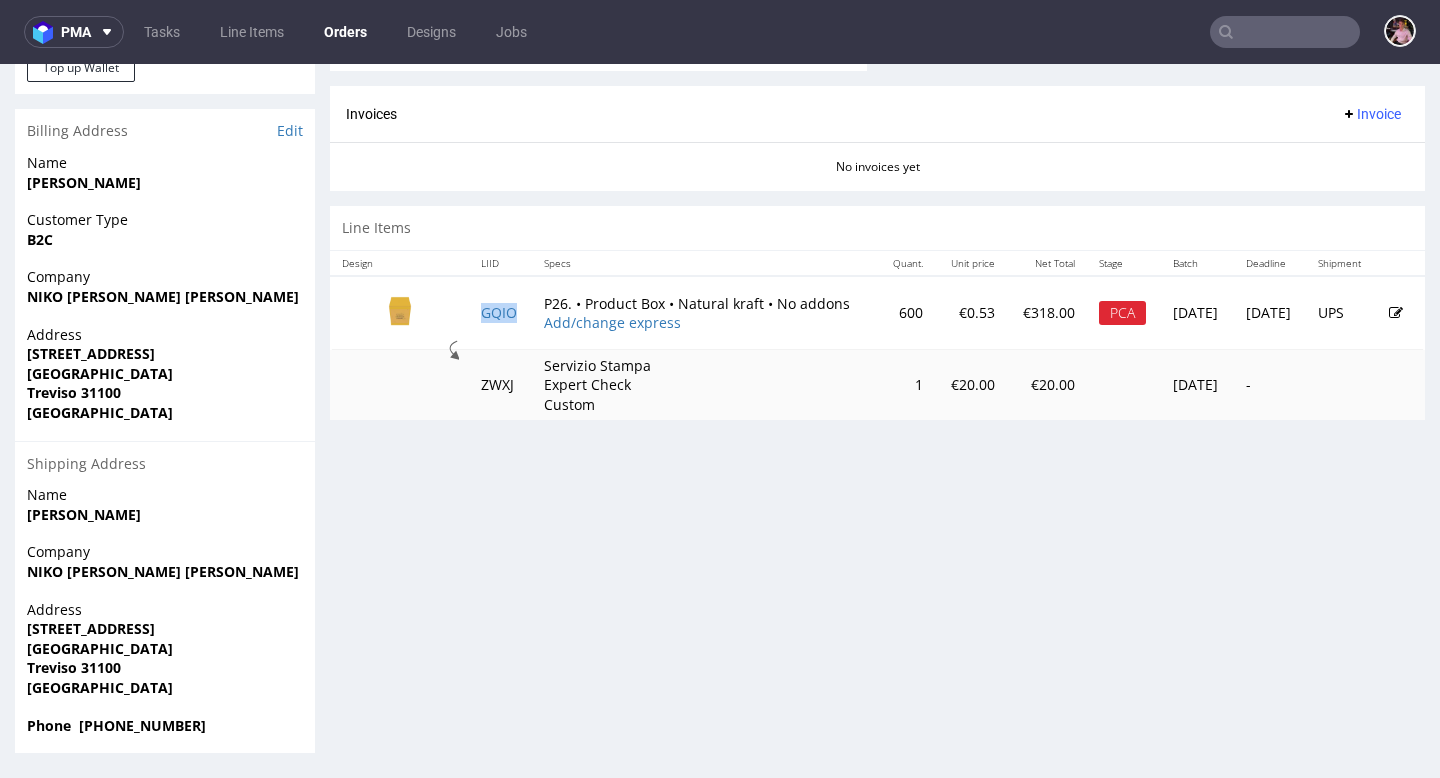click on "GQIO" at bounding box center (500, 313) 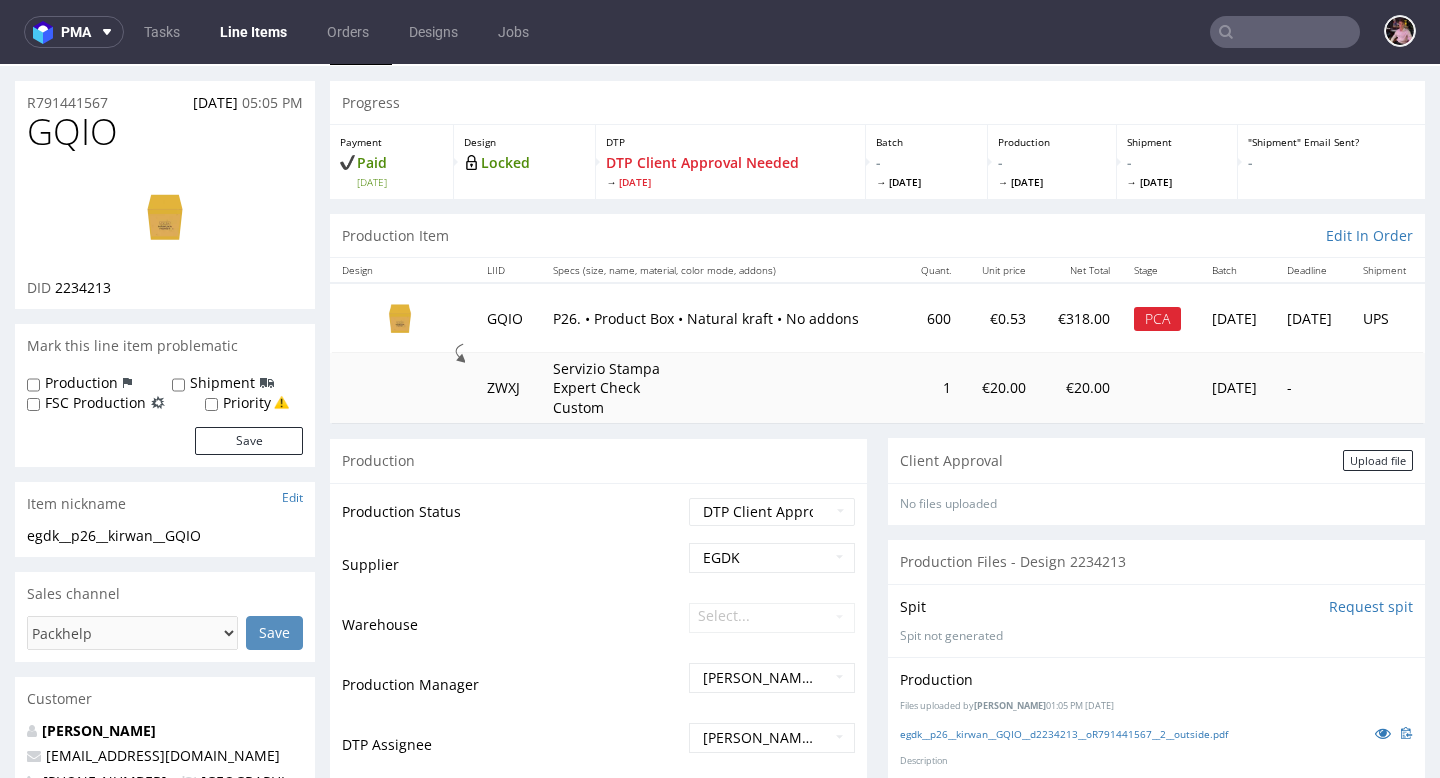 scroll, scrollTop: 0, scrollLeft: 0, axis: both 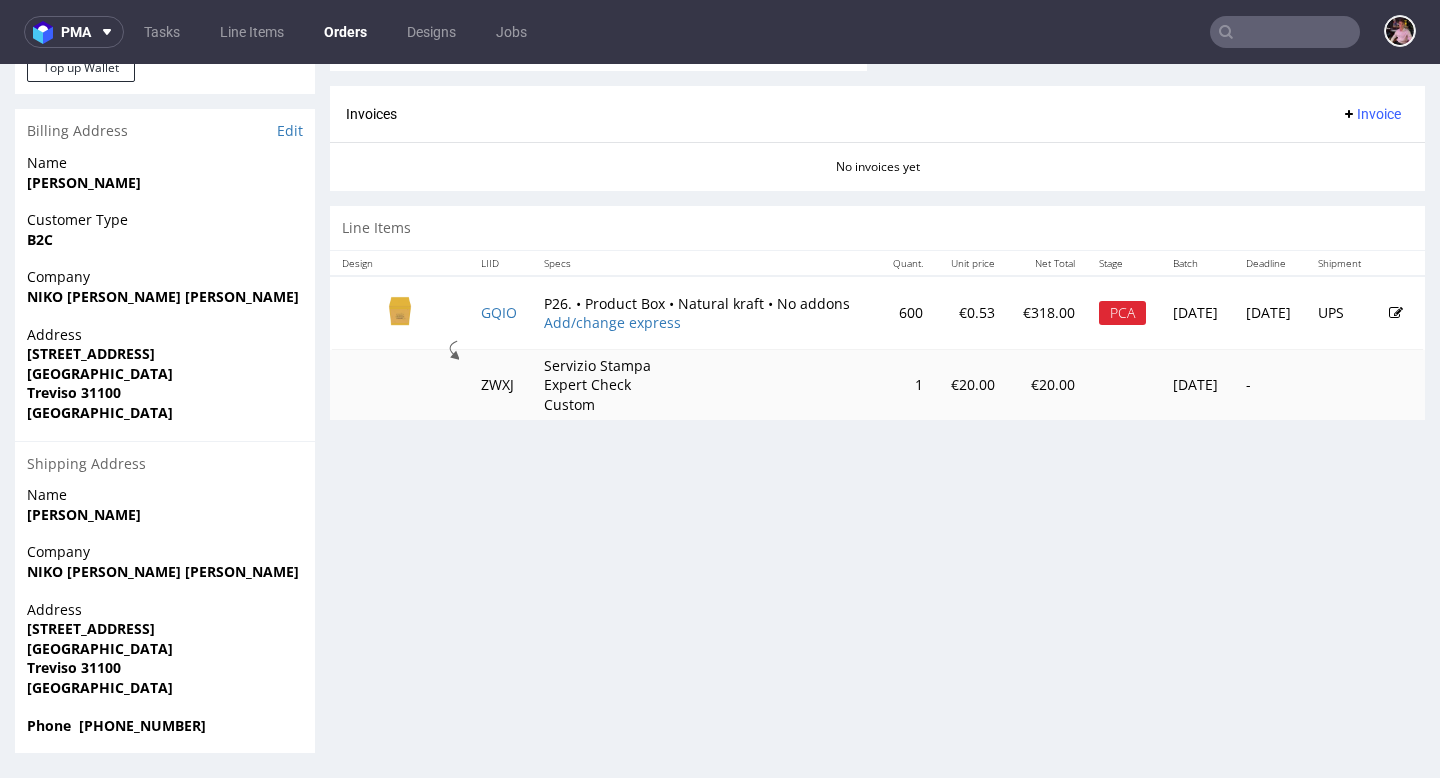 click at bounding box center (1396, 313) 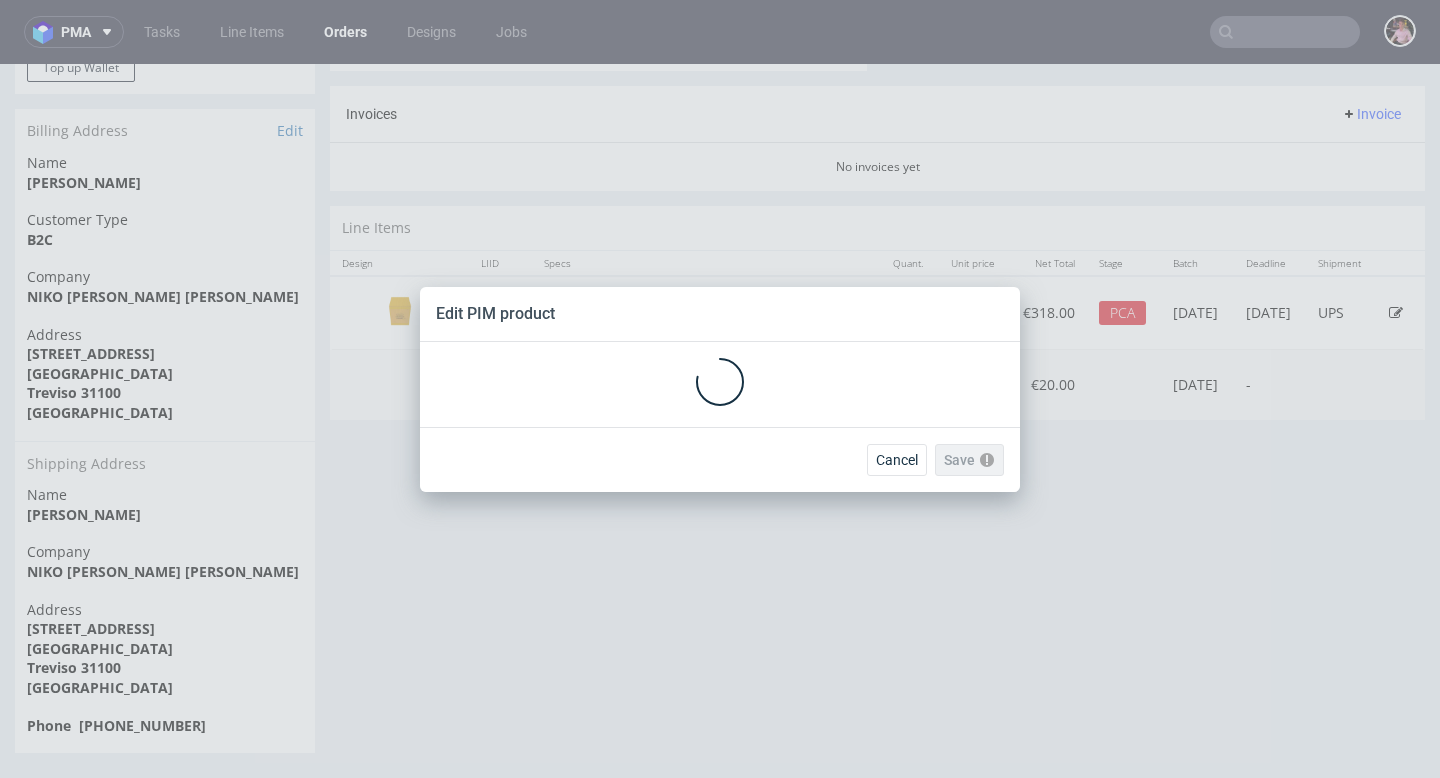 scroll, scrollTop: 0, scrollLeft: 0, axis: both 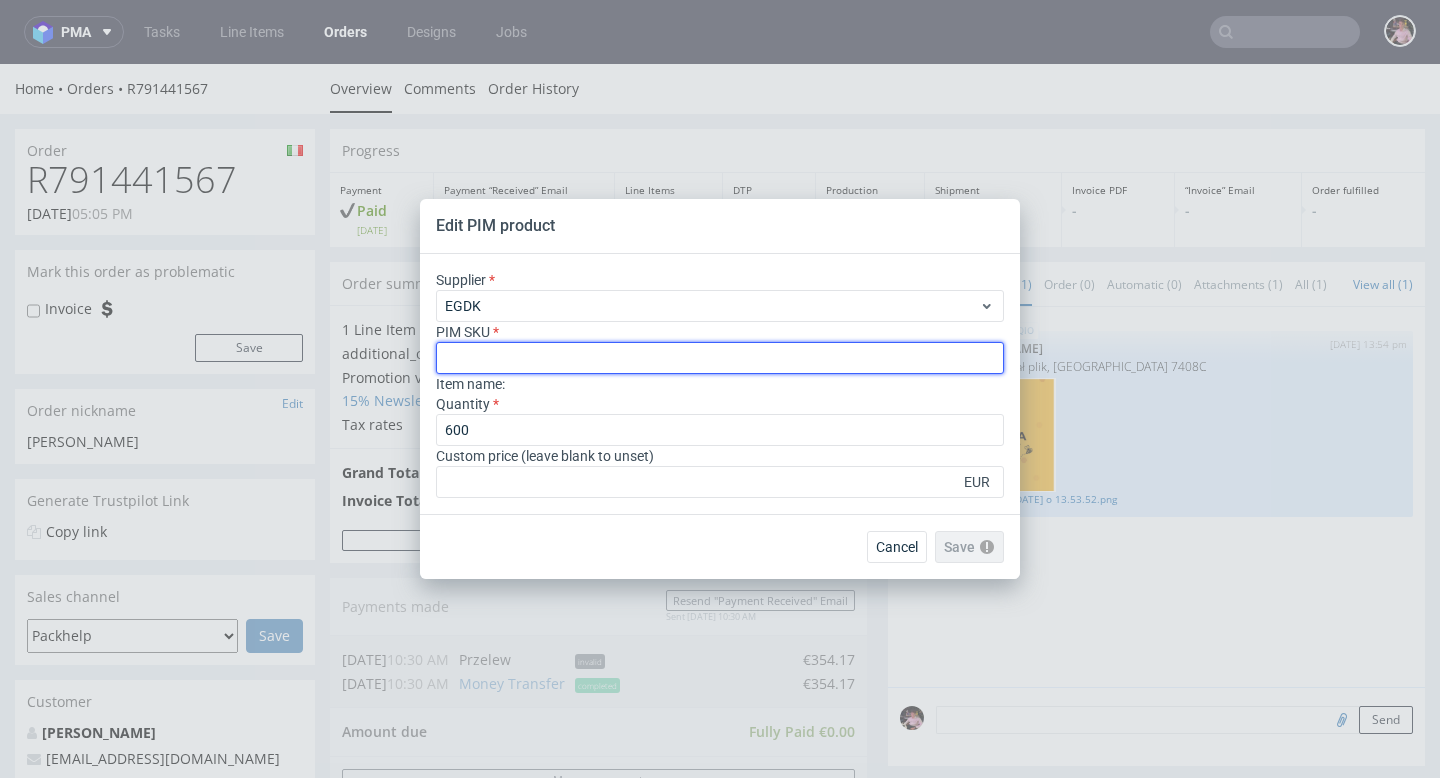 click at bounding box center (720, 358) 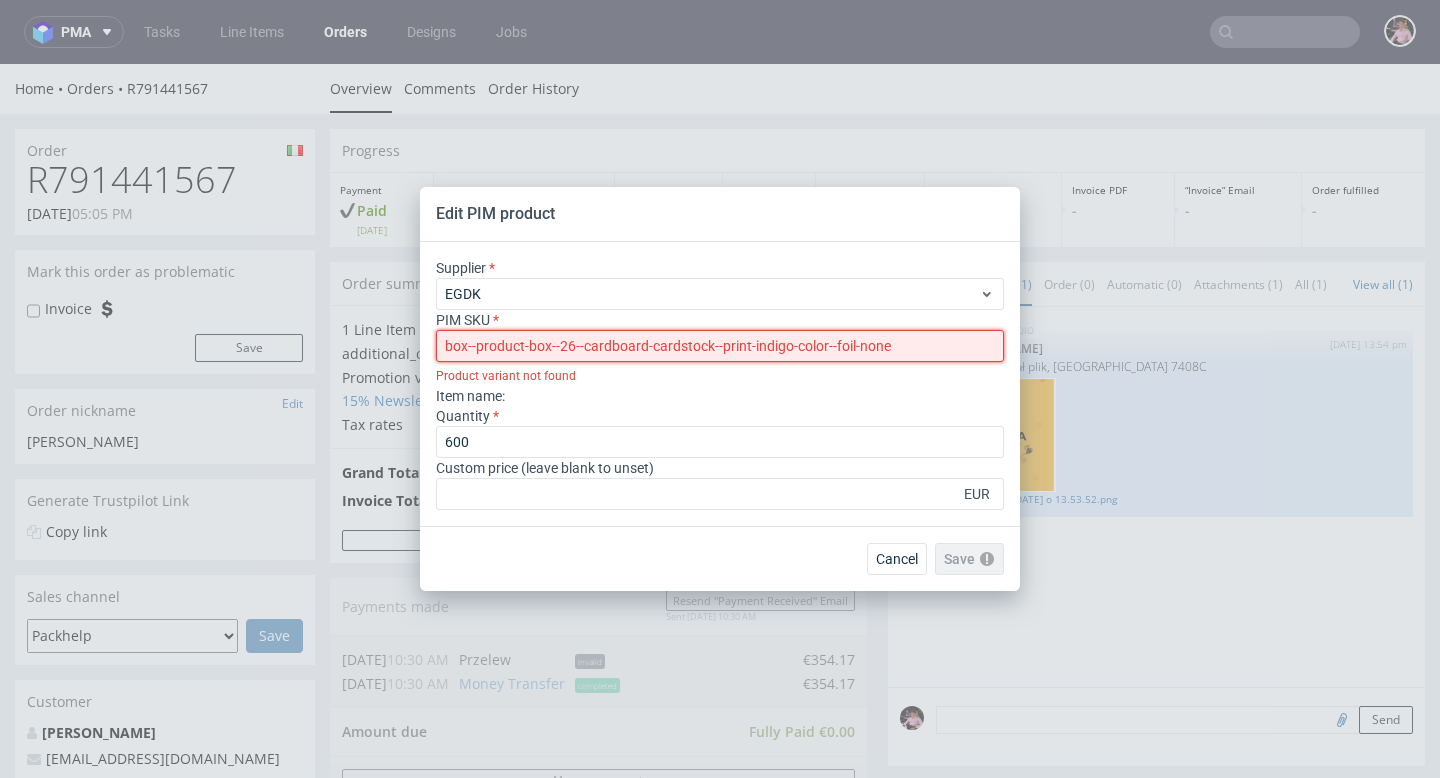 click on "box--product-box--26--cardboard-cardstock--print-indigo-color--foil-none" at bounding box center (720, 346) 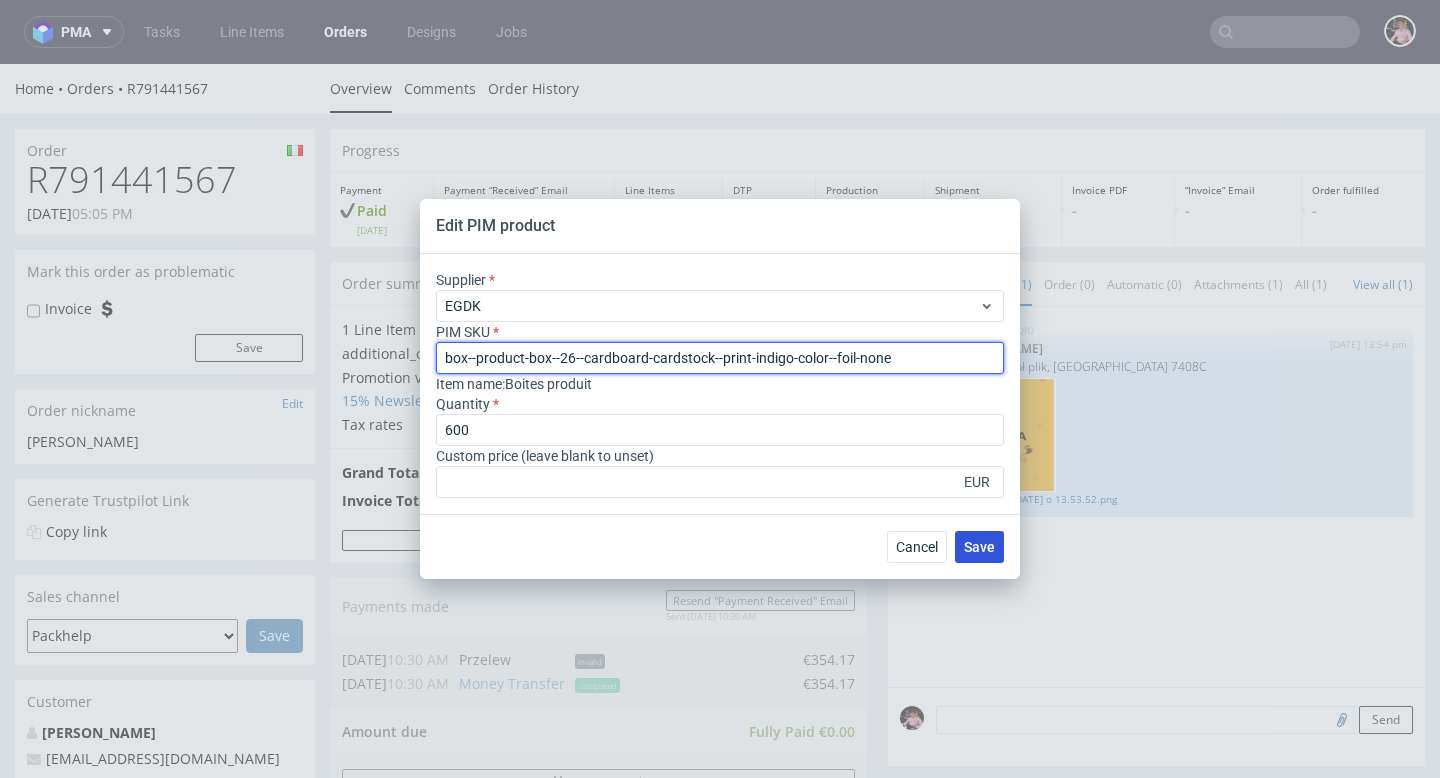 type on "box--product-box--26--cardboard-cardstock--print-indigo-color--foil-none" 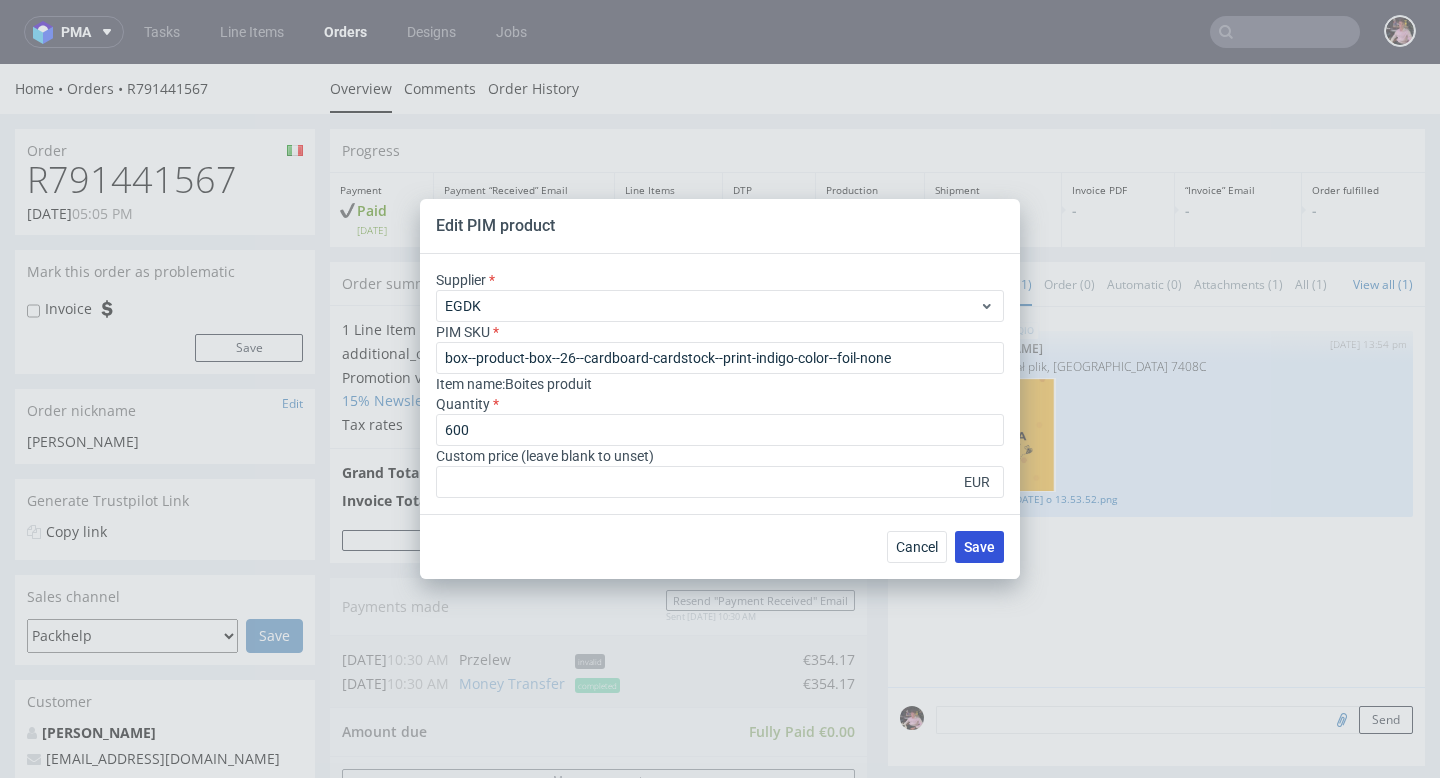click on "Save" at bounding box center [979, 547] 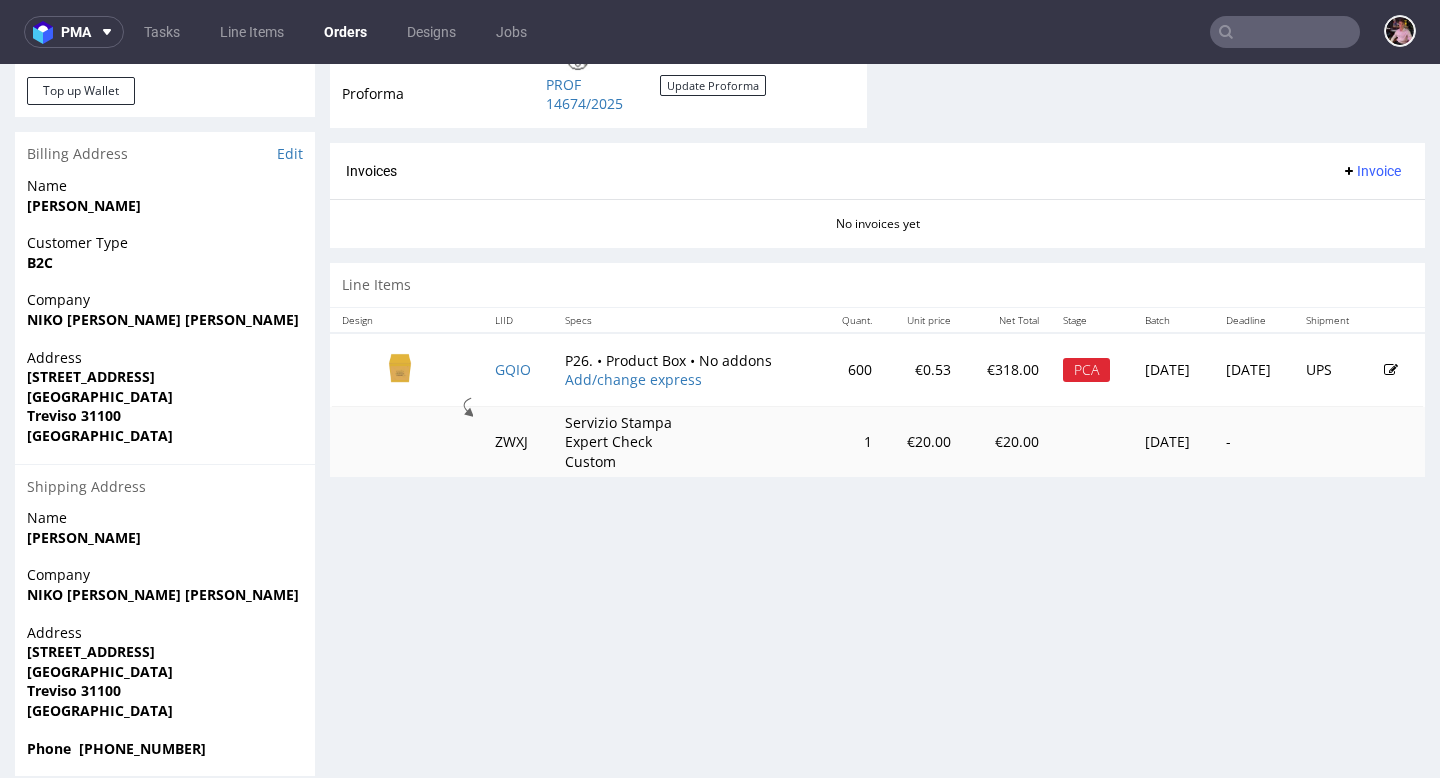 scroll, scrollTop: 858, scrollLeft: 0, axis: vertical 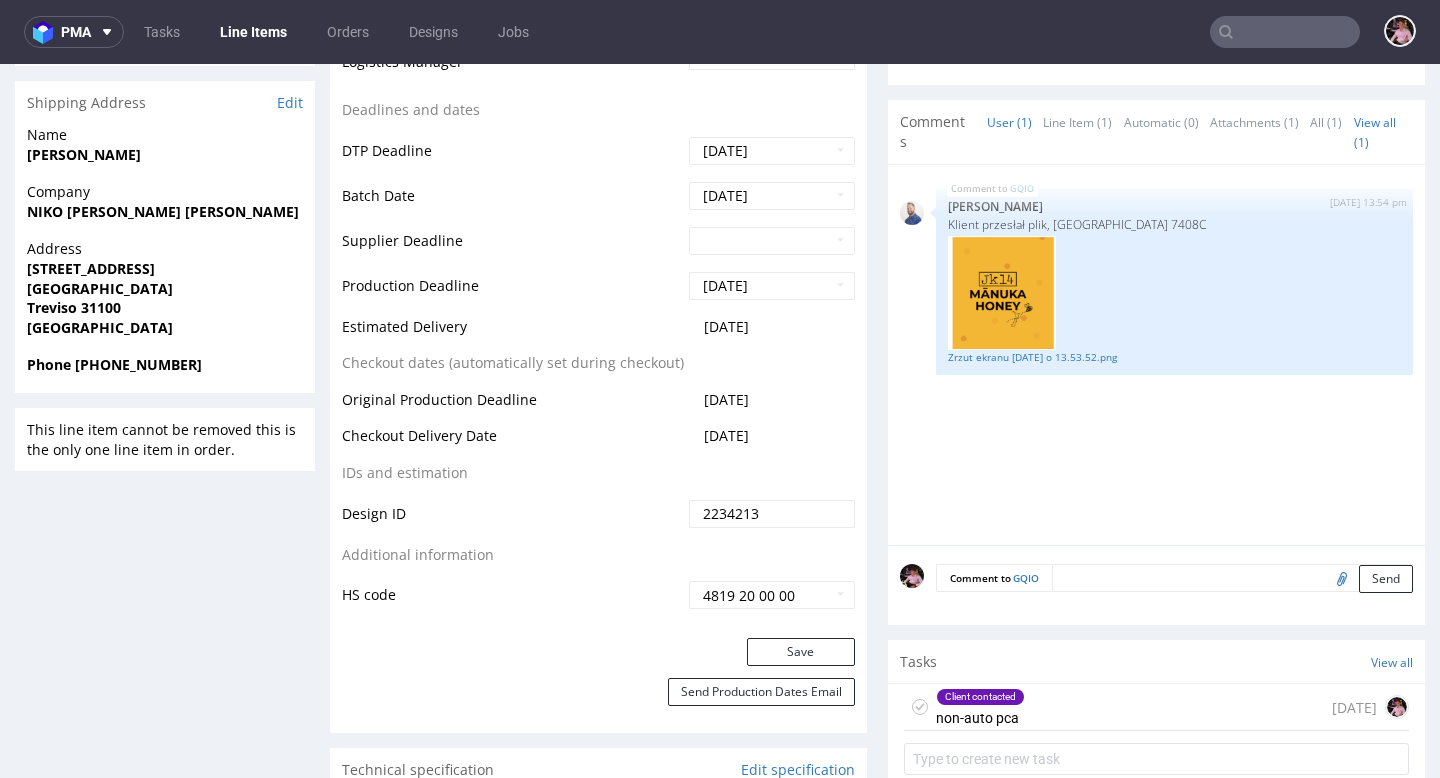 click on "Client contacted non-auto pca 7 days ago" at bounding box center [1156, 707] 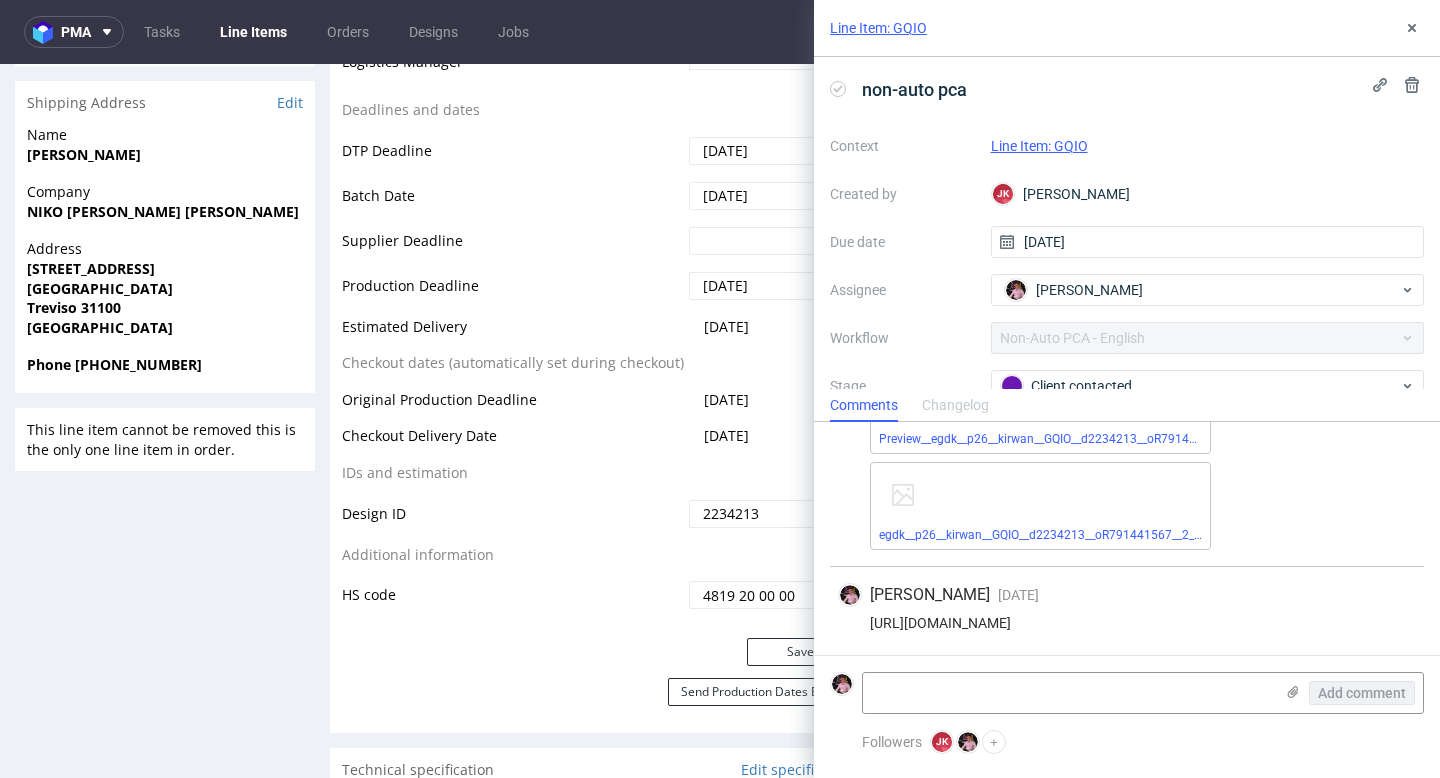 scroll, scrollTop: 256, scrollLeft: 0, axis: vertical 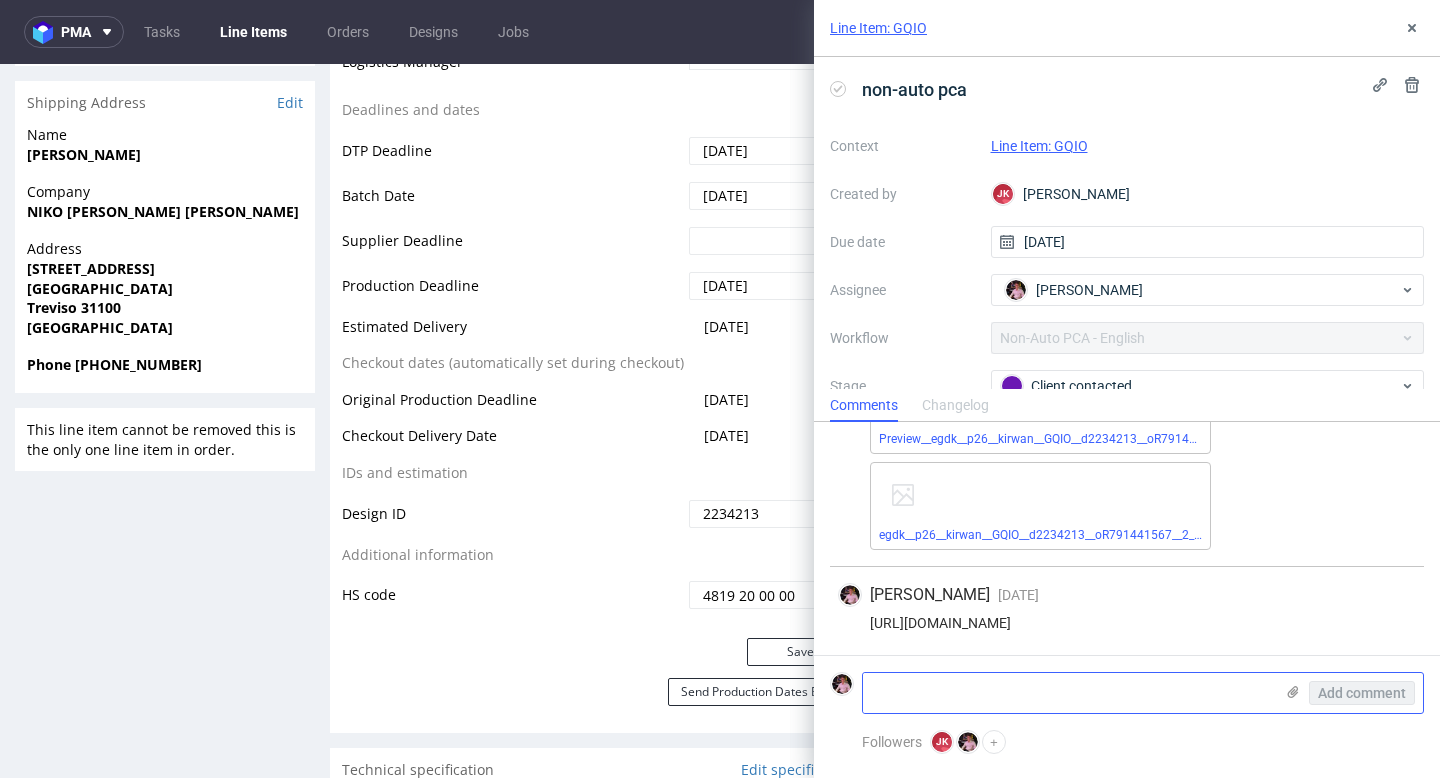 click at bounding box center (1068, 693) 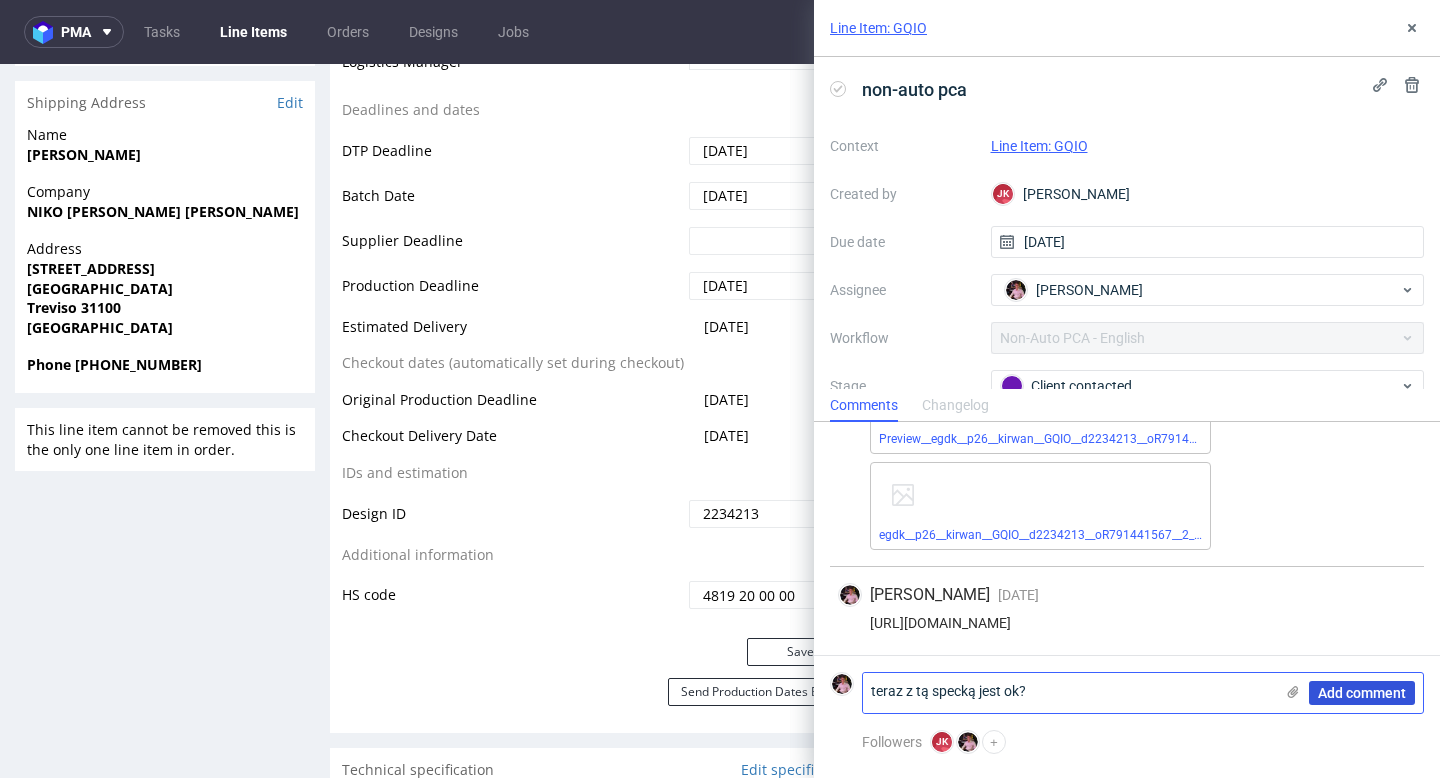type on "teraz z tą specką jest ok?" 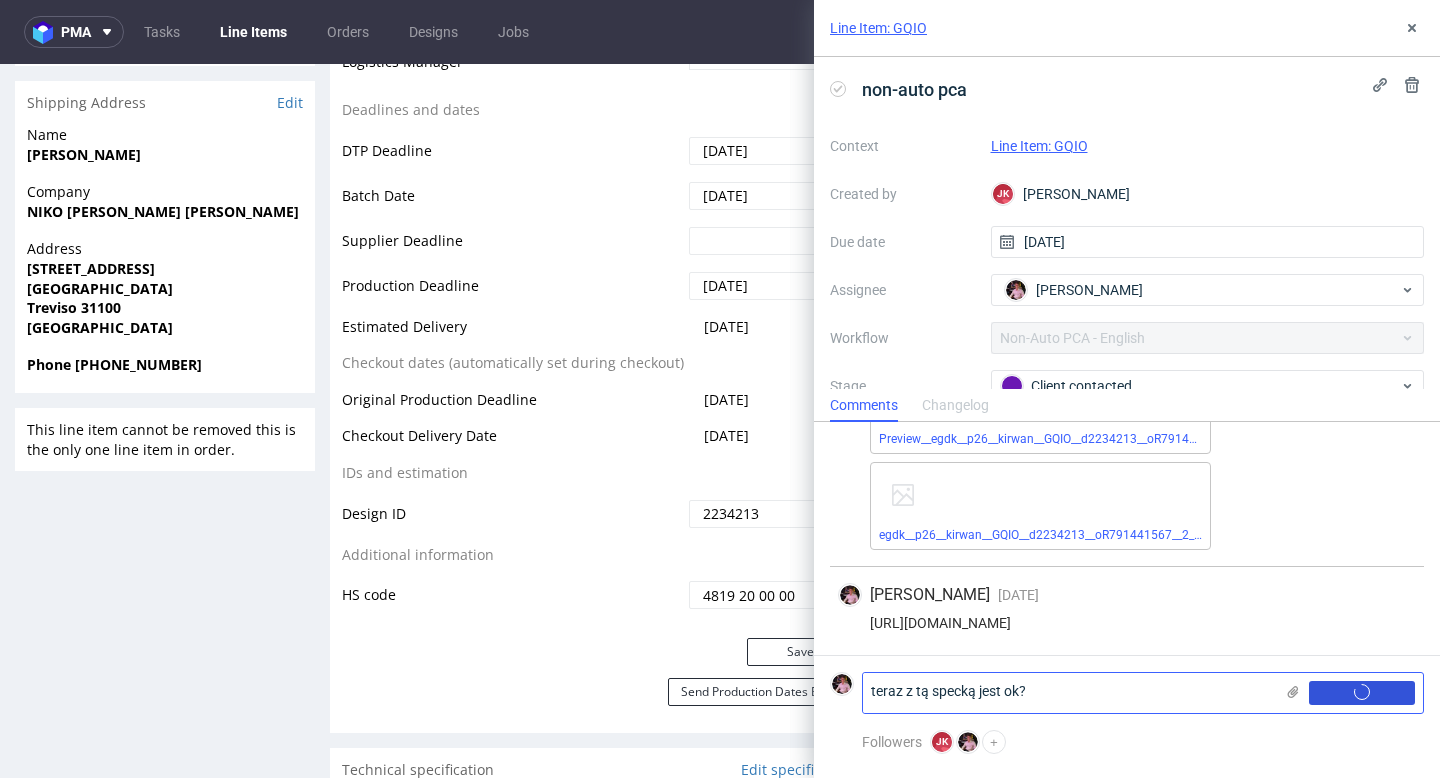 type 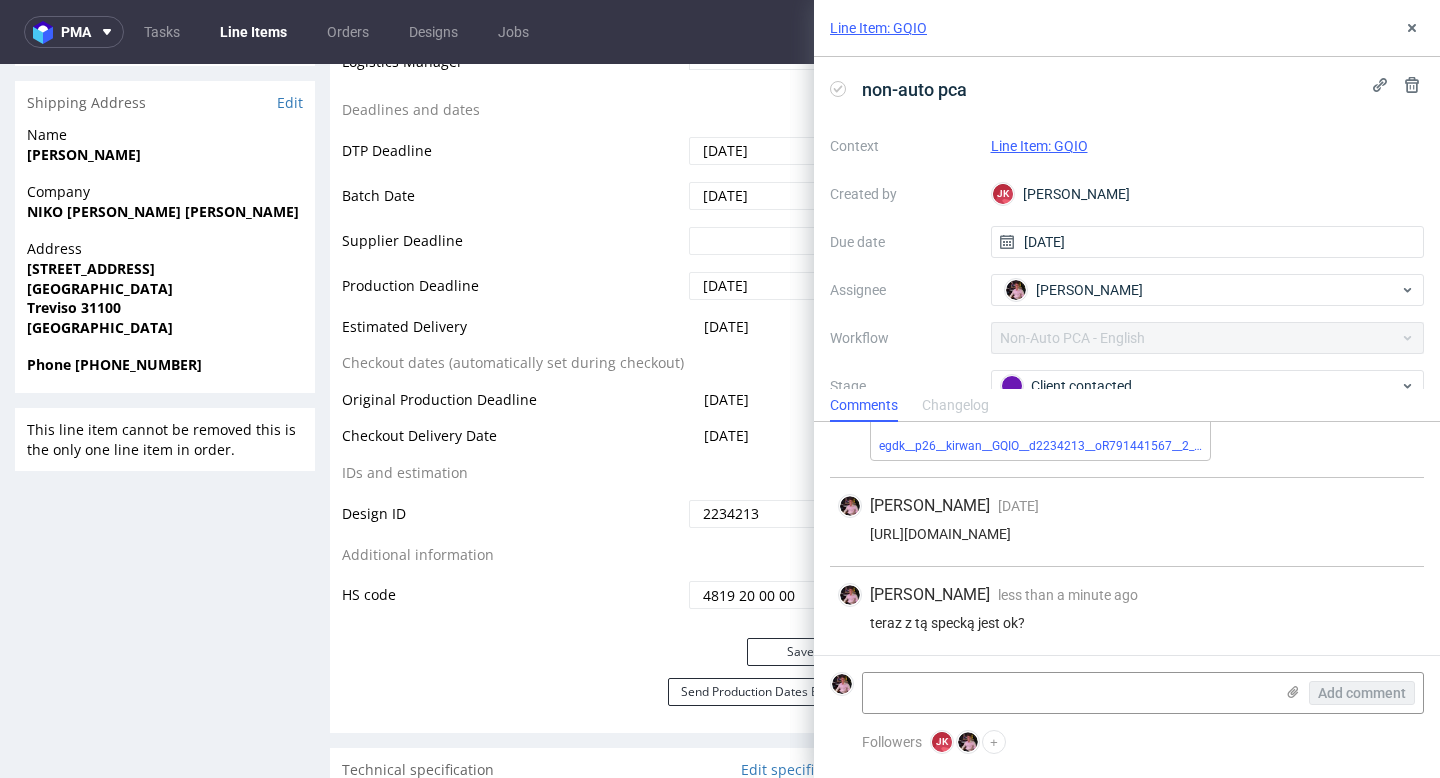scroll, scrollTop: 345, scrollLeft: 0, axis: vertical 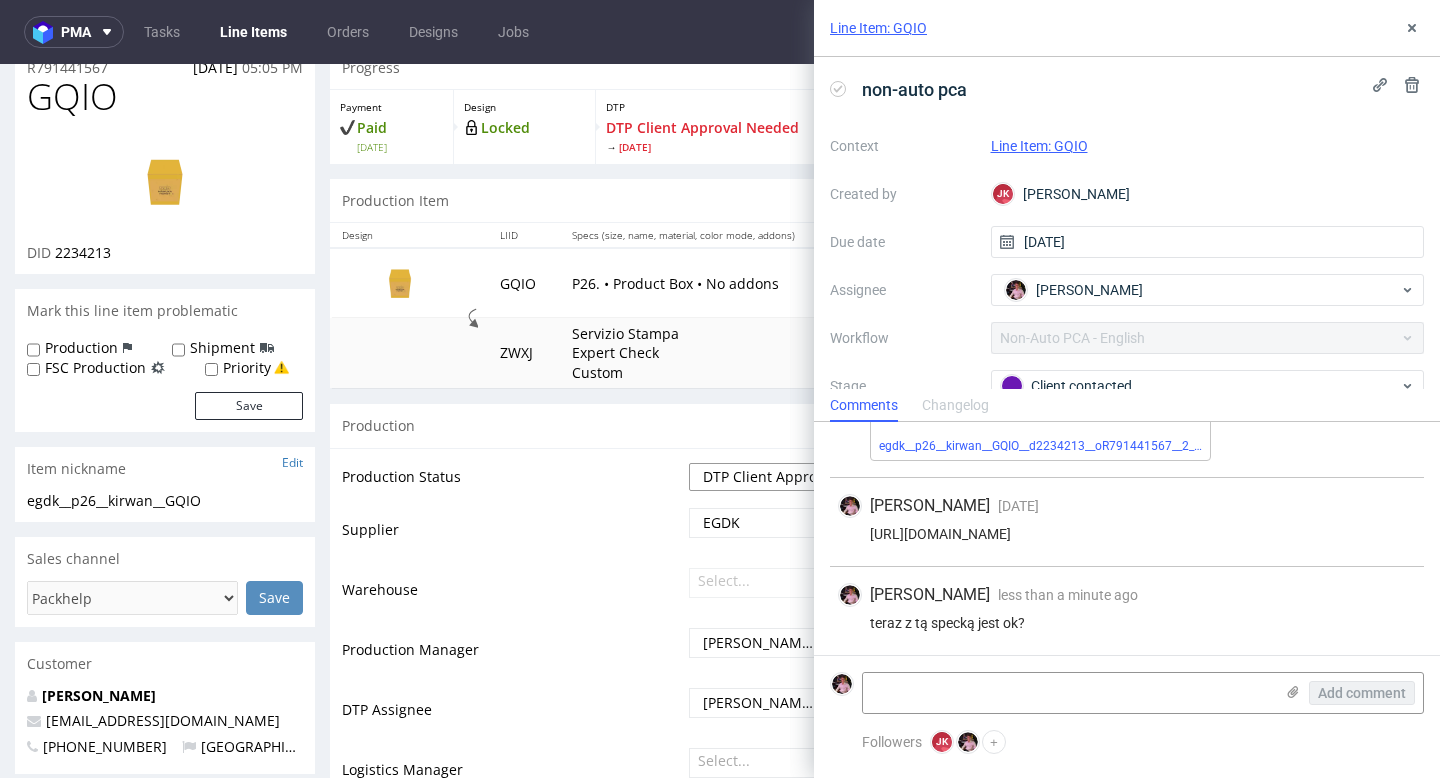 click on "Waiting for Artwork
Waiting for Diecut
Waiting for Mockup Waiting for DTP
Waiting for DTP Double Check
DTP DC Done
In DTP
Issue in DTP
DTP Client Approval Needed
DTP Client Approval Pending
DTP Client Approval Rejected
Back for DTP
DTP Verification Needed
DTP Production Ready In Production
Sent to Fulfillment
Issue in Production
Sent to Warehouse Fulfillment
Production Complete" at bounding box center [772, 477] 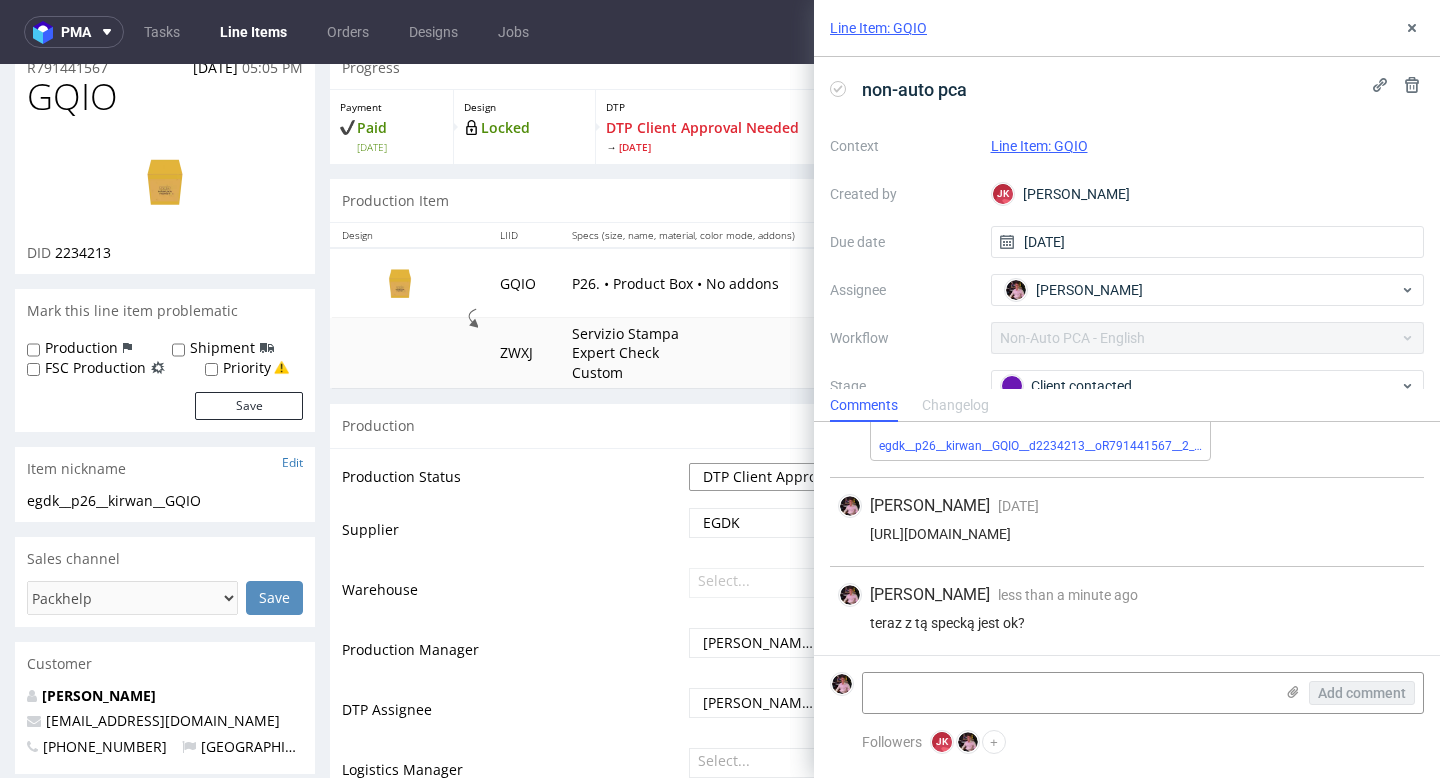 select on "back_for_dtp" 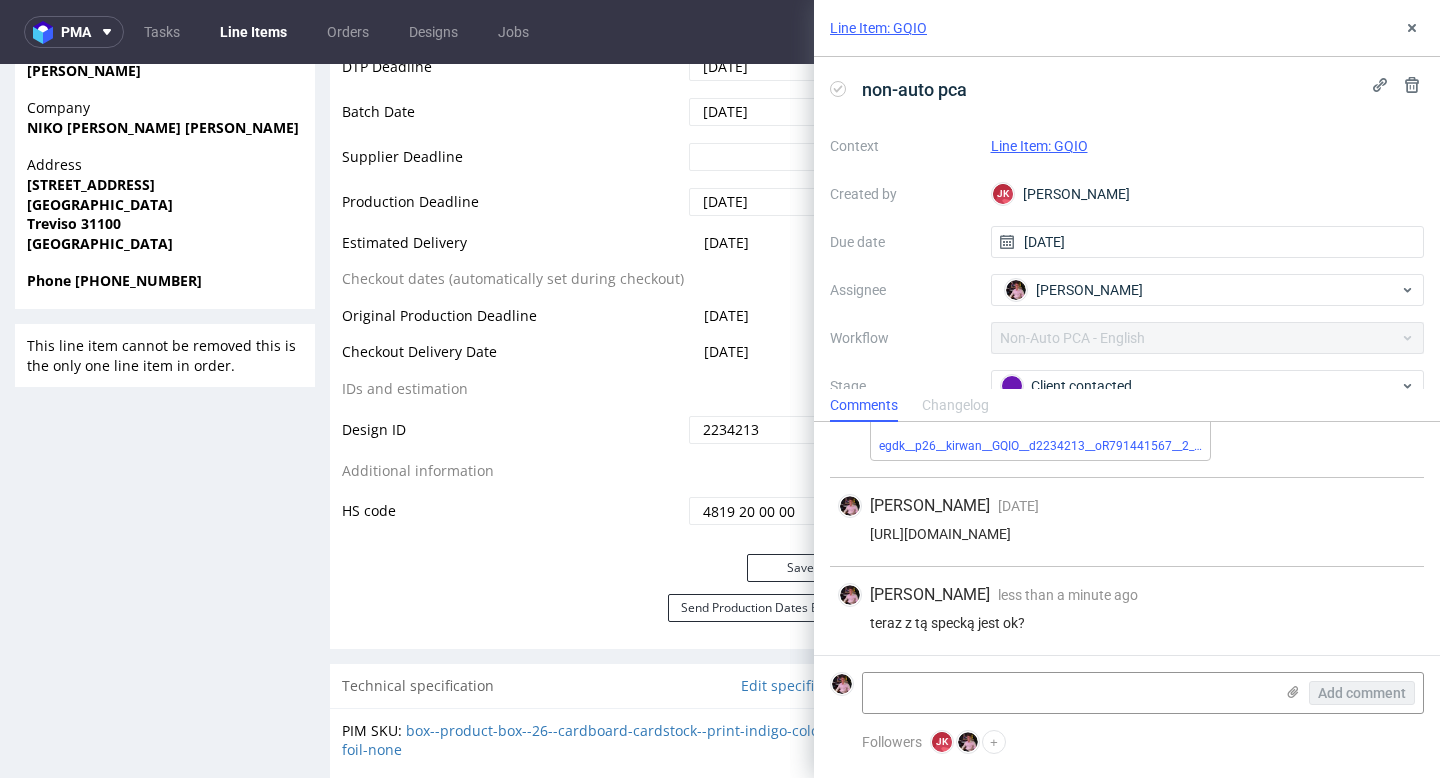 scroll, scrollTop: 967, scrollLeft: 0, axis: vertical 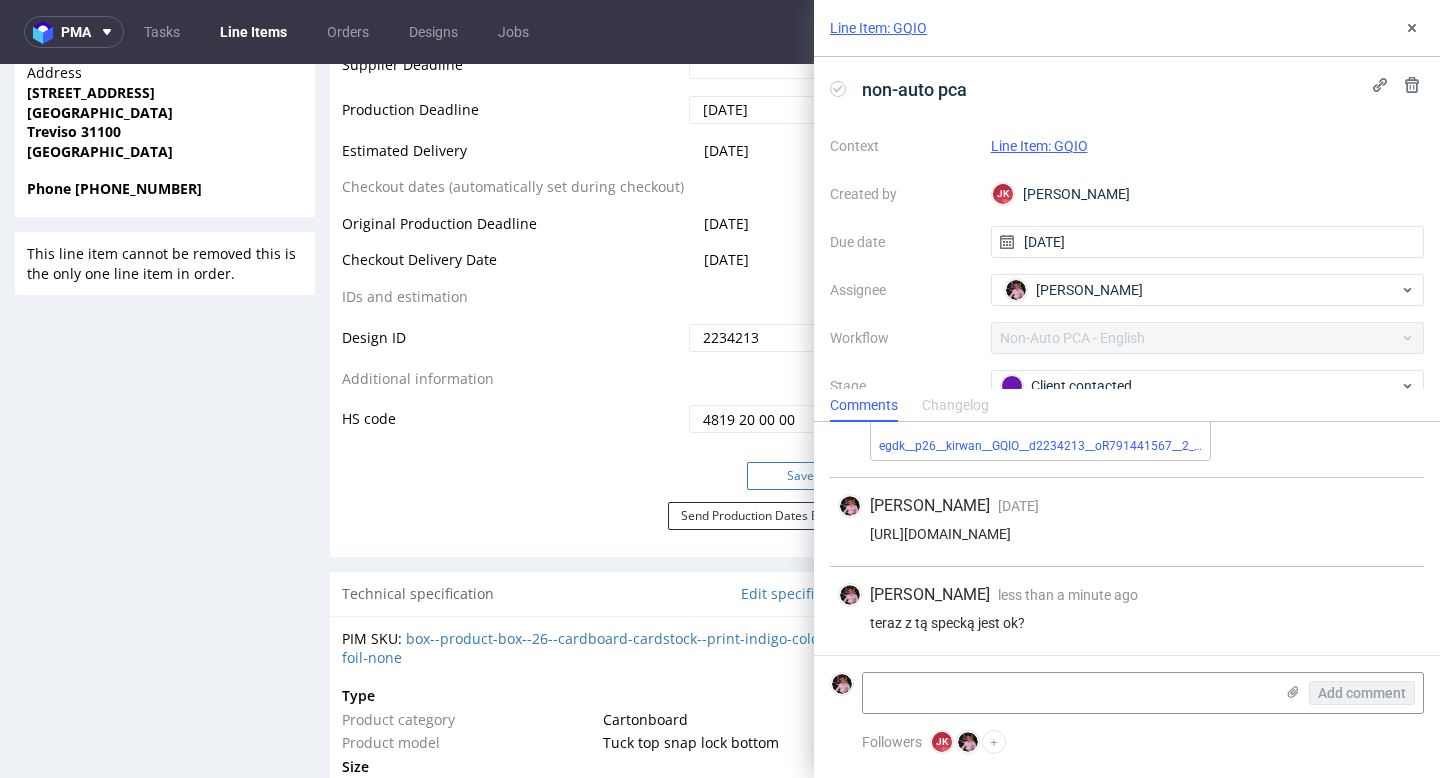 click on "Save" at bounding box center (801, 476) 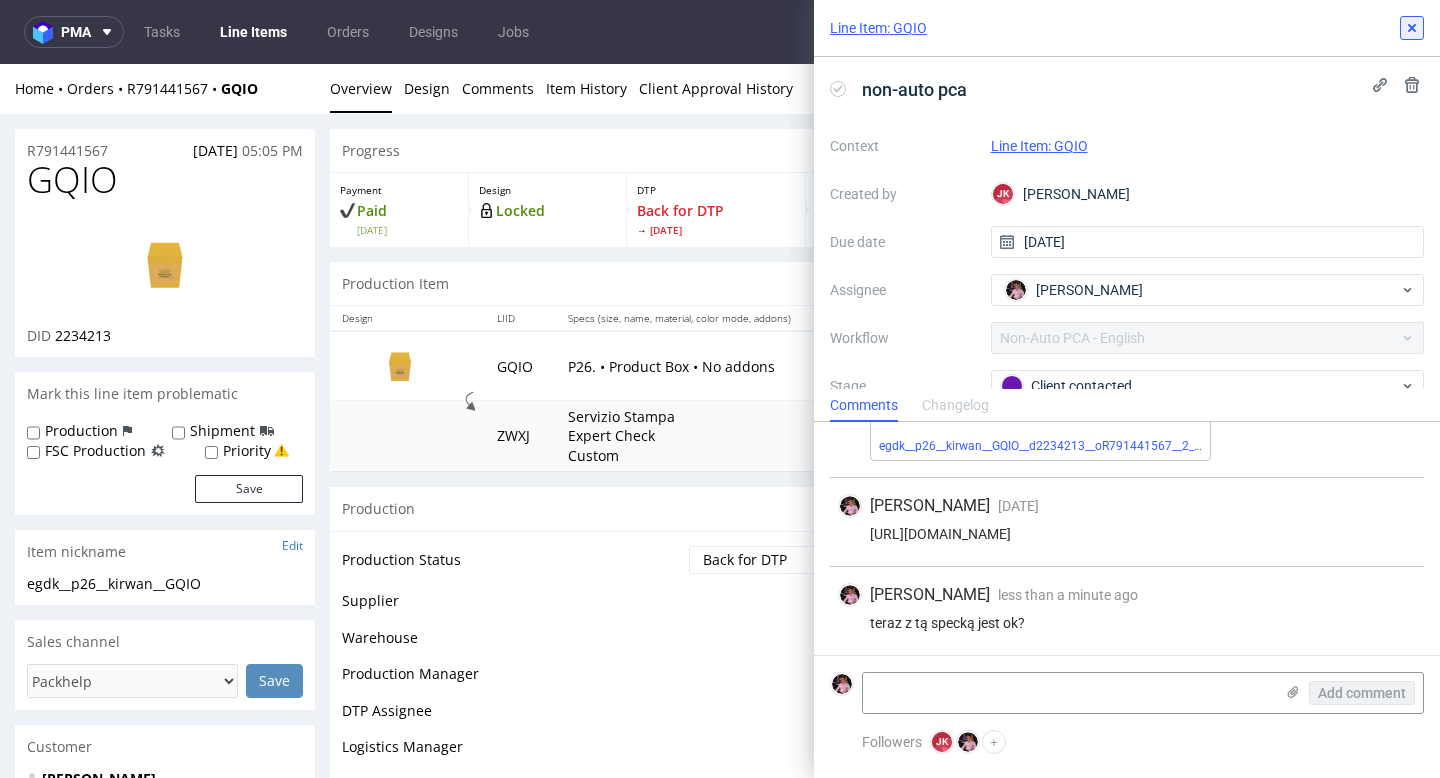 scroll, scrollTop: 965, scrollLeft: 0, axis: vertical 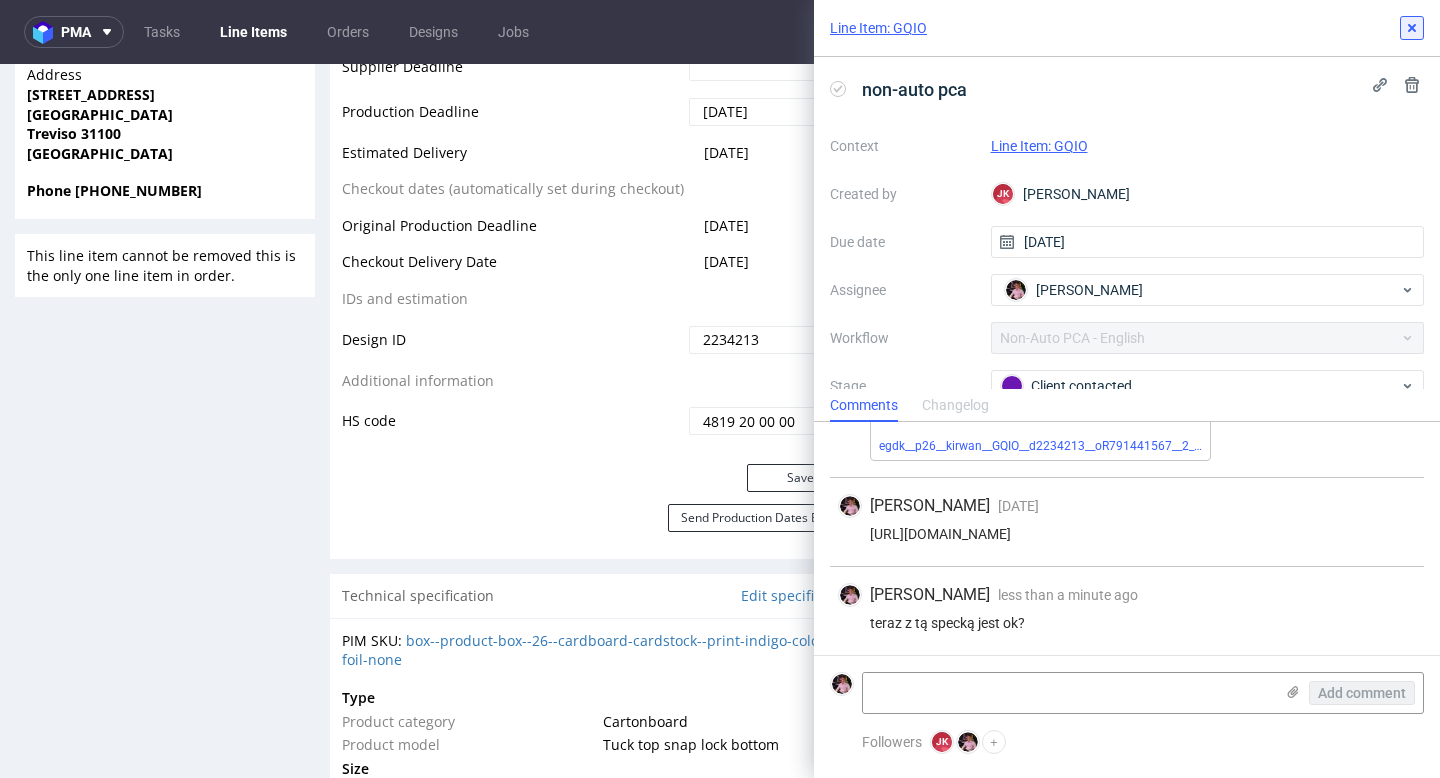 click 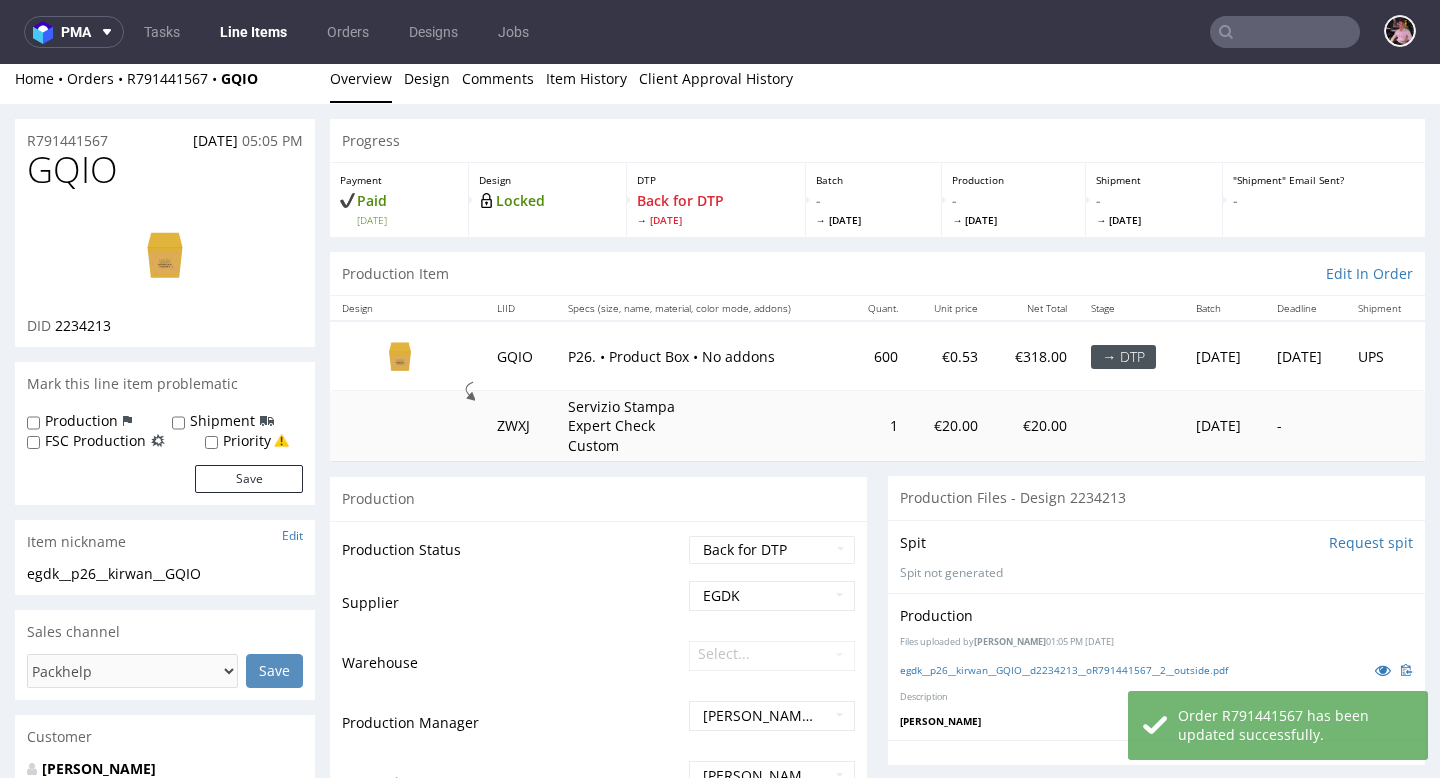 scroll, scrollTop: 0, scrollLeft: 0, axis: both 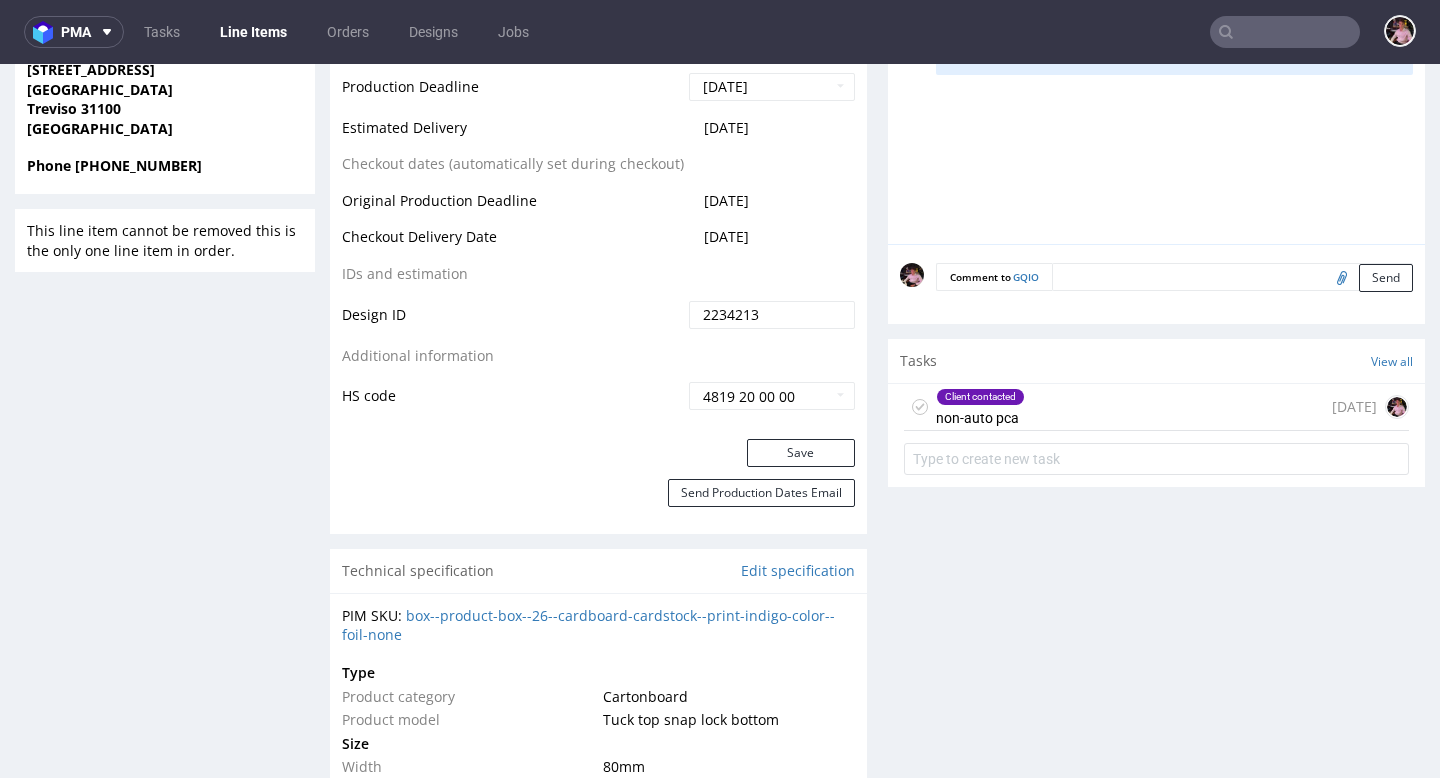 click on "Client contacted non-auto pca 7 days ago" at bounding box center [1156, 407] 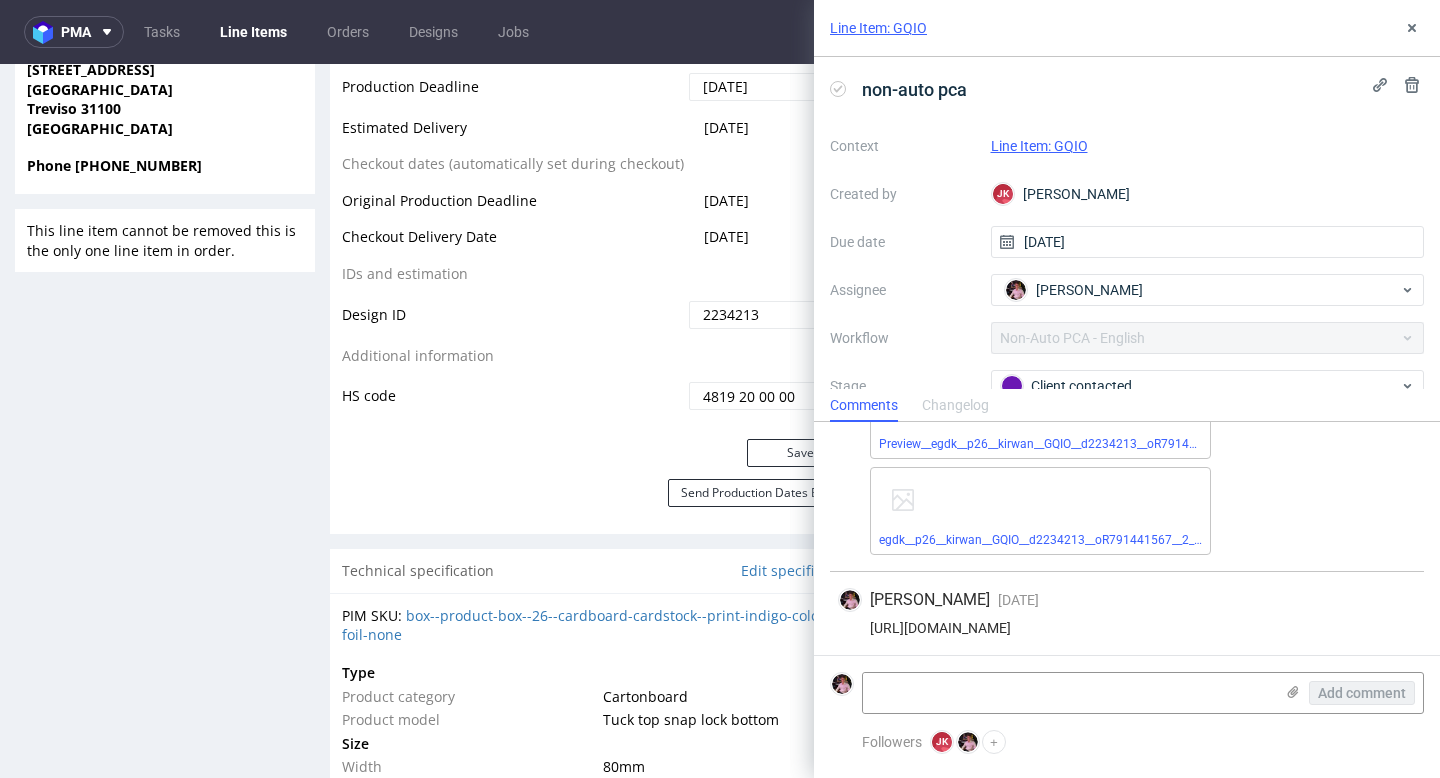 scroll, scrollTop: 345, scrollLeft: 0, axis: vertical 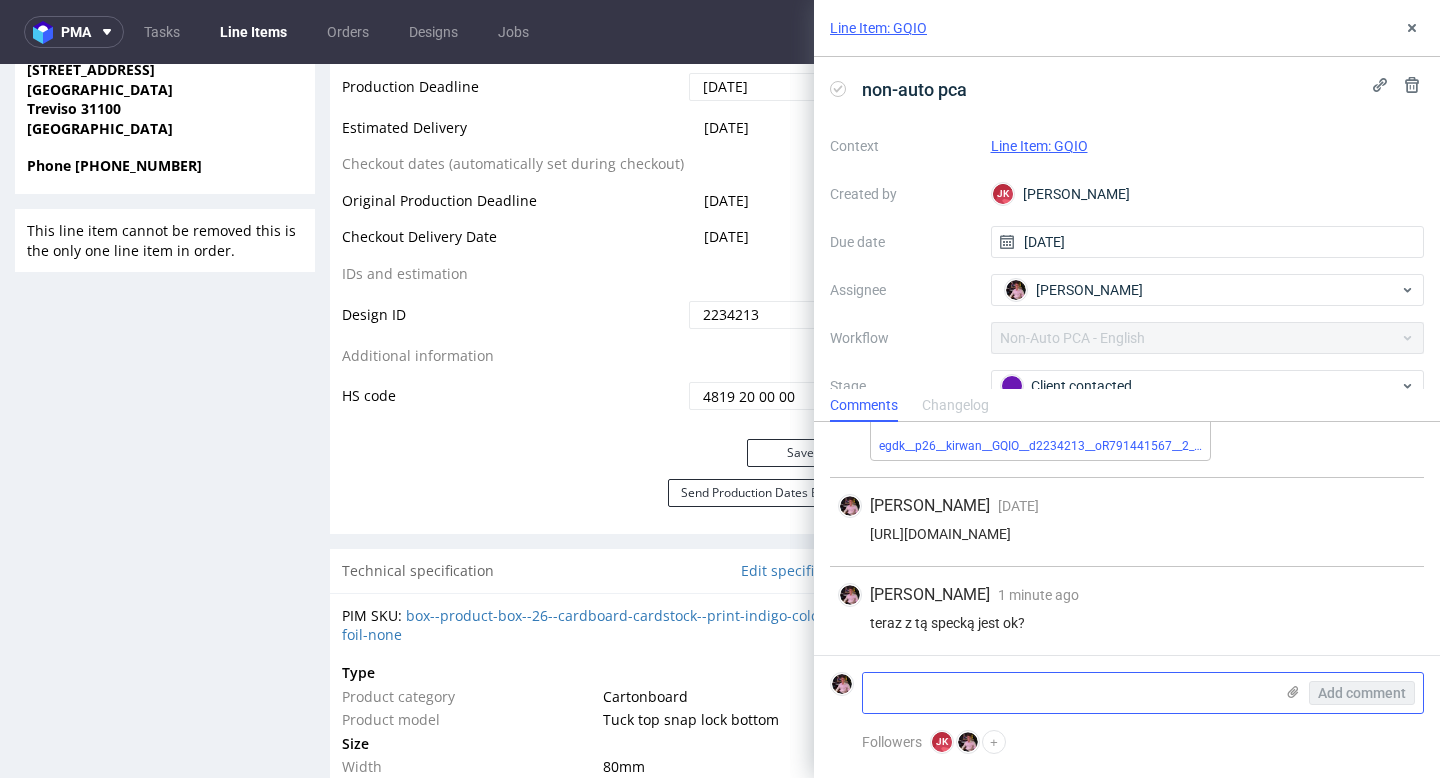 click at bounding box center [1068, 693] 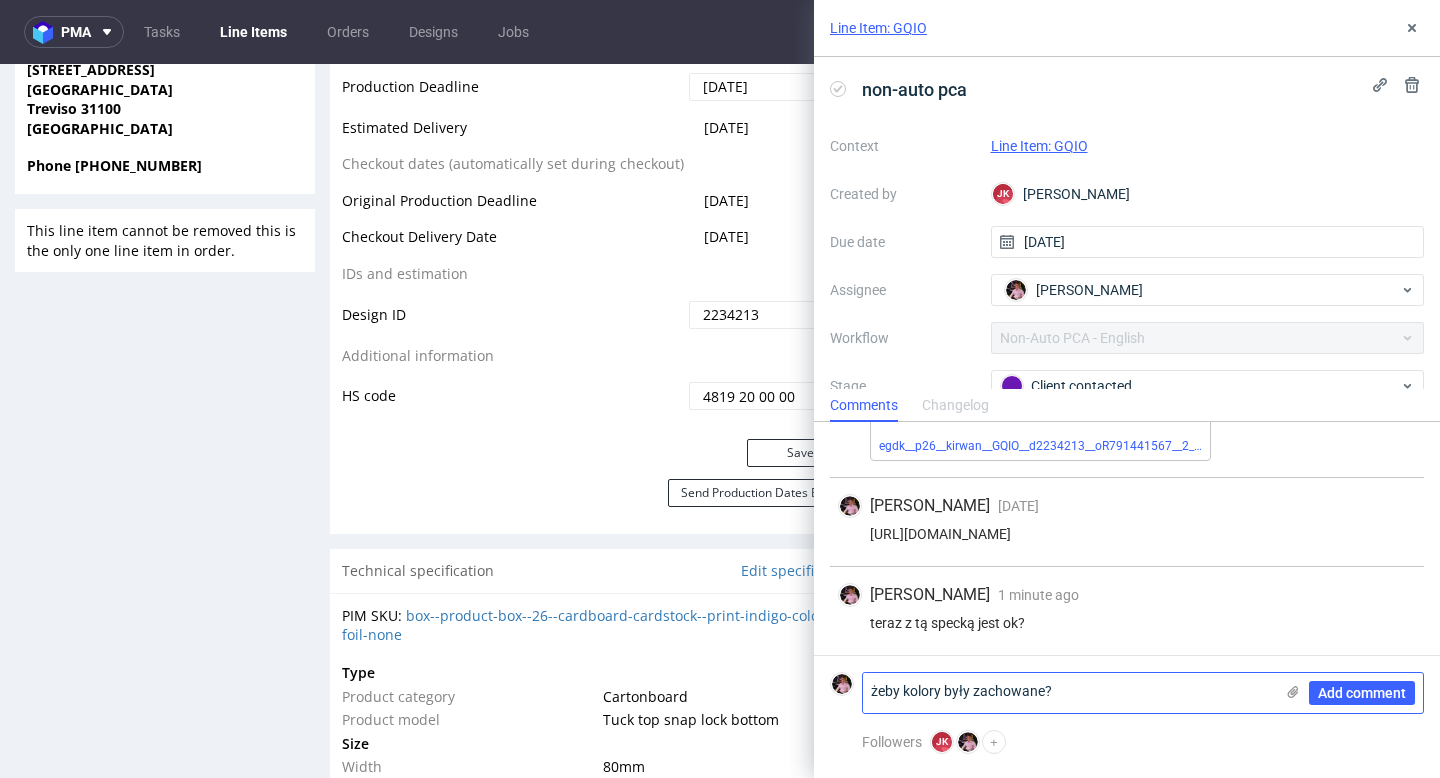 scroll, scrollTop: 0, scrollLeft: 0, axis: both 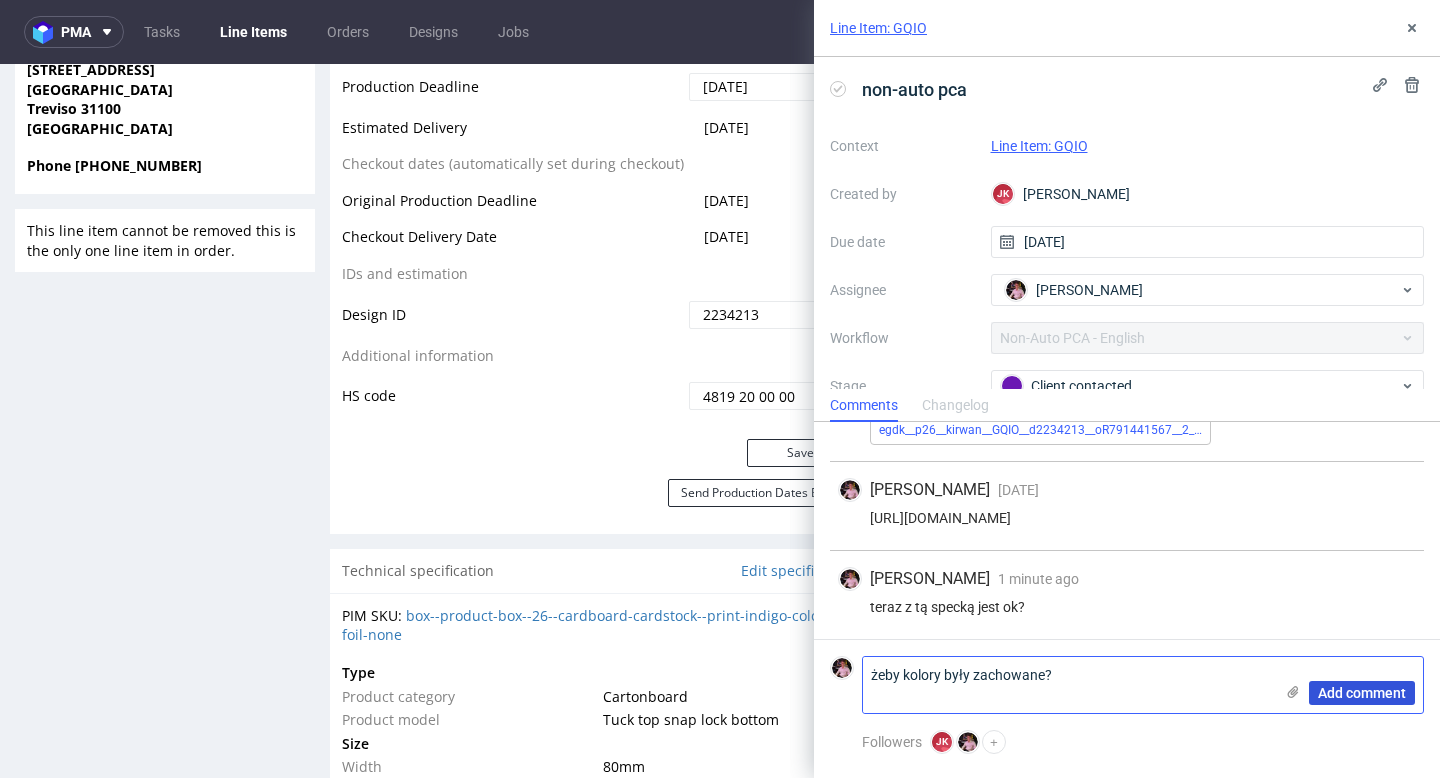 type on "żeby kolory były zachowane?" 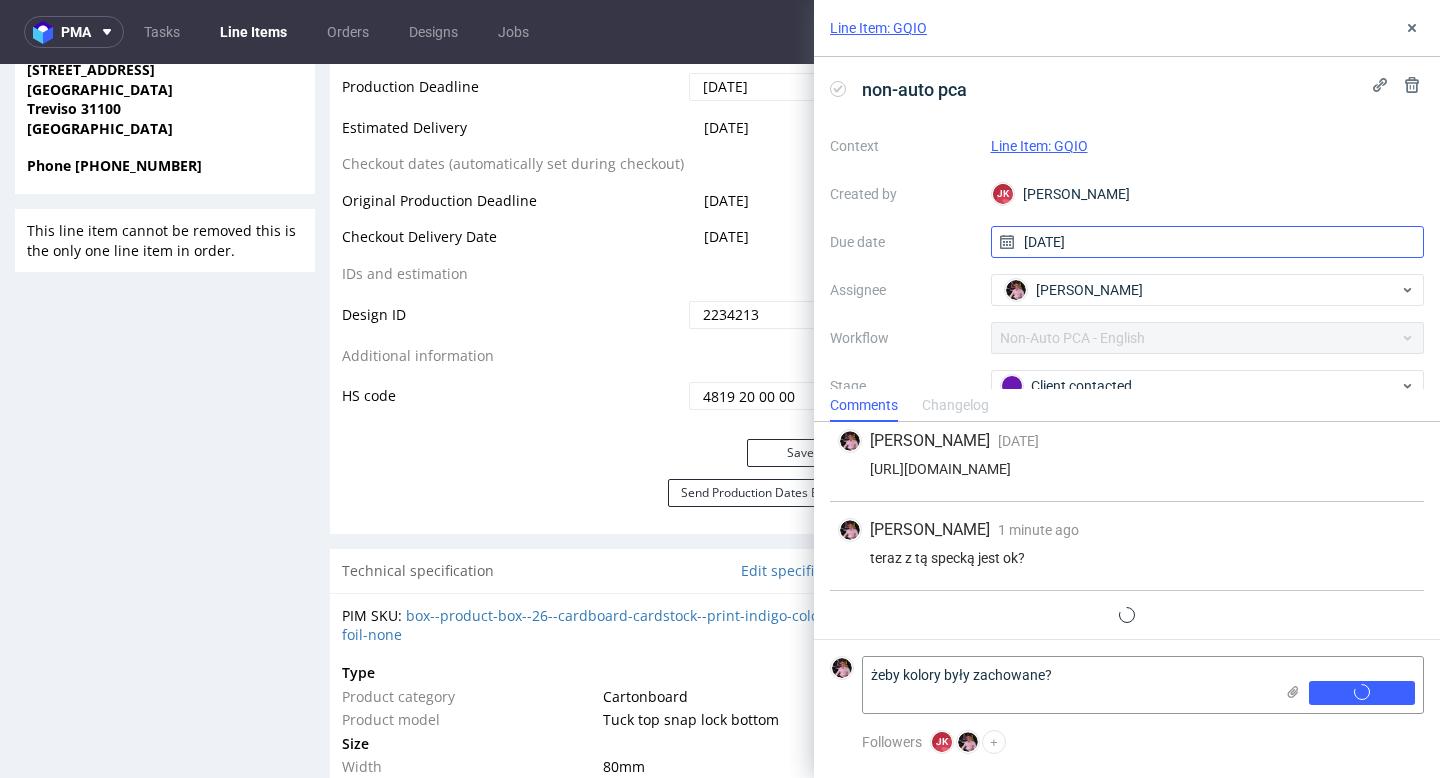 type 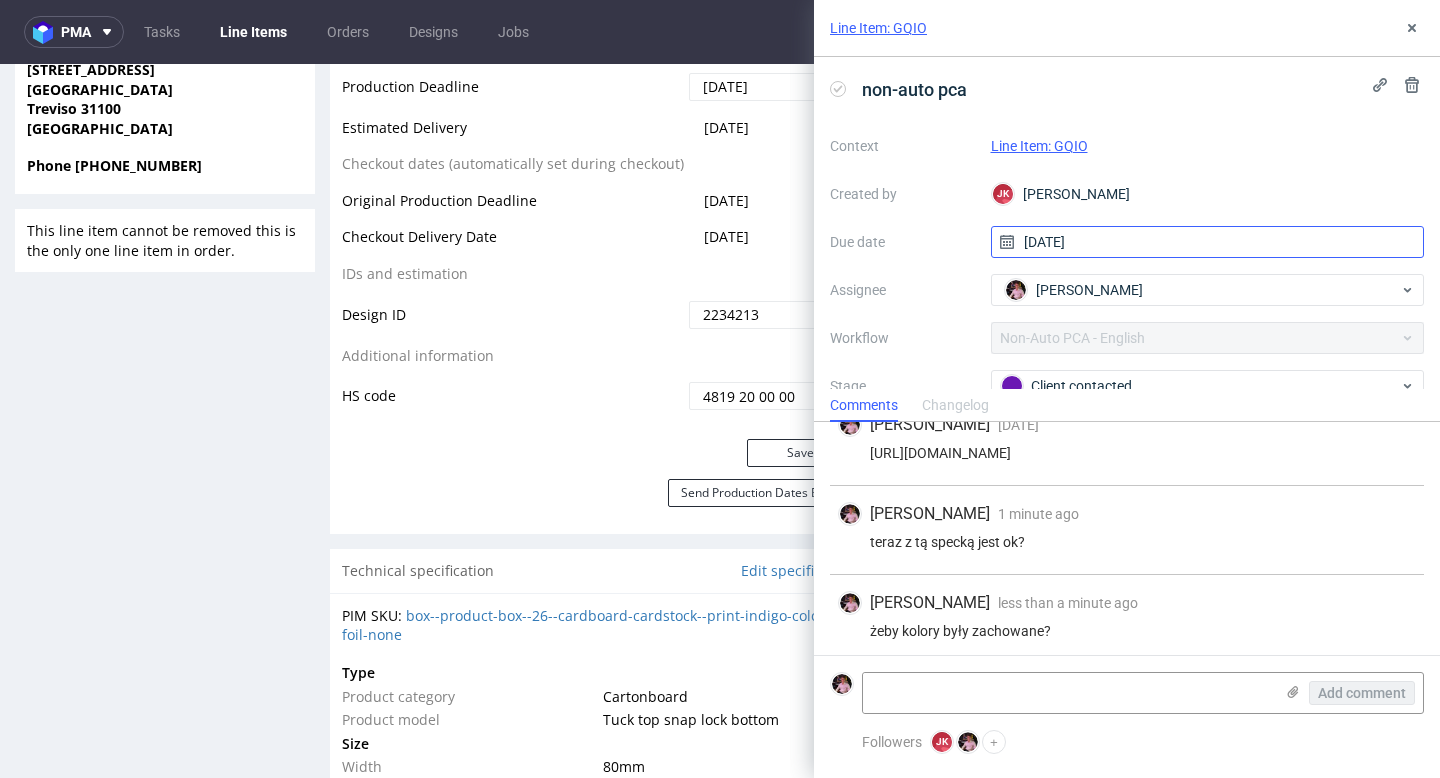 scroll, scrollTop: 434, scrollLeft: 0, axis: vertical 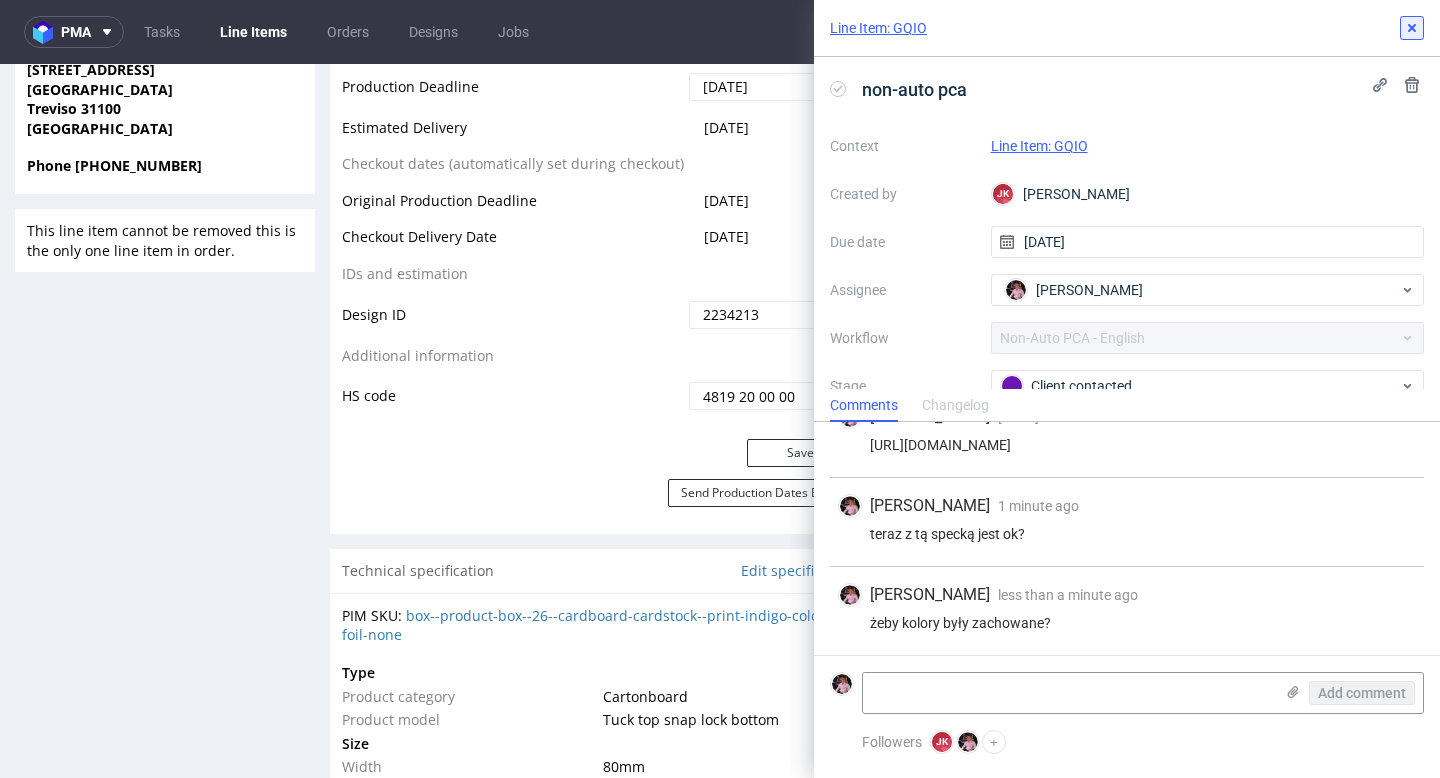 click at bounding box center [1412, 28] 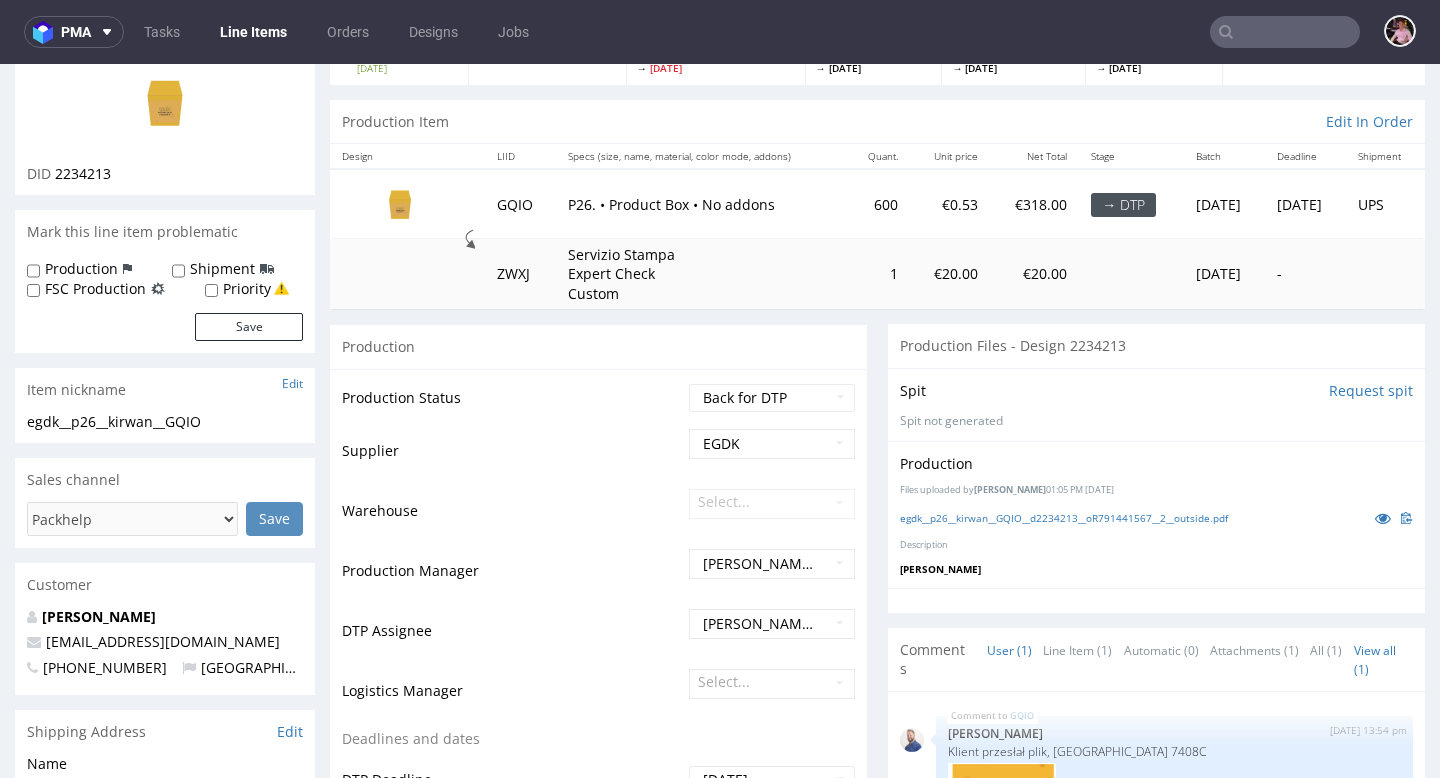 scroll, scrollTop: 0, scrollLeft: 0, axis: both 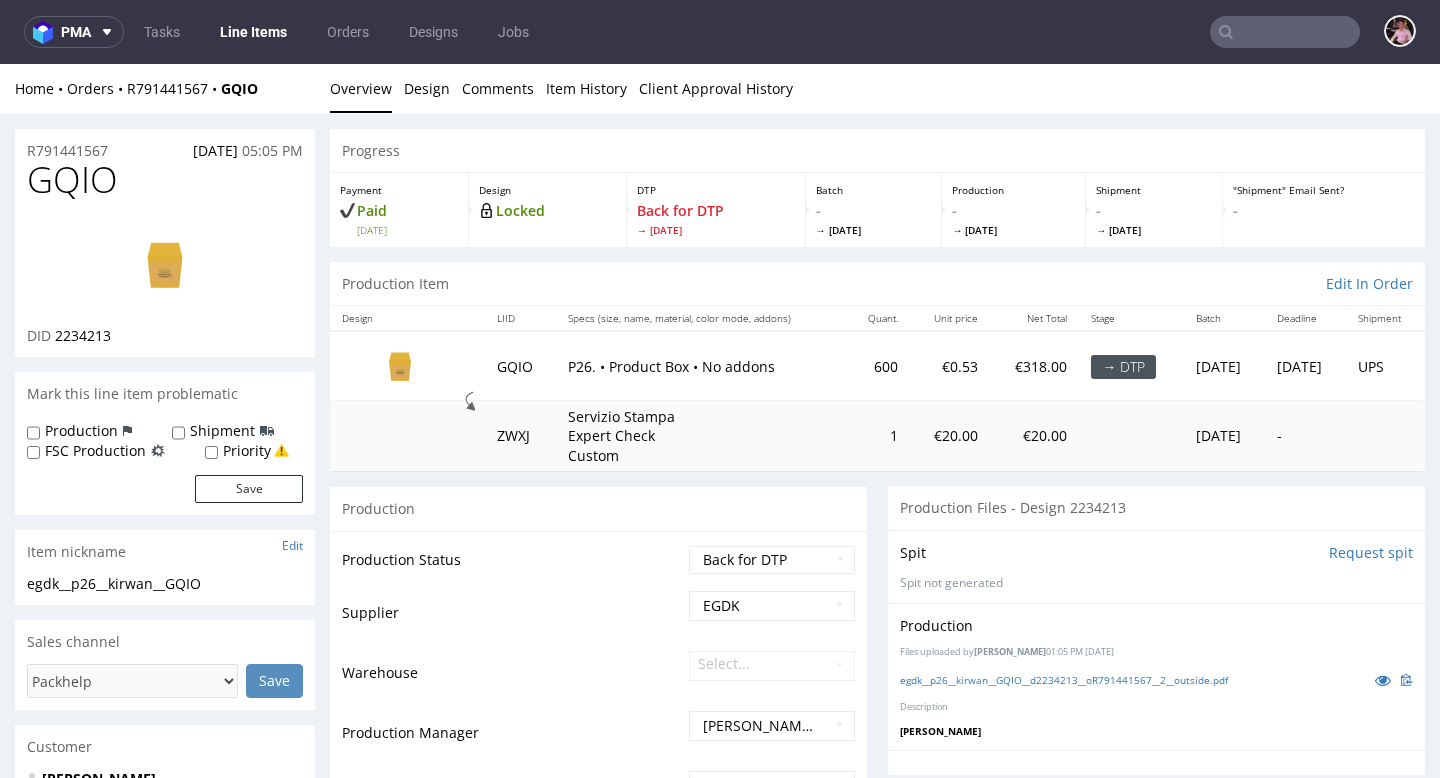 click at bounding box center [1285, 32] 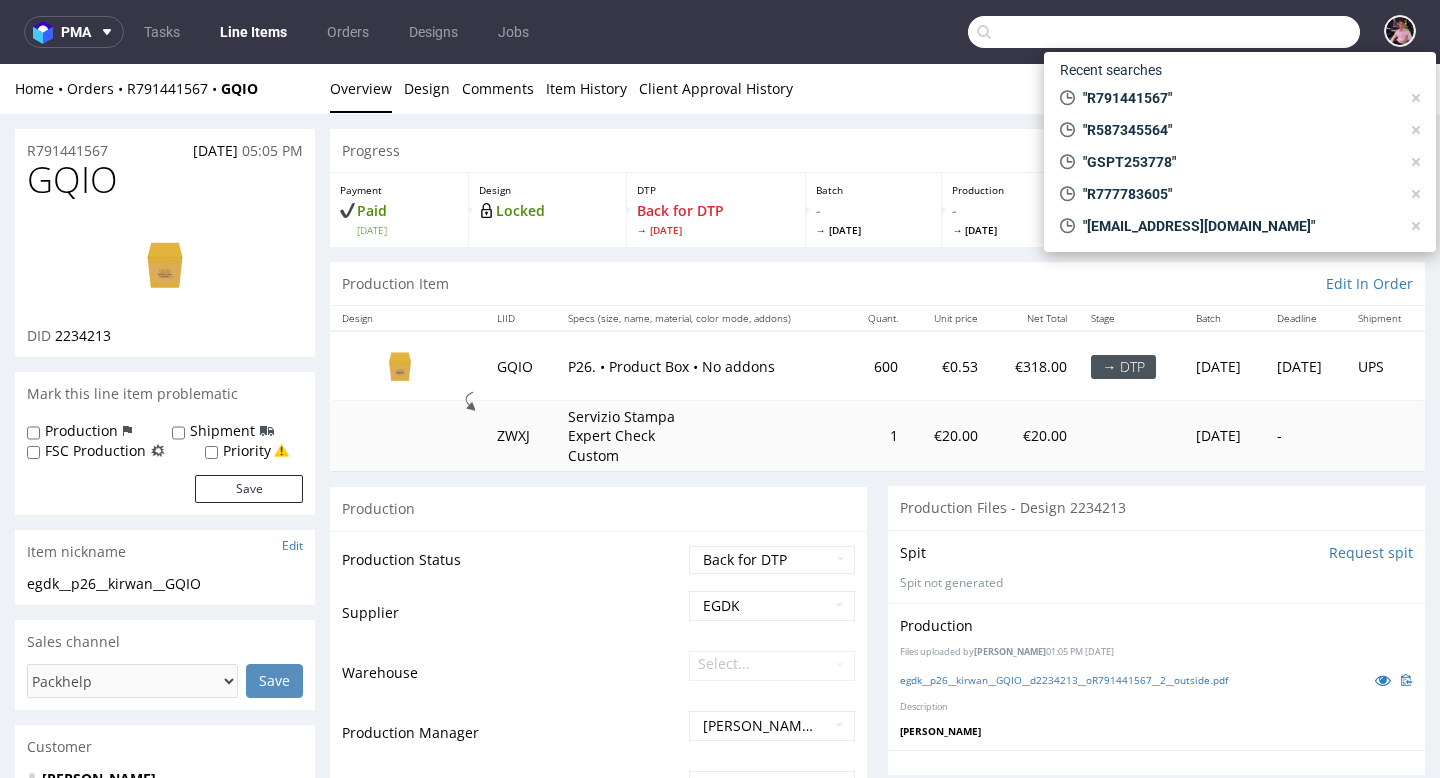 paste on "R758161905" 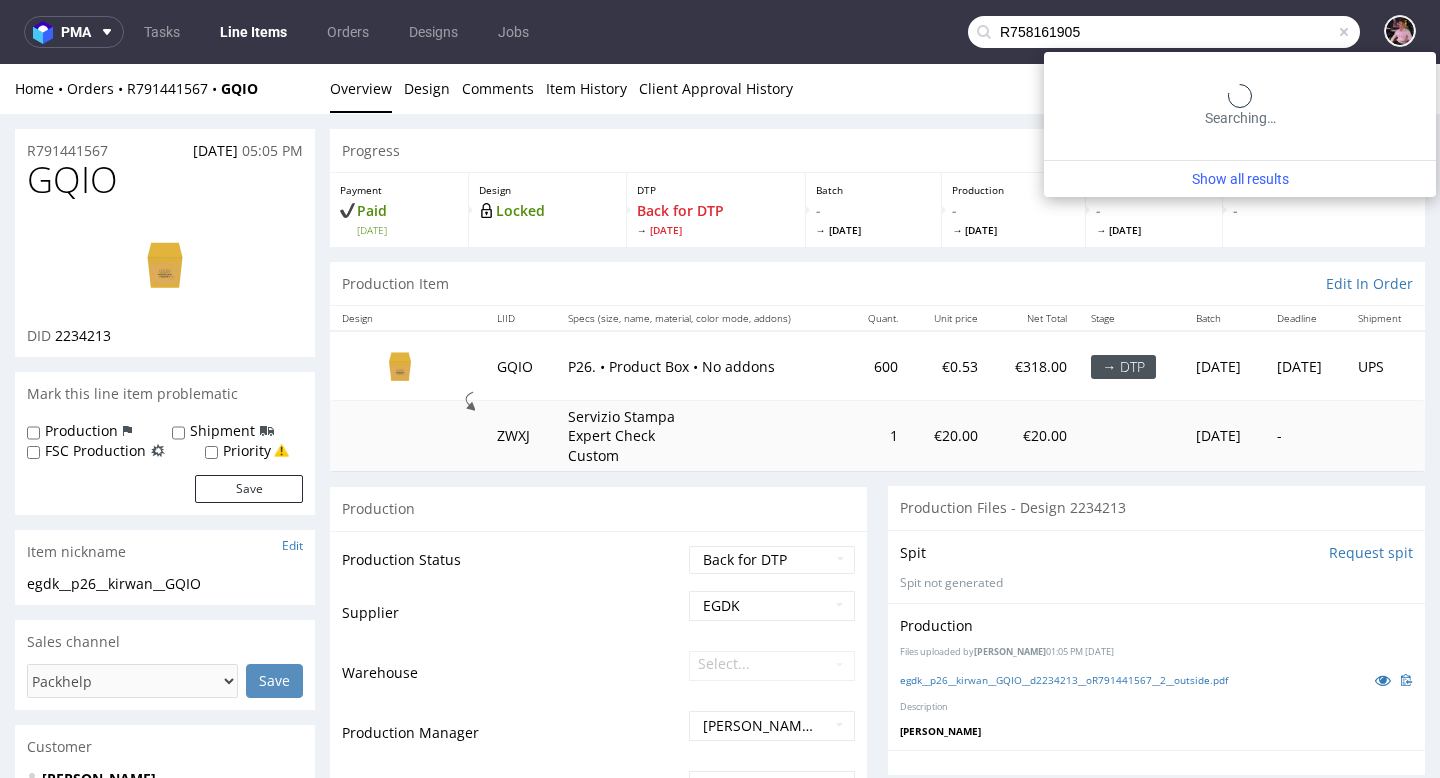 type on "R758161905" 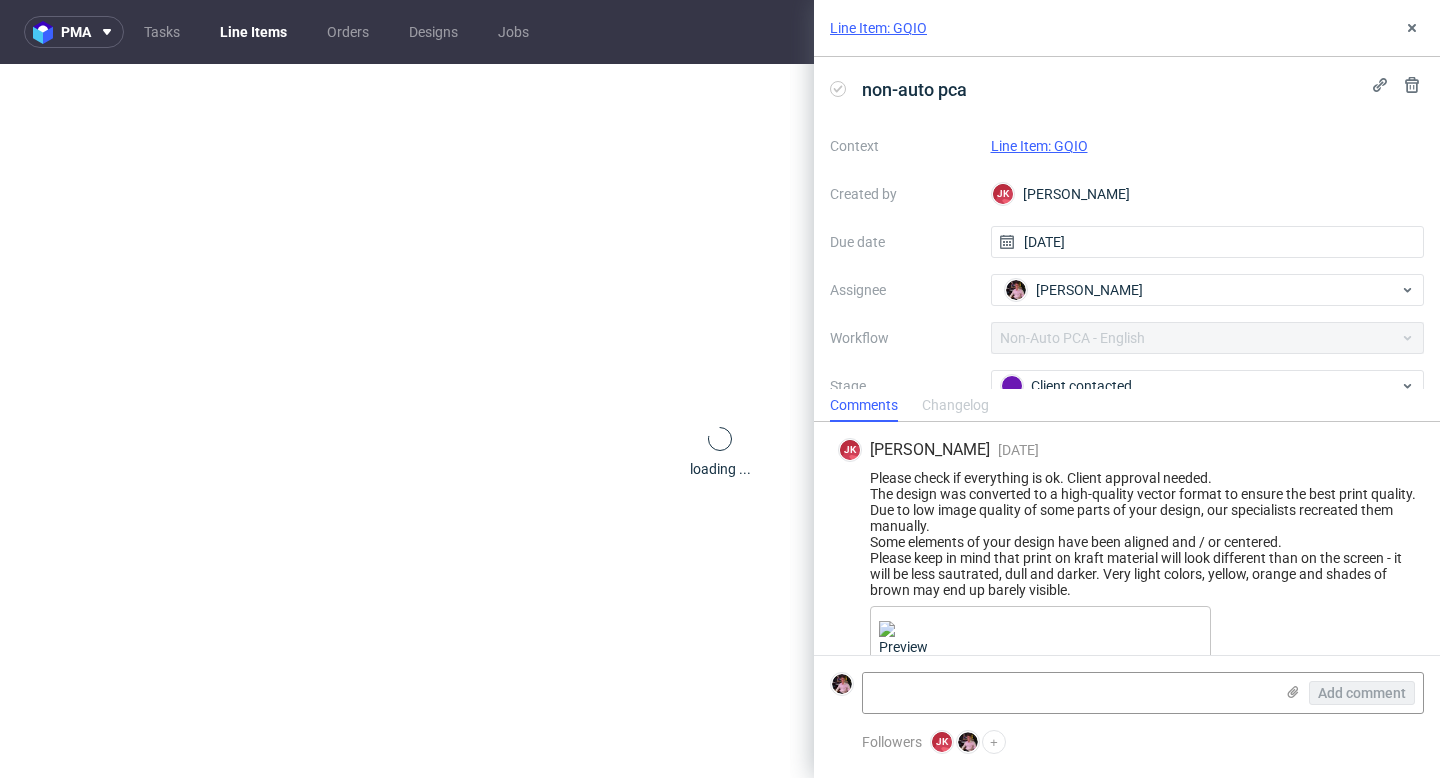 scroll, scrollTop: 0, scrollLeft: 0, axis: both 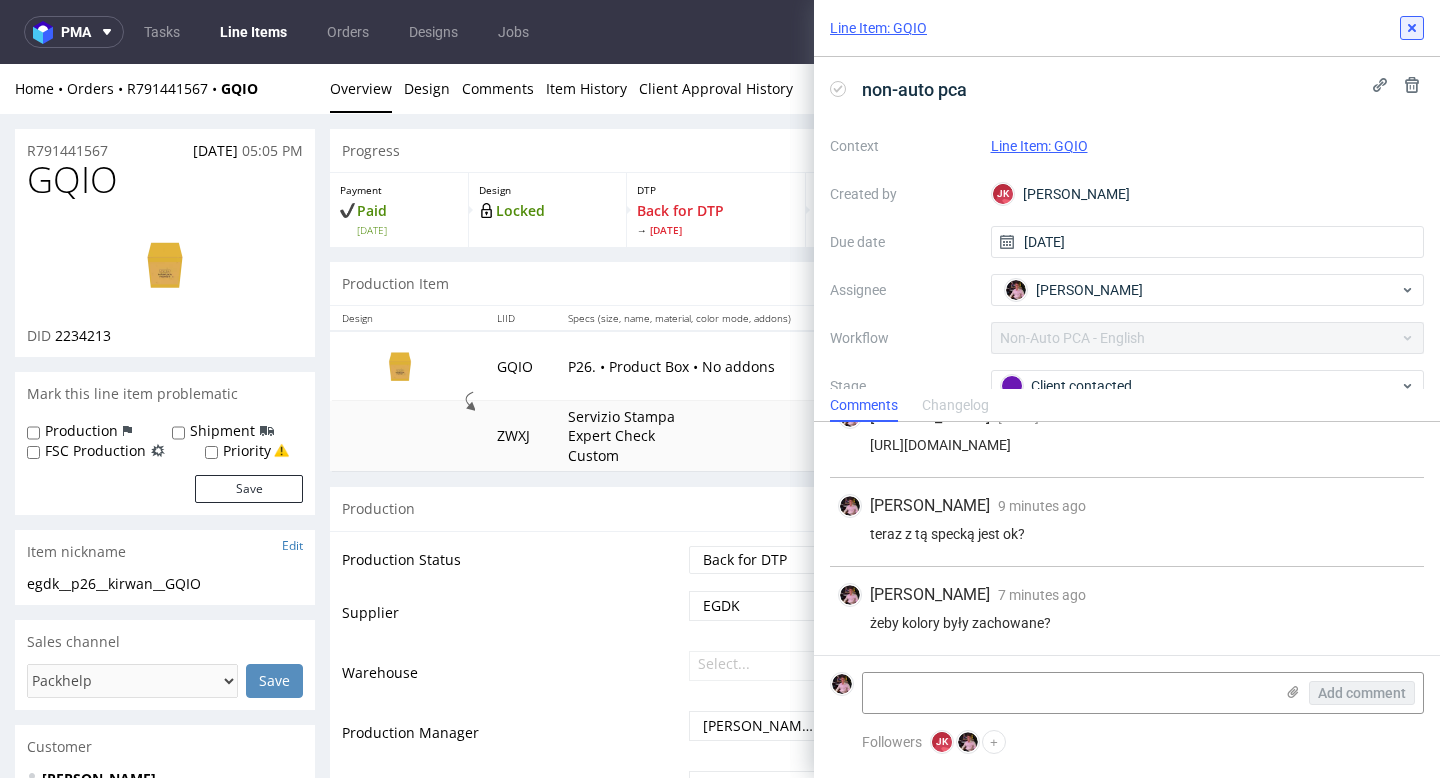 click at bounding box center (1412, 28) 